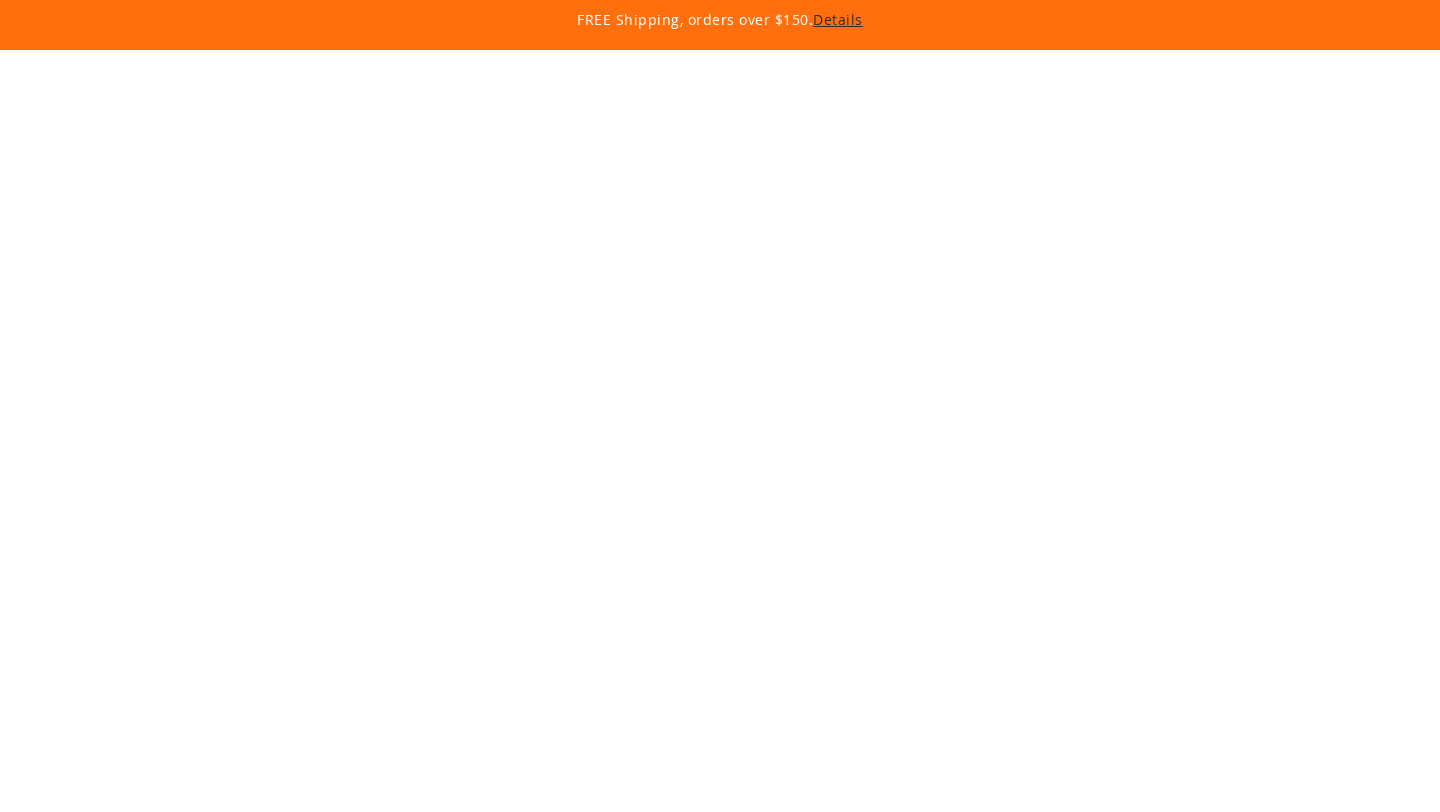 scroll, scrollTop: 0, scrollLeft: 0, axis: both 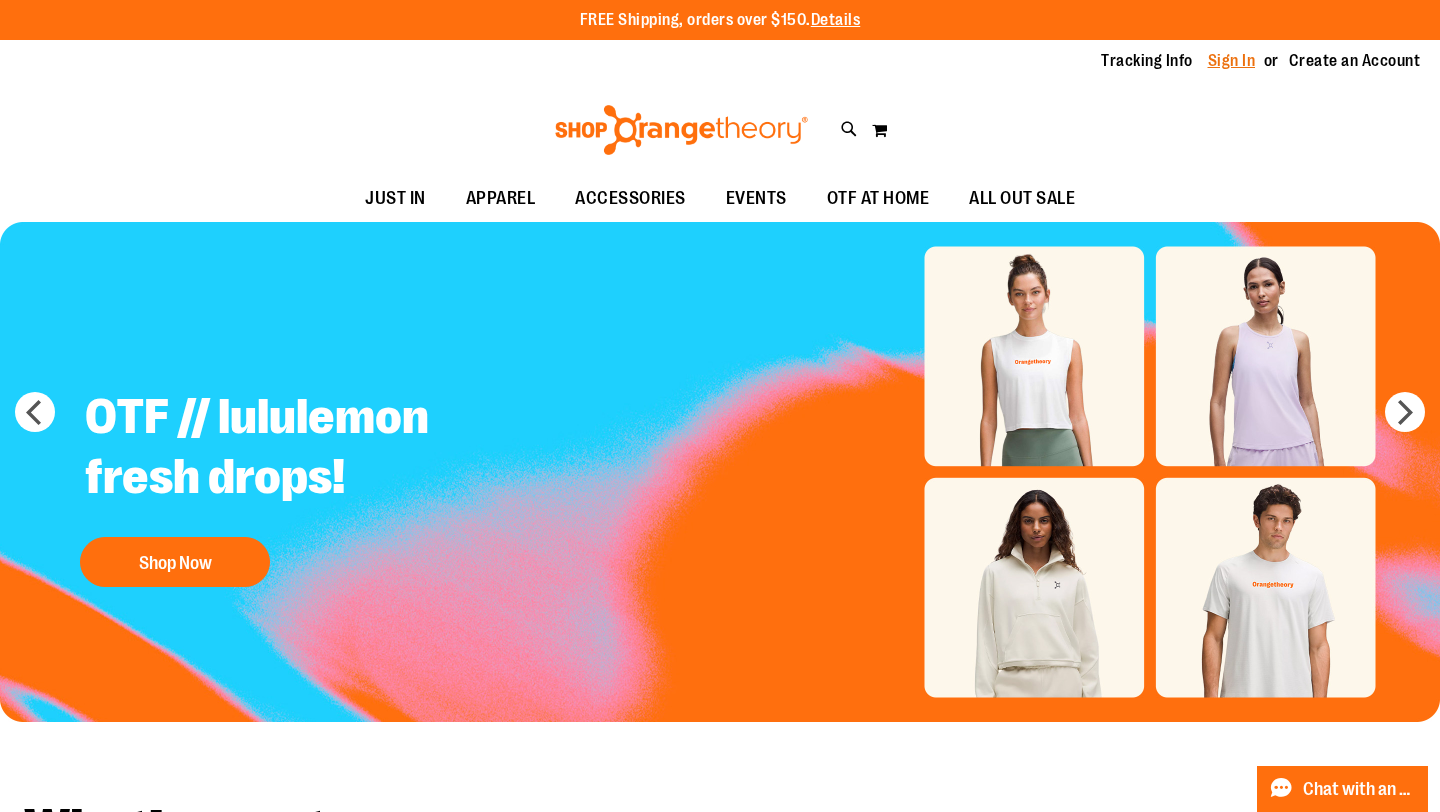 type on "**********" 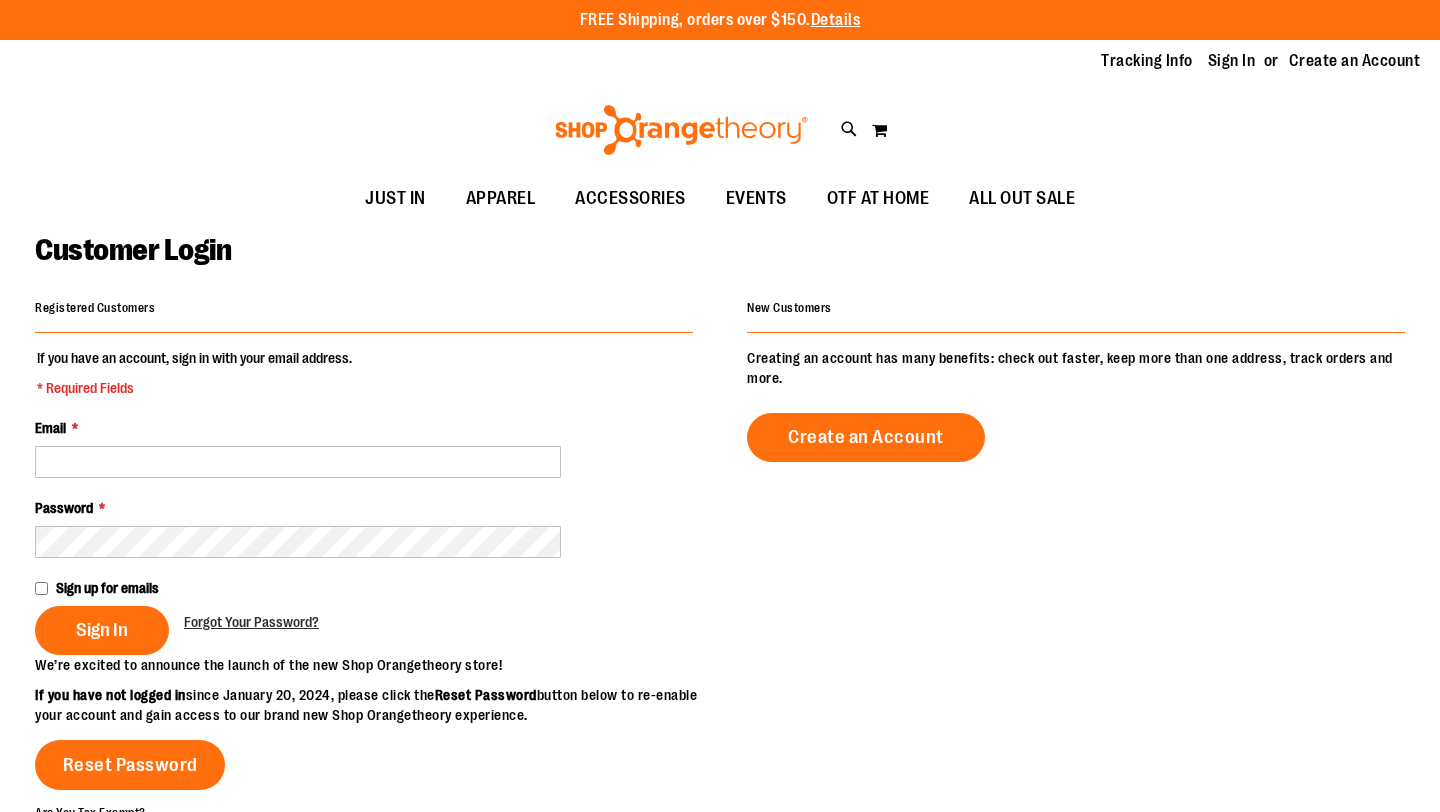scroll, scrollTop: 0, scrollLeft: 0, axis: both 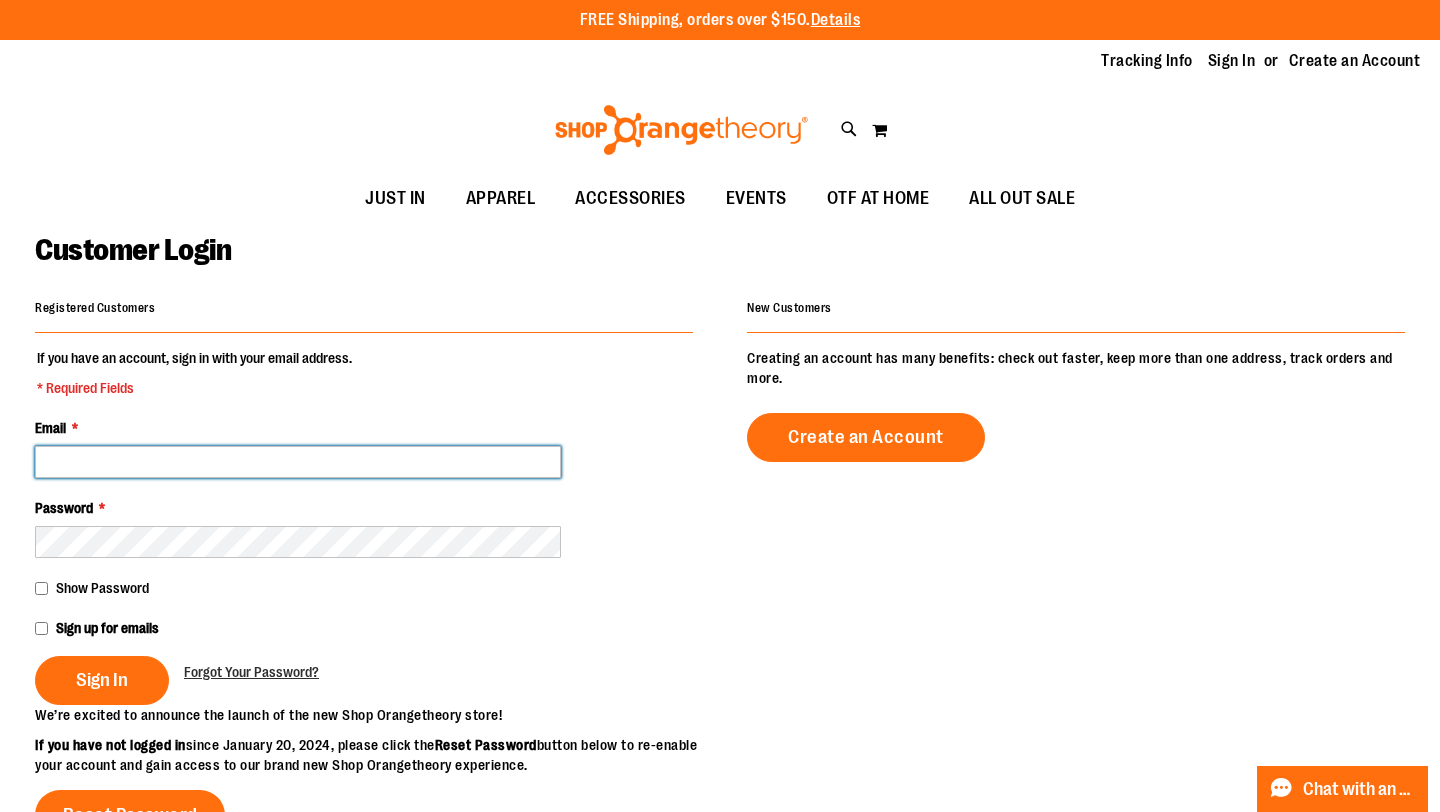 type on "**********" 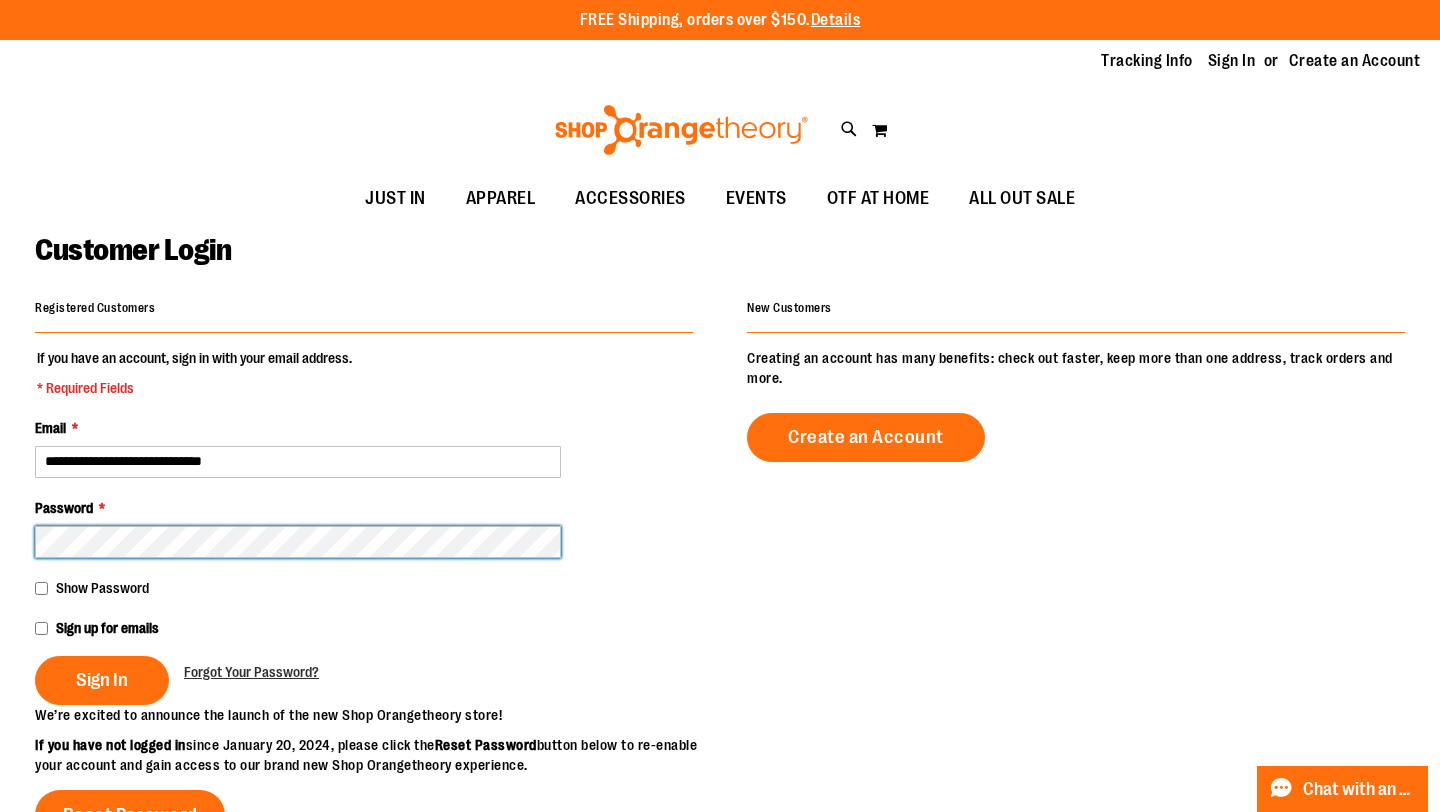 type on "**********" 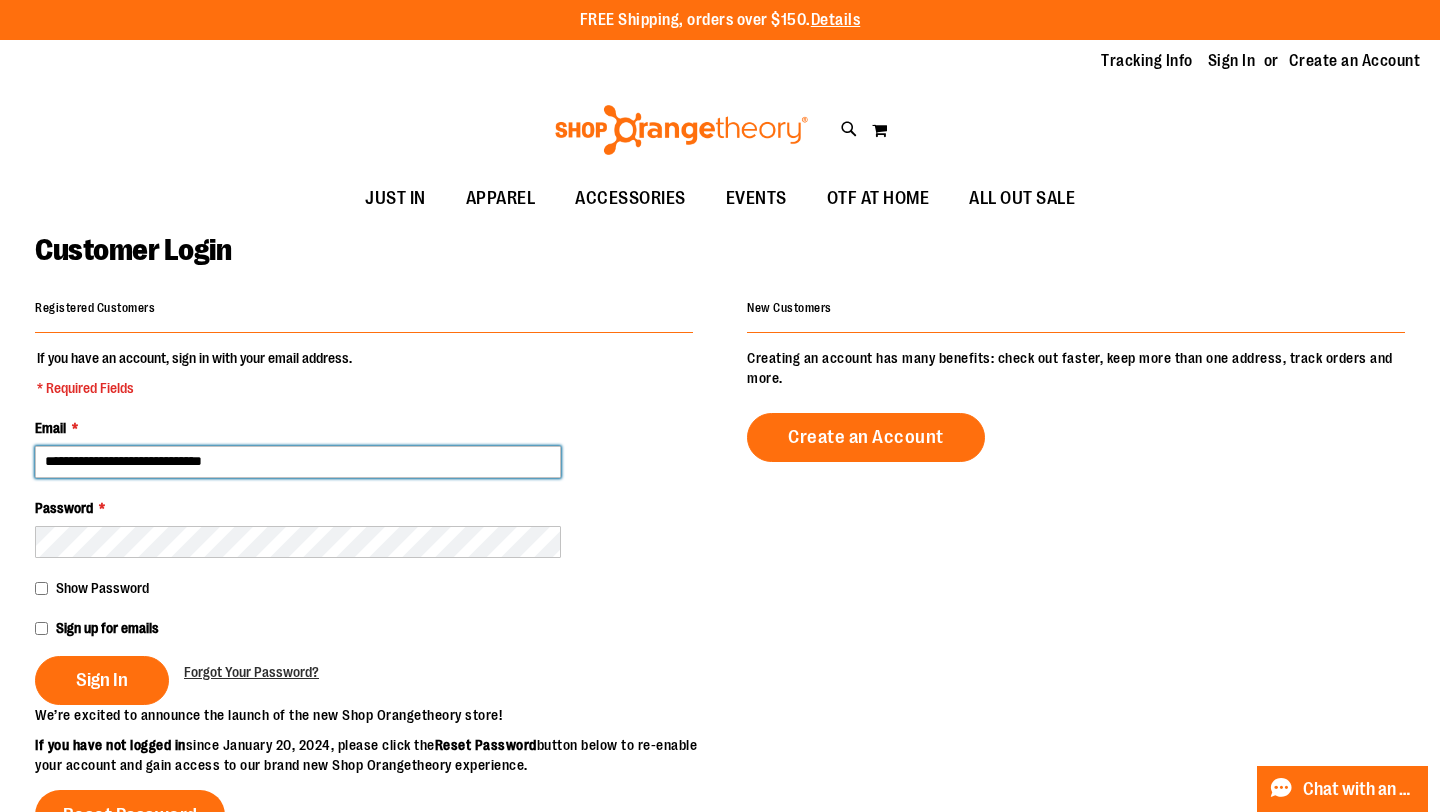 click on "**********" at bounding box center (298, 462) 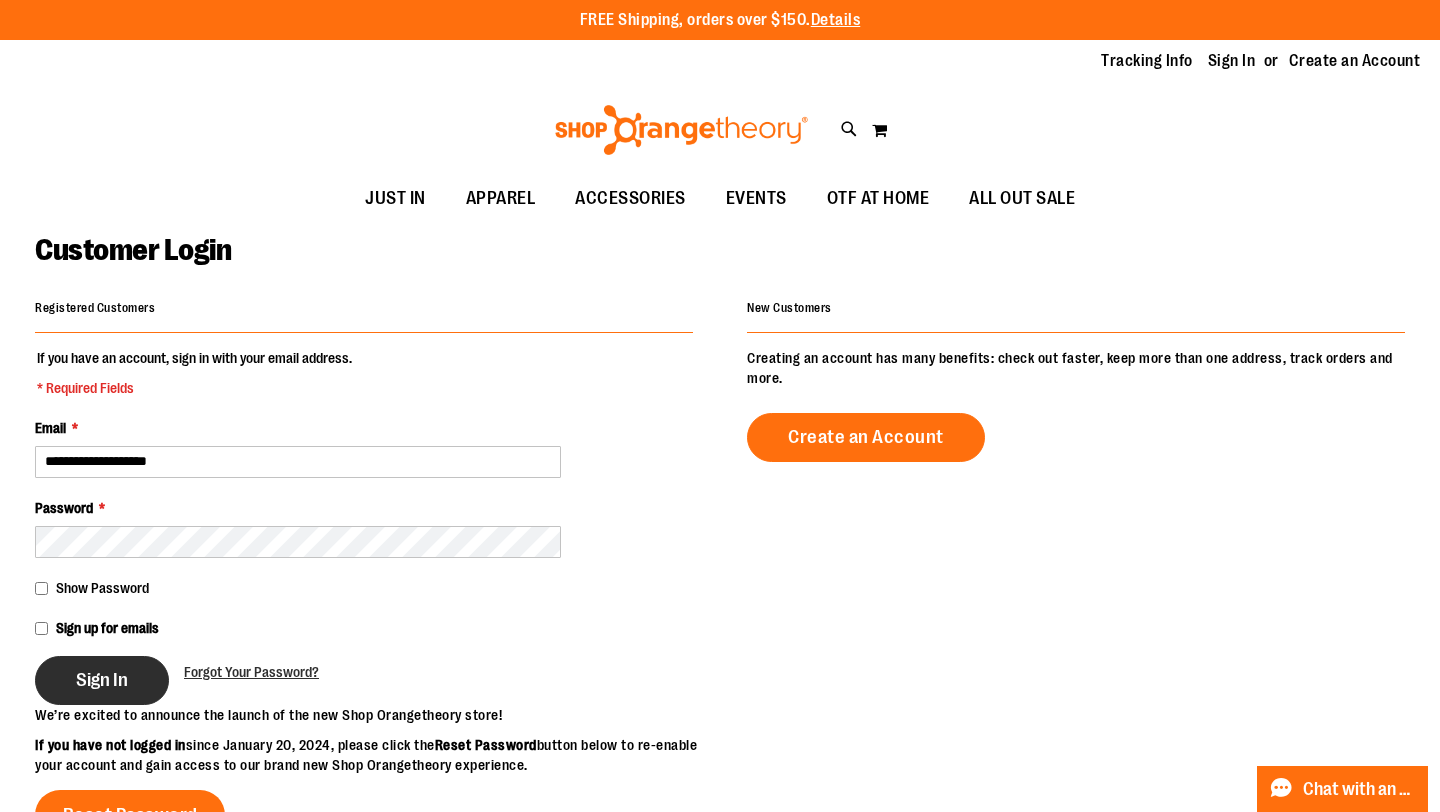 click on "Sign In" at bounding box center (102, 680) 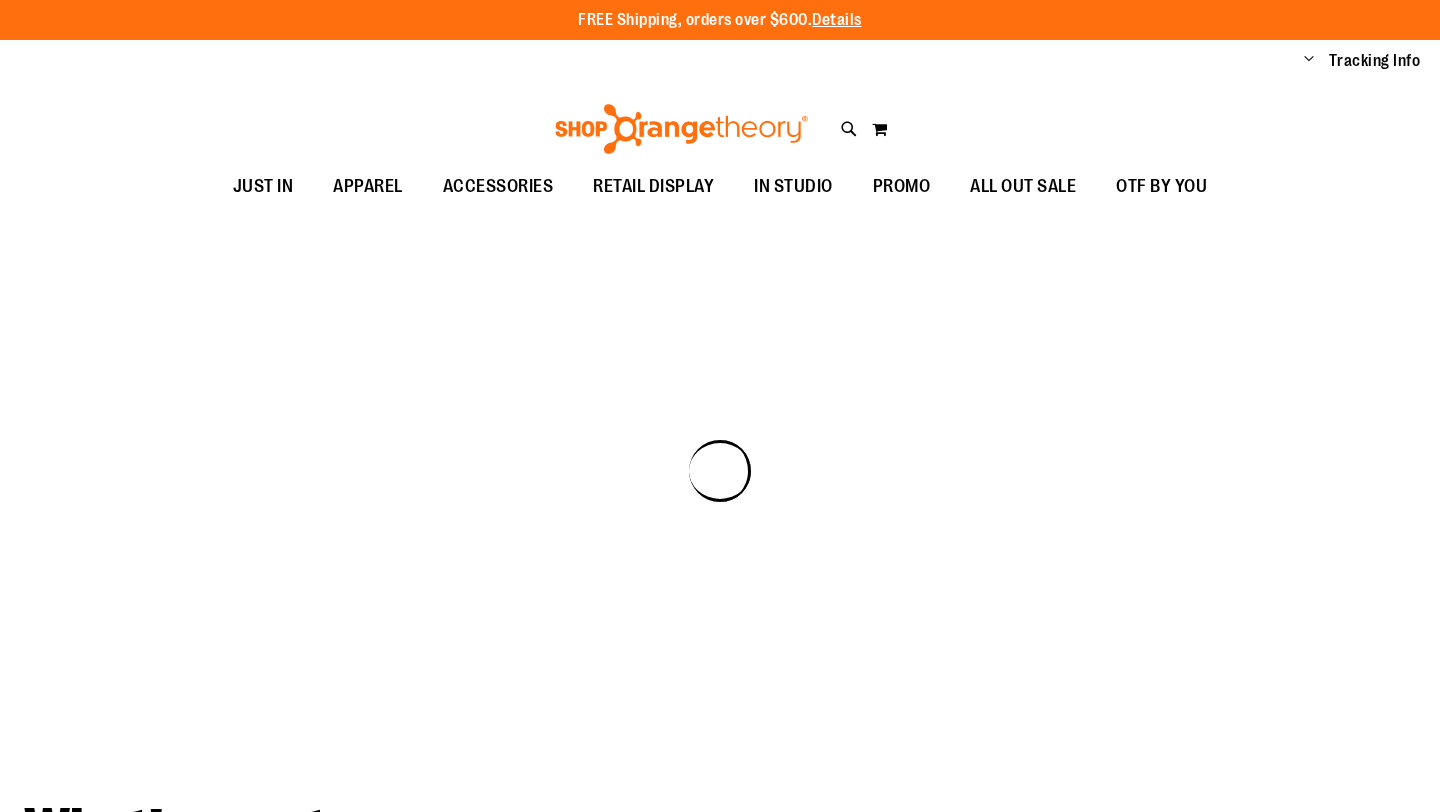 scroll, scrollTop: 0, scrollLeft: 0, axis: both 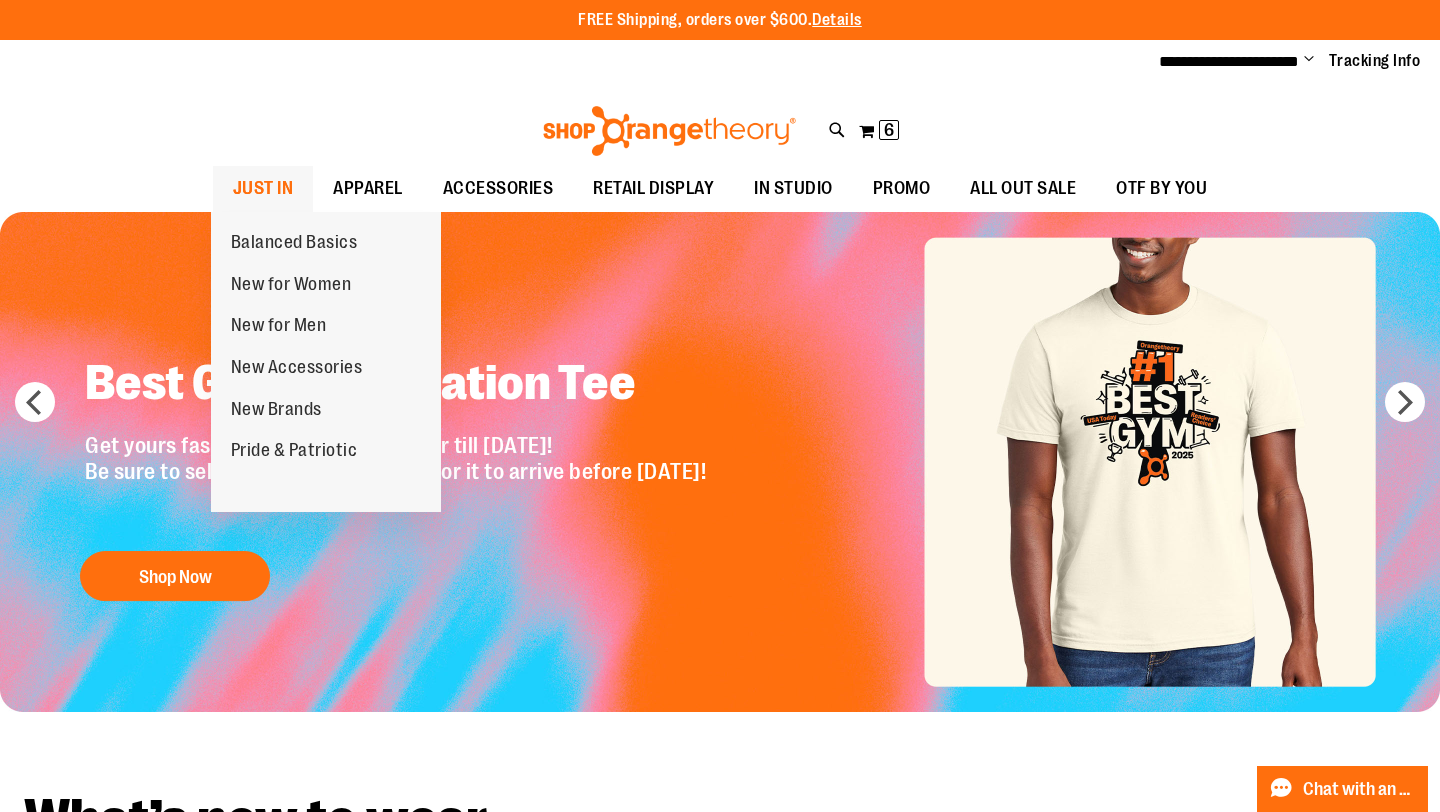 type on "**********" 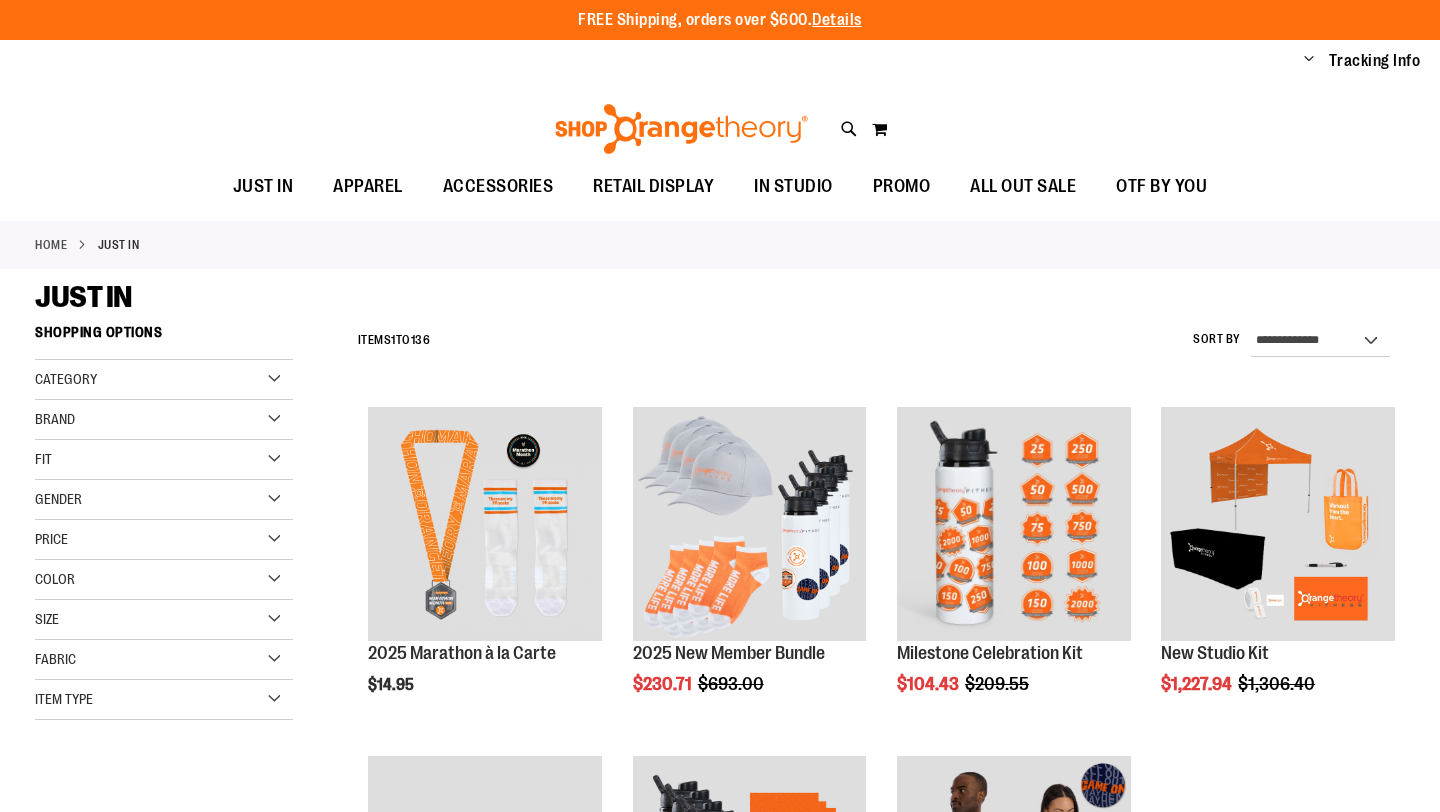 scroll, scrollTop: 0, scrollLeft: 0, axis: both 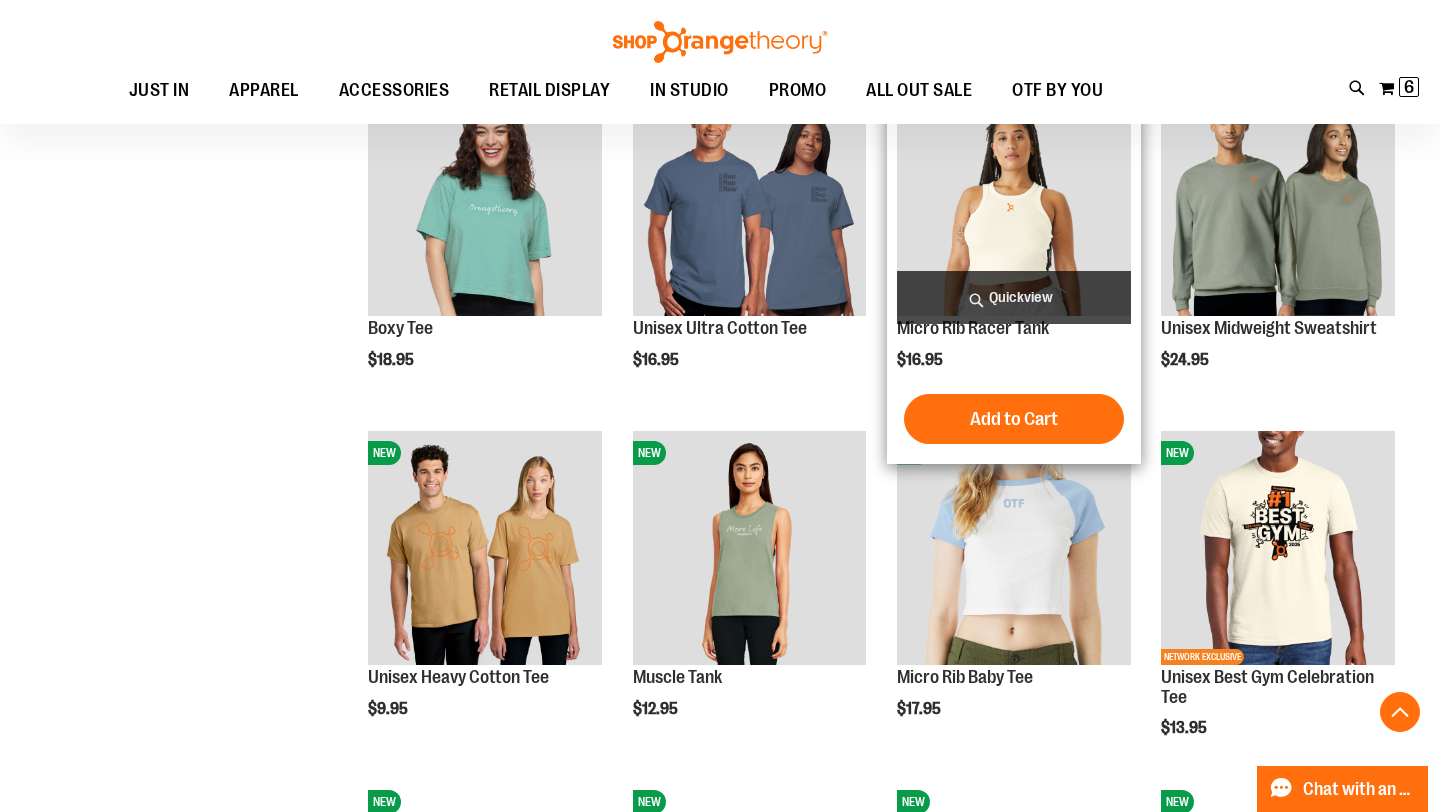 type on "**********" 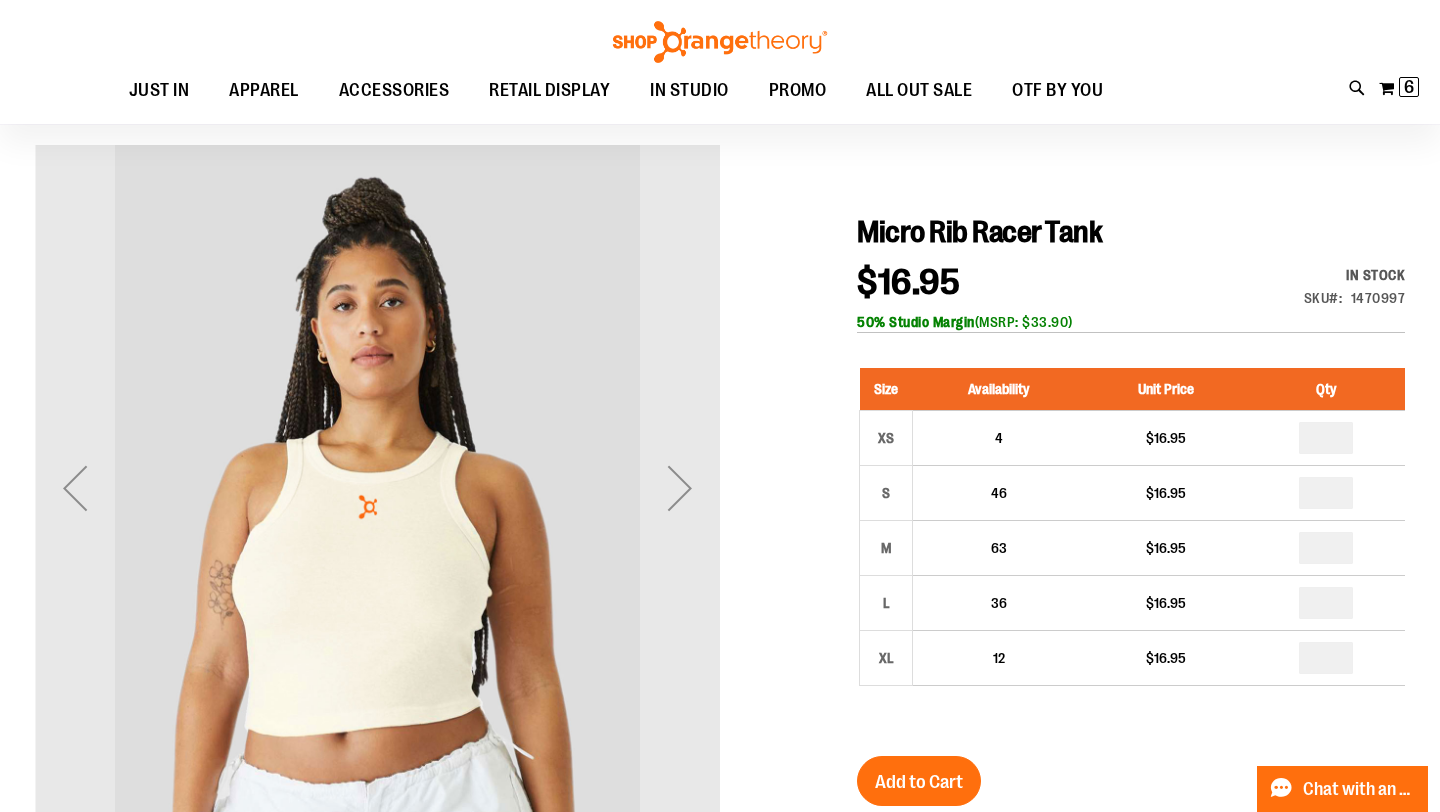 scroll, scrollTop: 168, scrollLeft: 0, axis: vertical 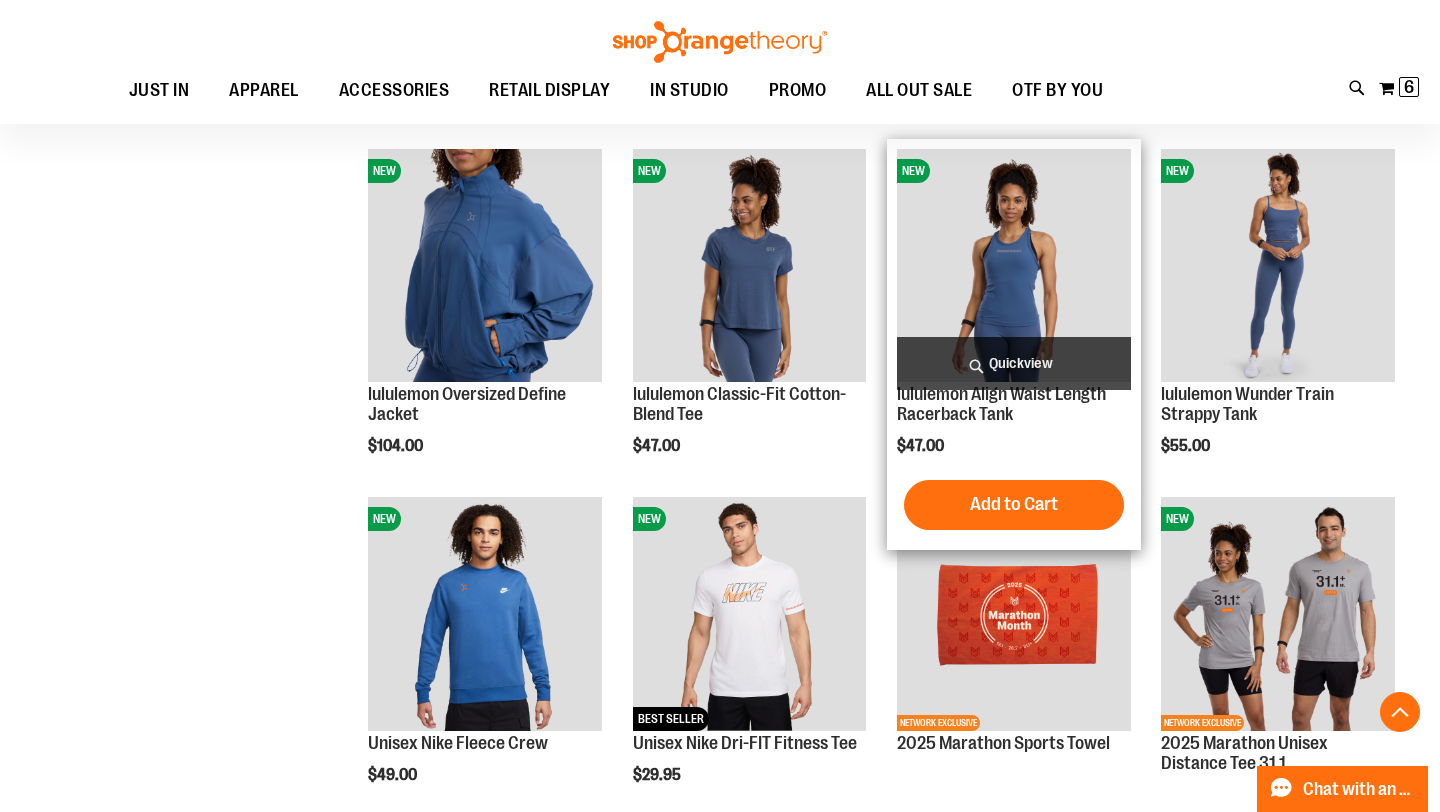 type on "**********" 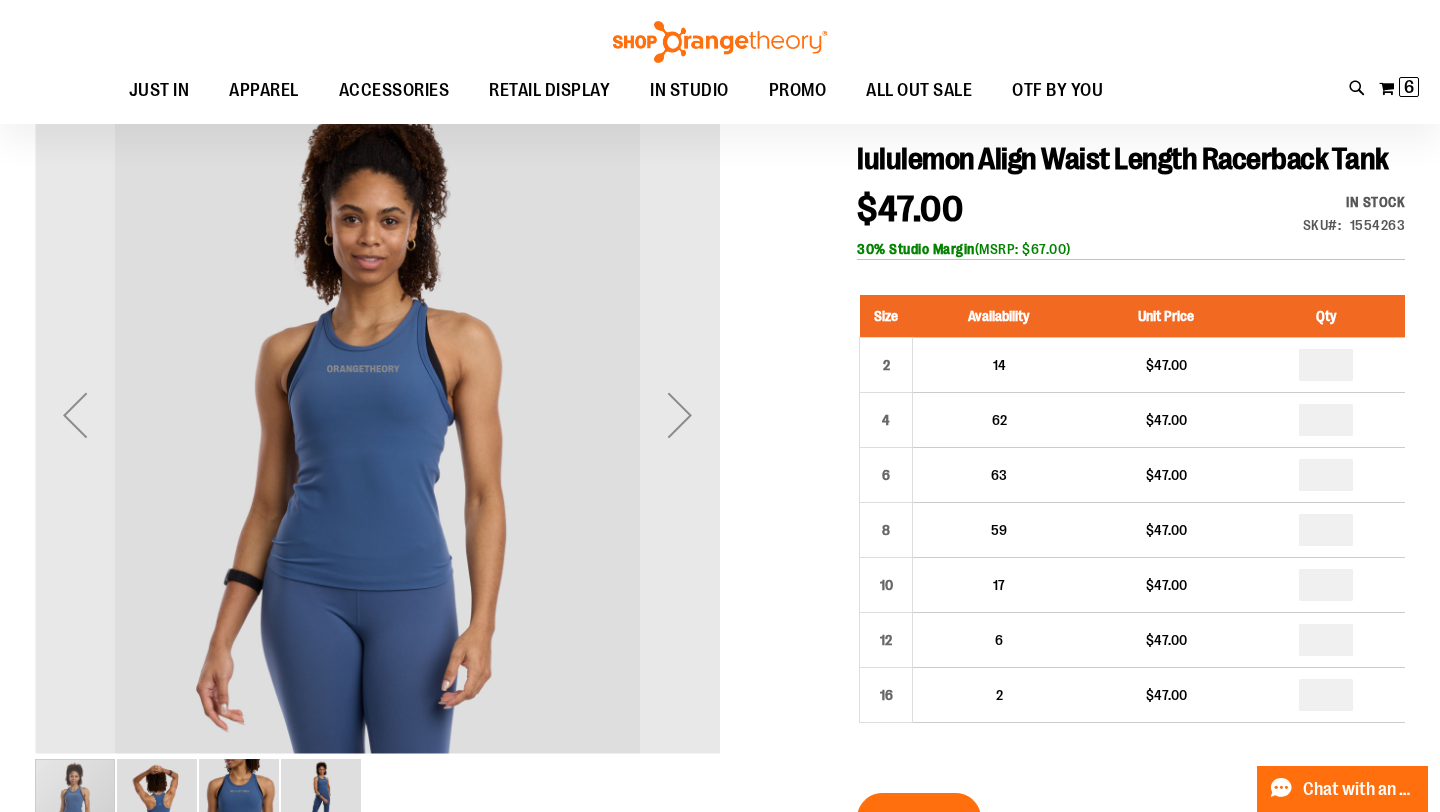 scroll, scrollTop: 211, scrollLeft: 0, axis: vertical 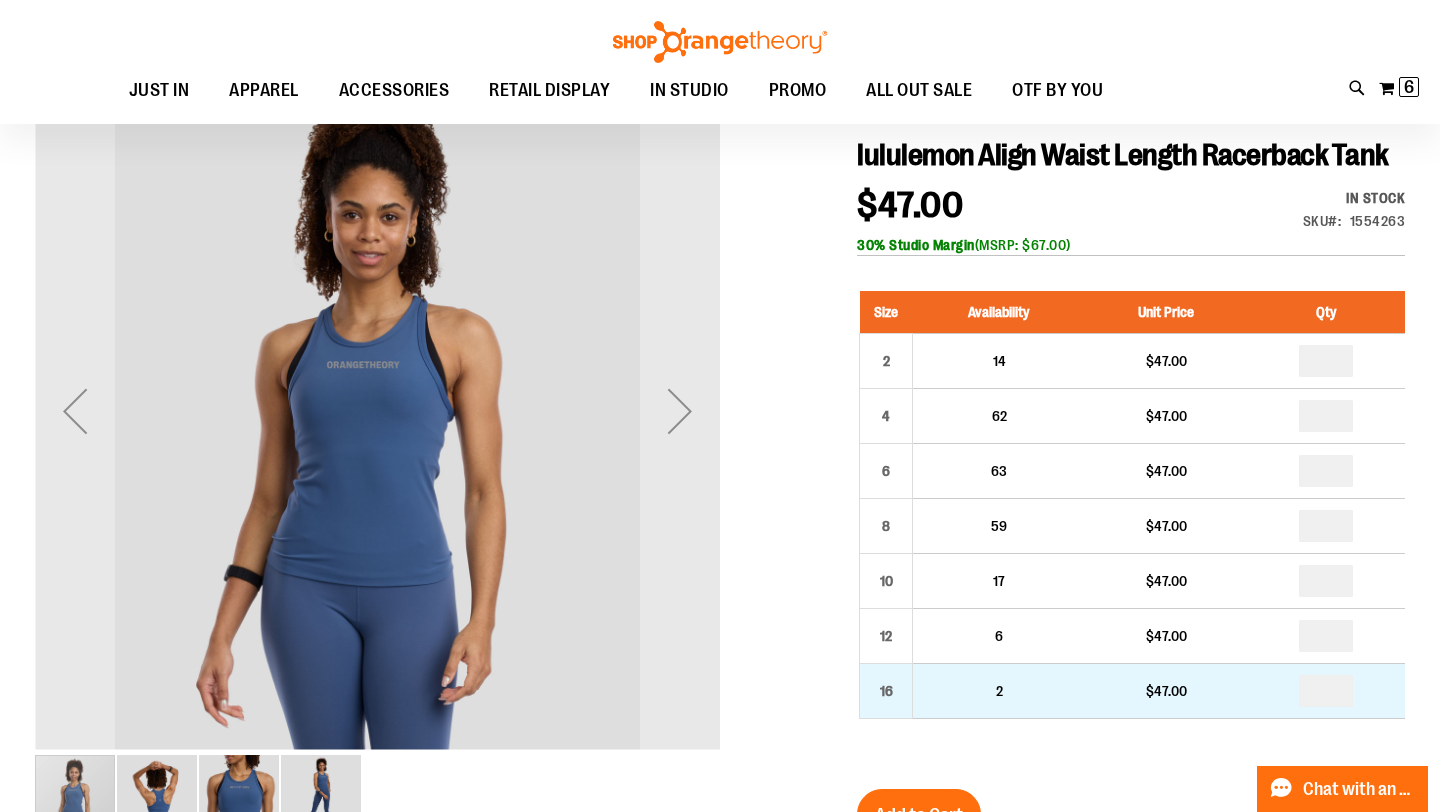 type on "**********" 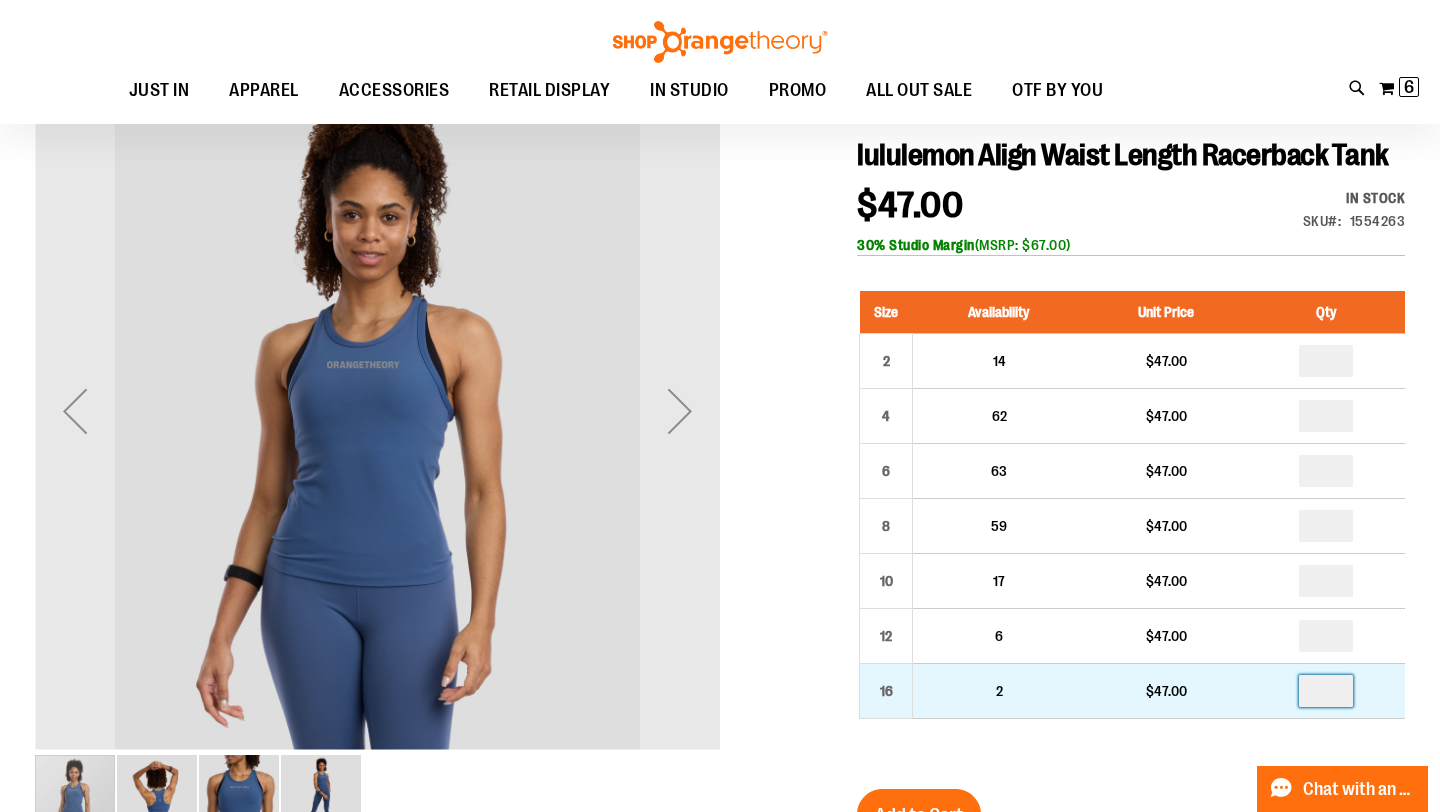 click at bounding box center (1326, 691) 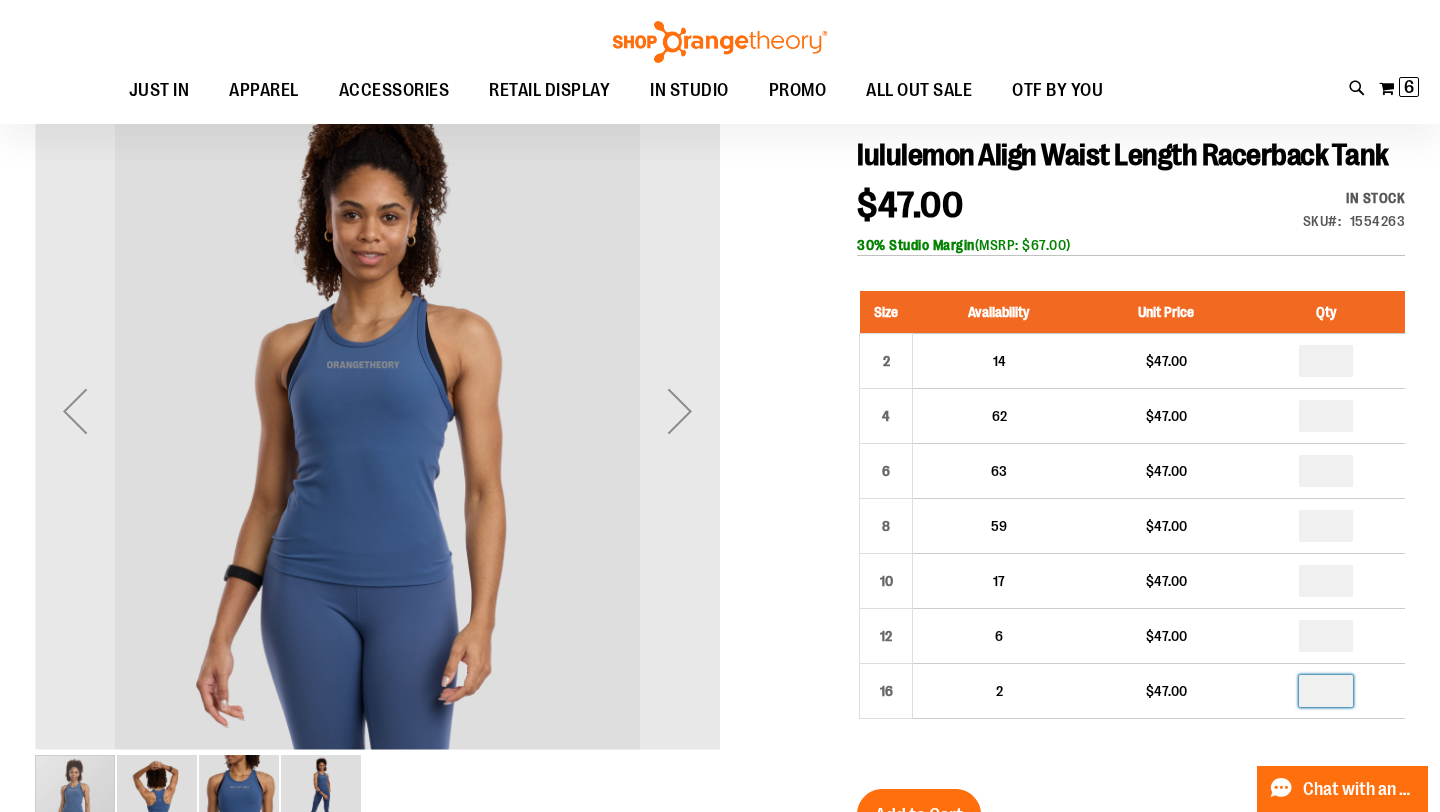 click at bounding box center [720, 721] 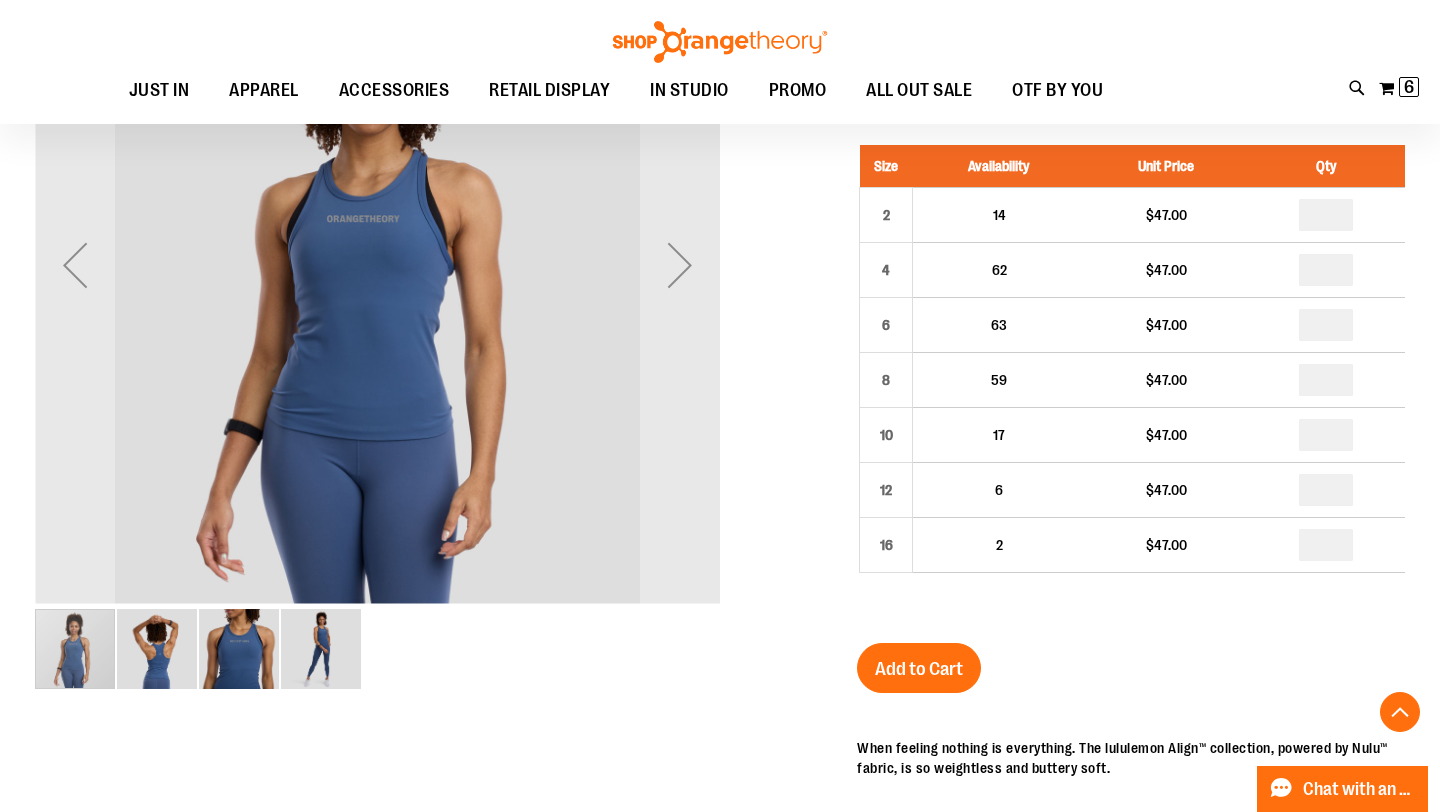 scroll, scrollTop: 359, scrollLeft: 0, axis: vertical 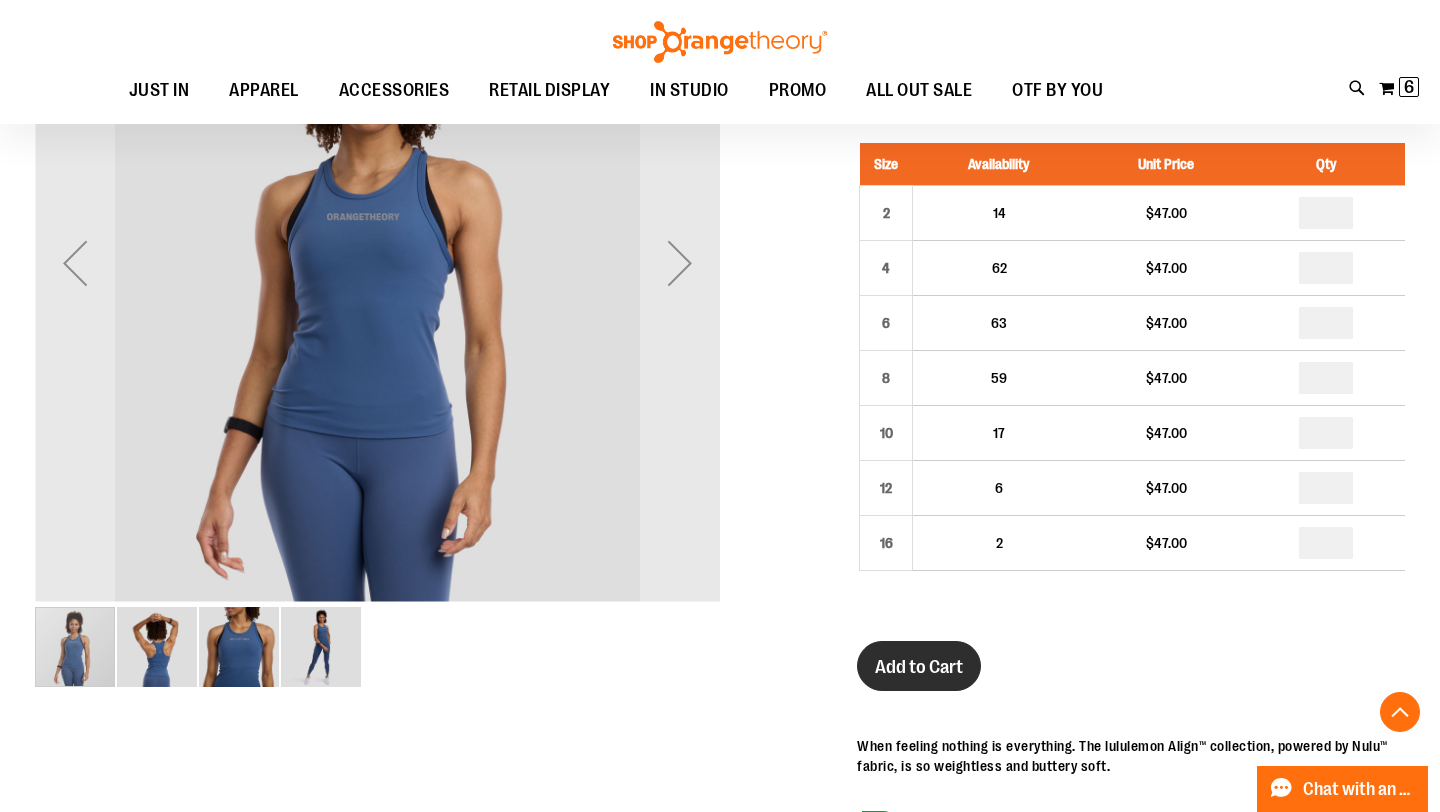 click on "Add to Cart" at bounding box center (919, 667) 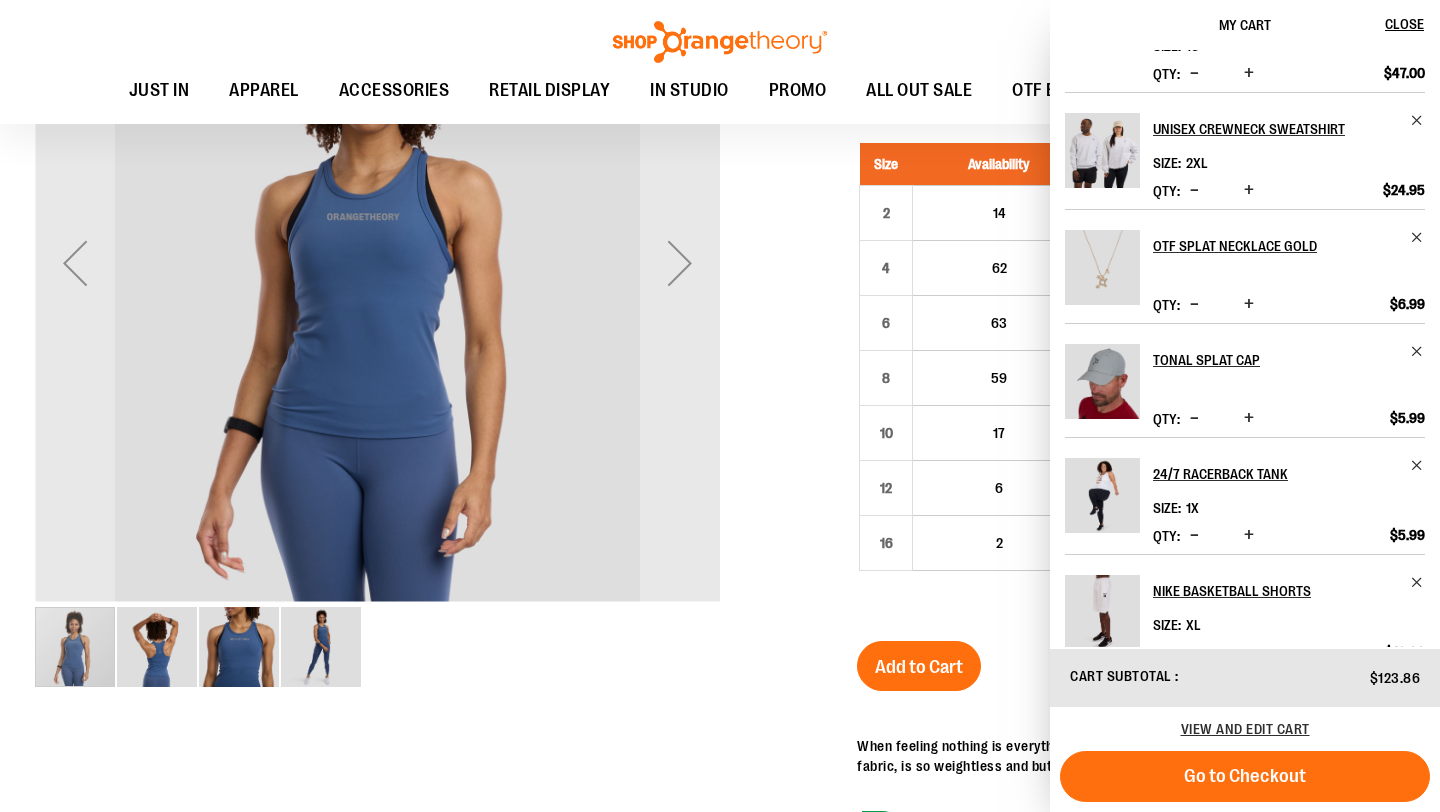 scroll, scrollTop: 258, scrollLeft: 0, axis: vertical 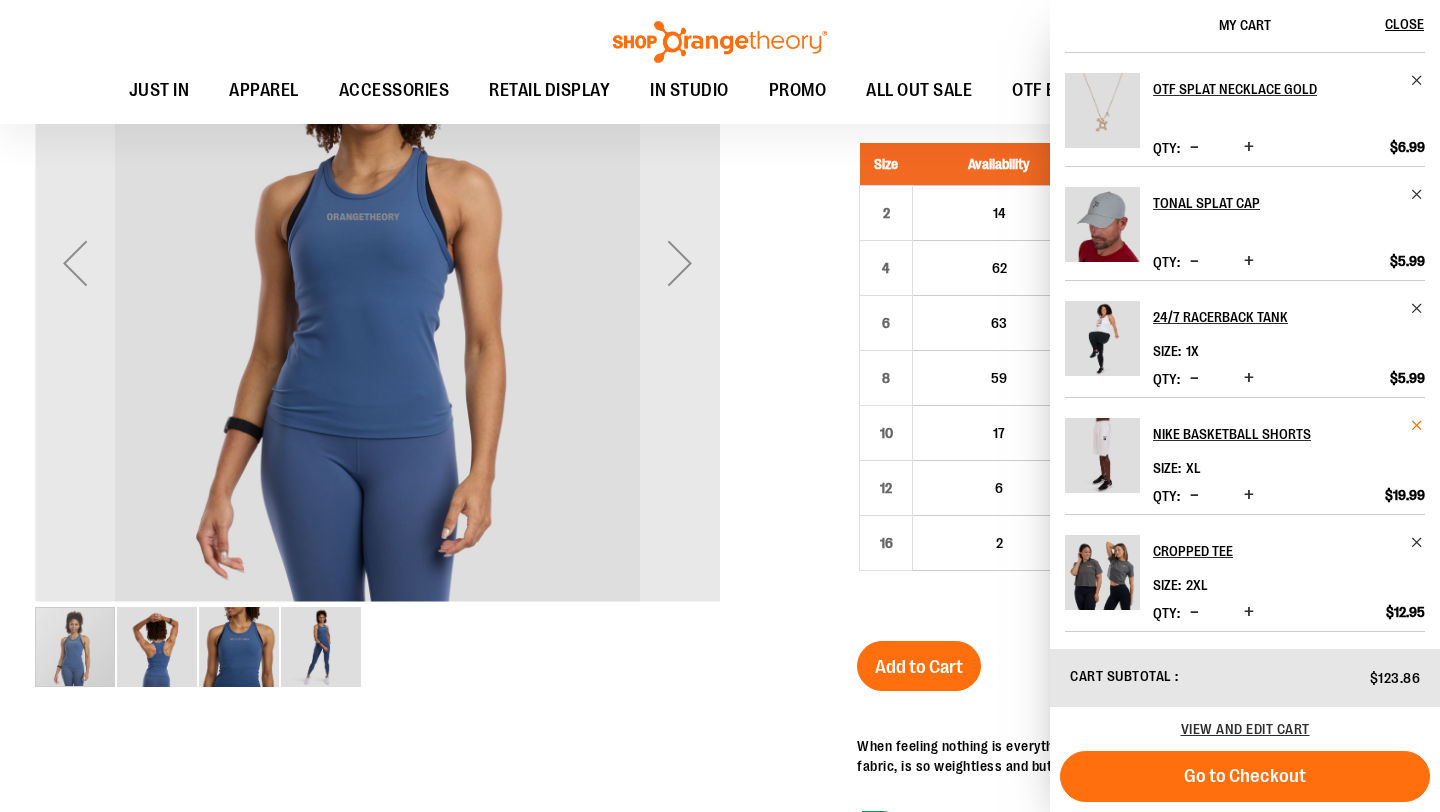 click at bounding box center (1417, 425) 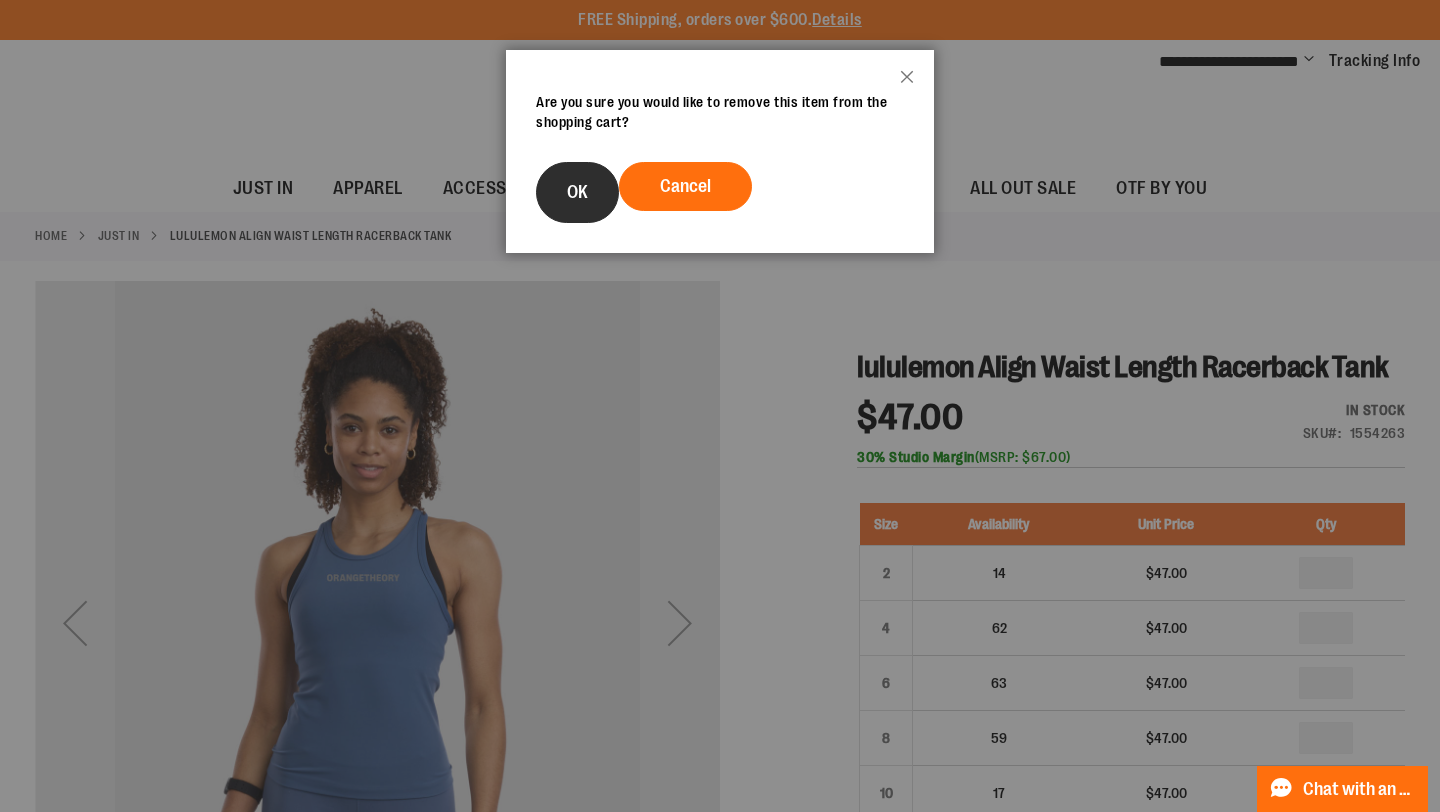 click on "OK" at bounding box center (577, 192) 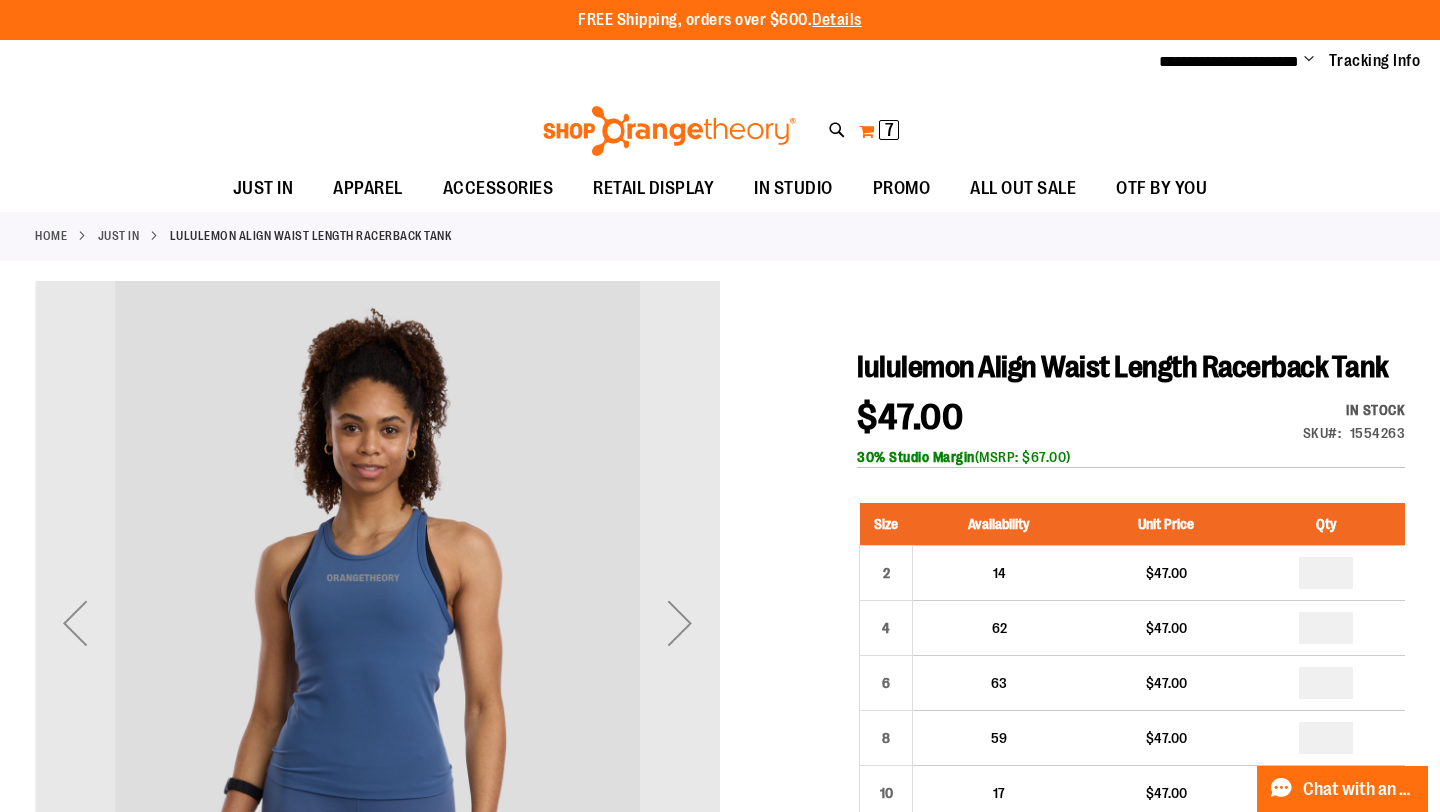 click on "My Cart
7
7
items" at bounding box center (879, 131) 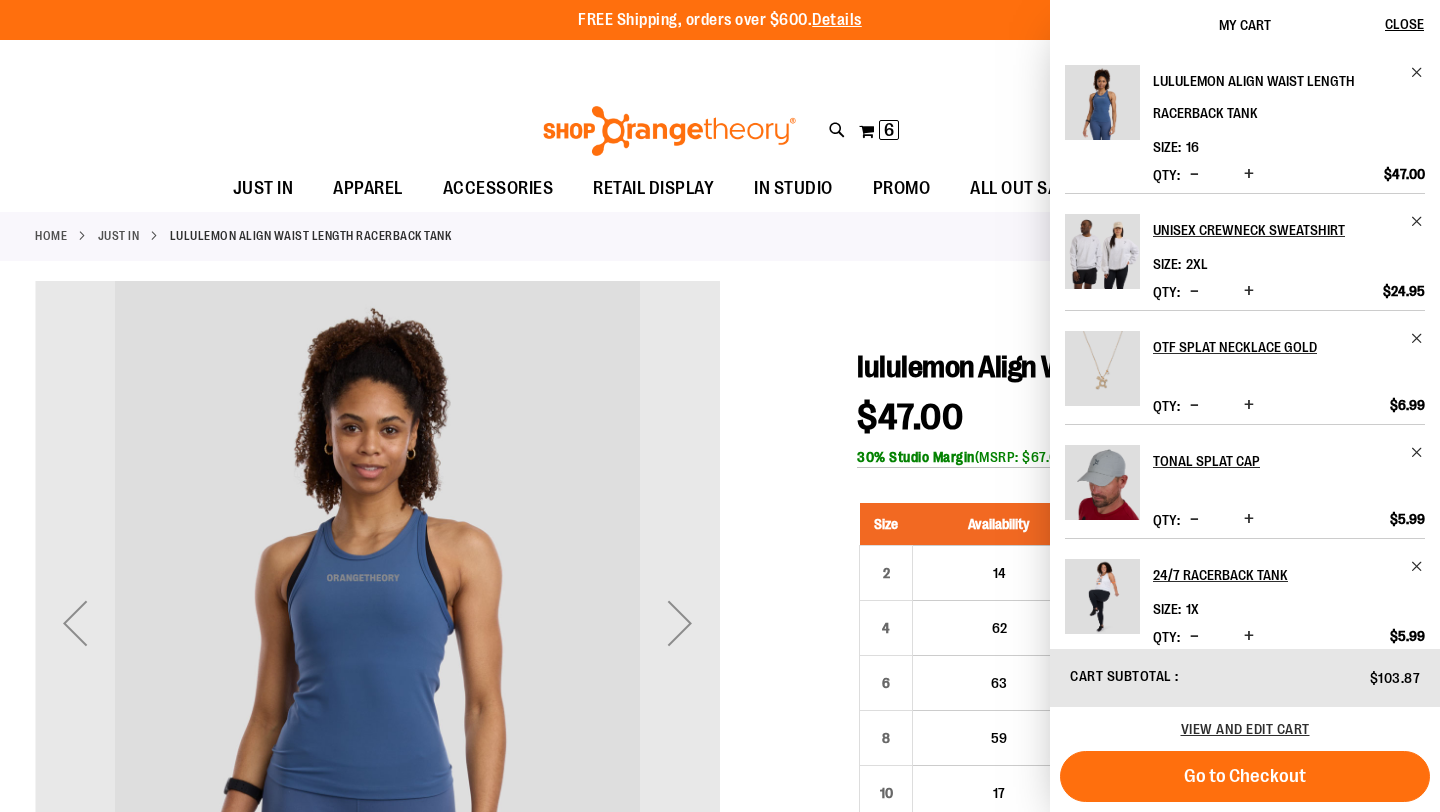 scroll, scrollTop: 0, scrollLeft: 0, axis: both 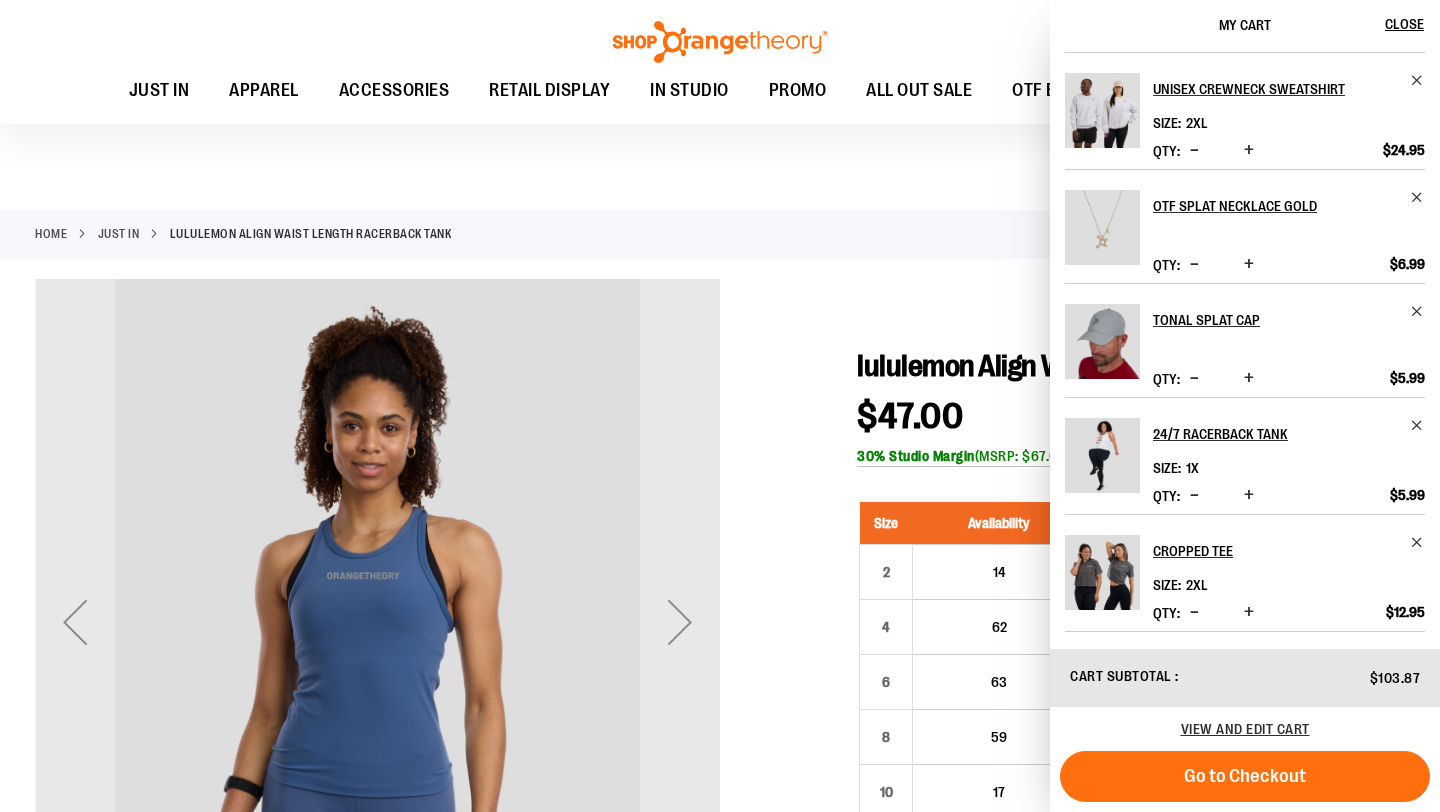 click at bounding box center [1102, 455] 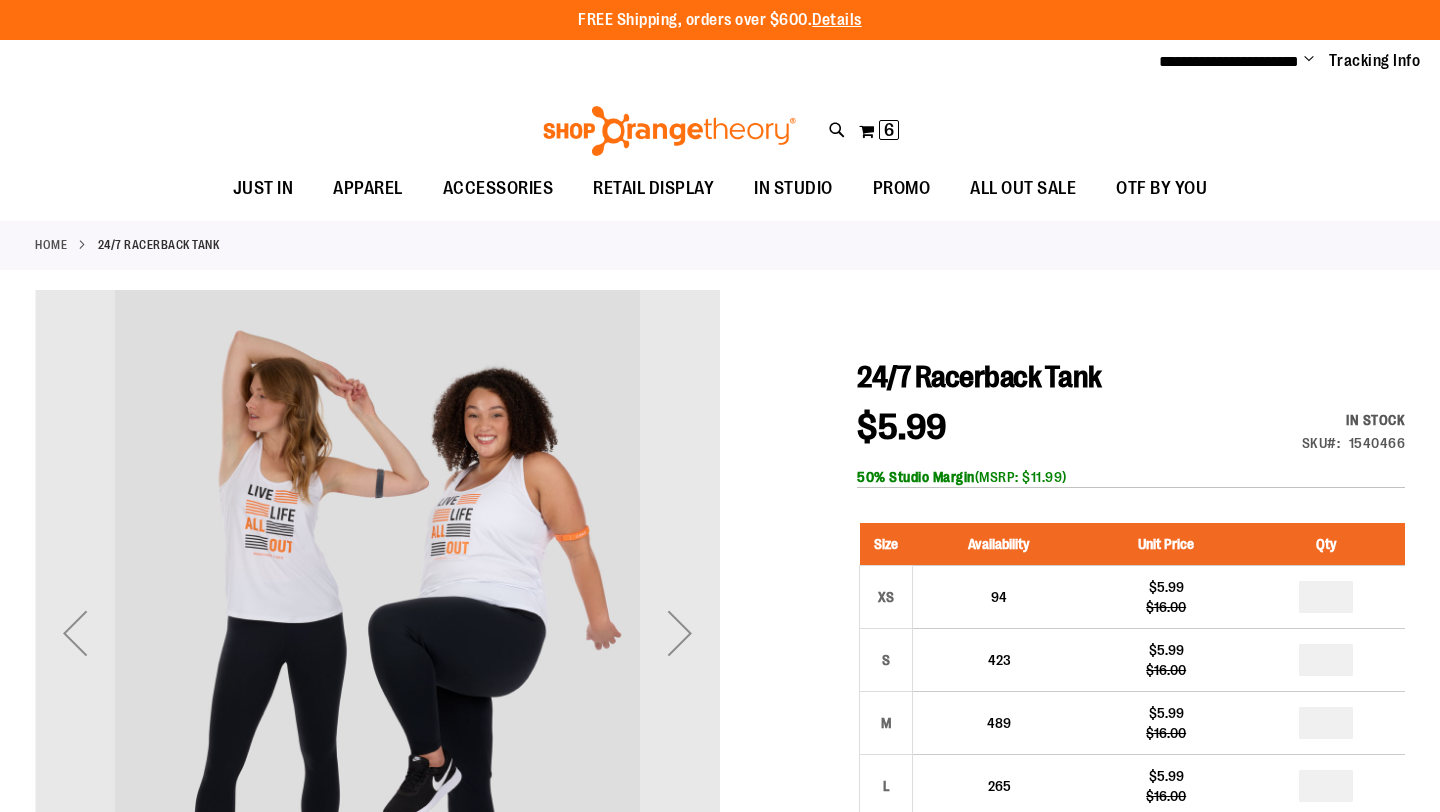 scroll, scrollTop: 0, scrollLeft: 0, axis: both 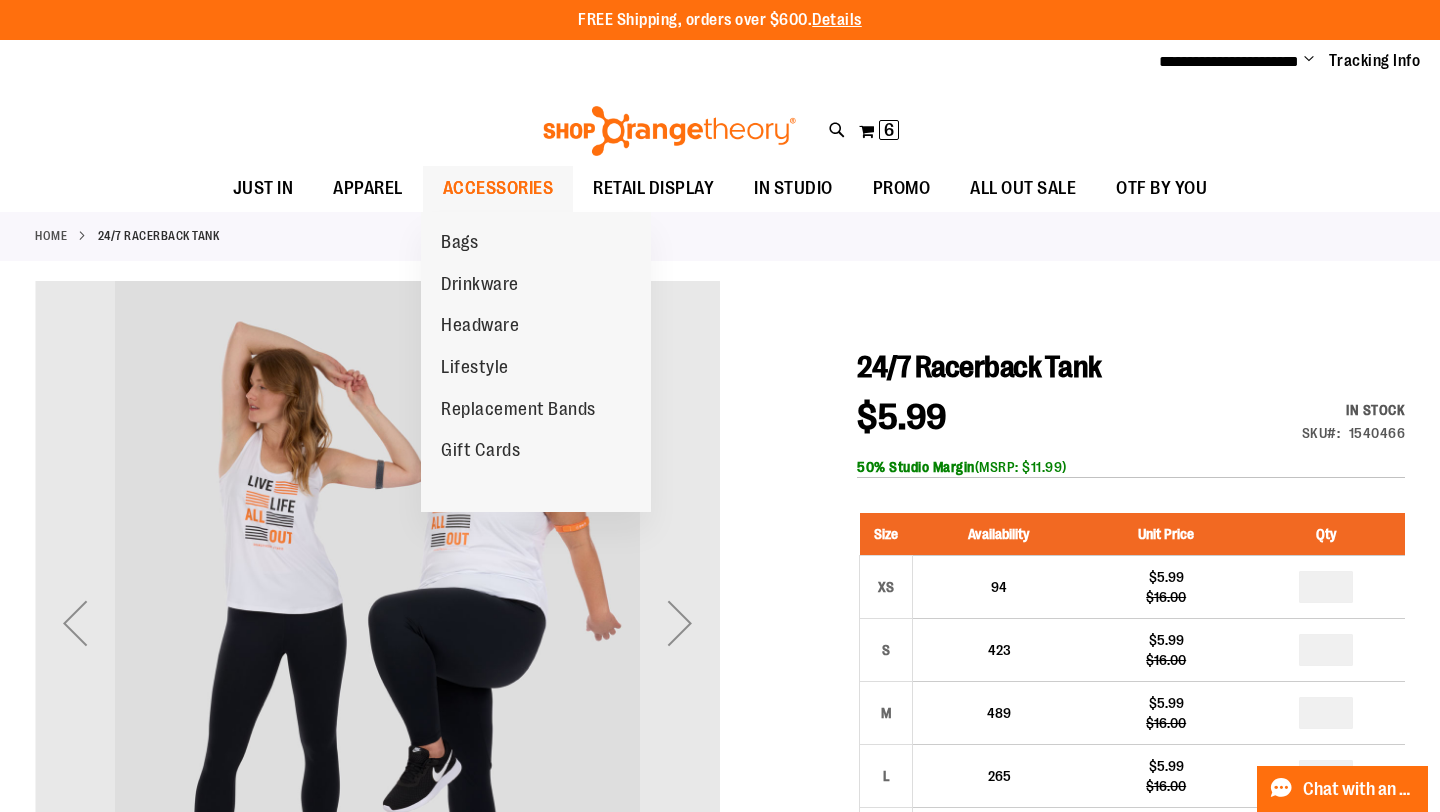 type on "**********" 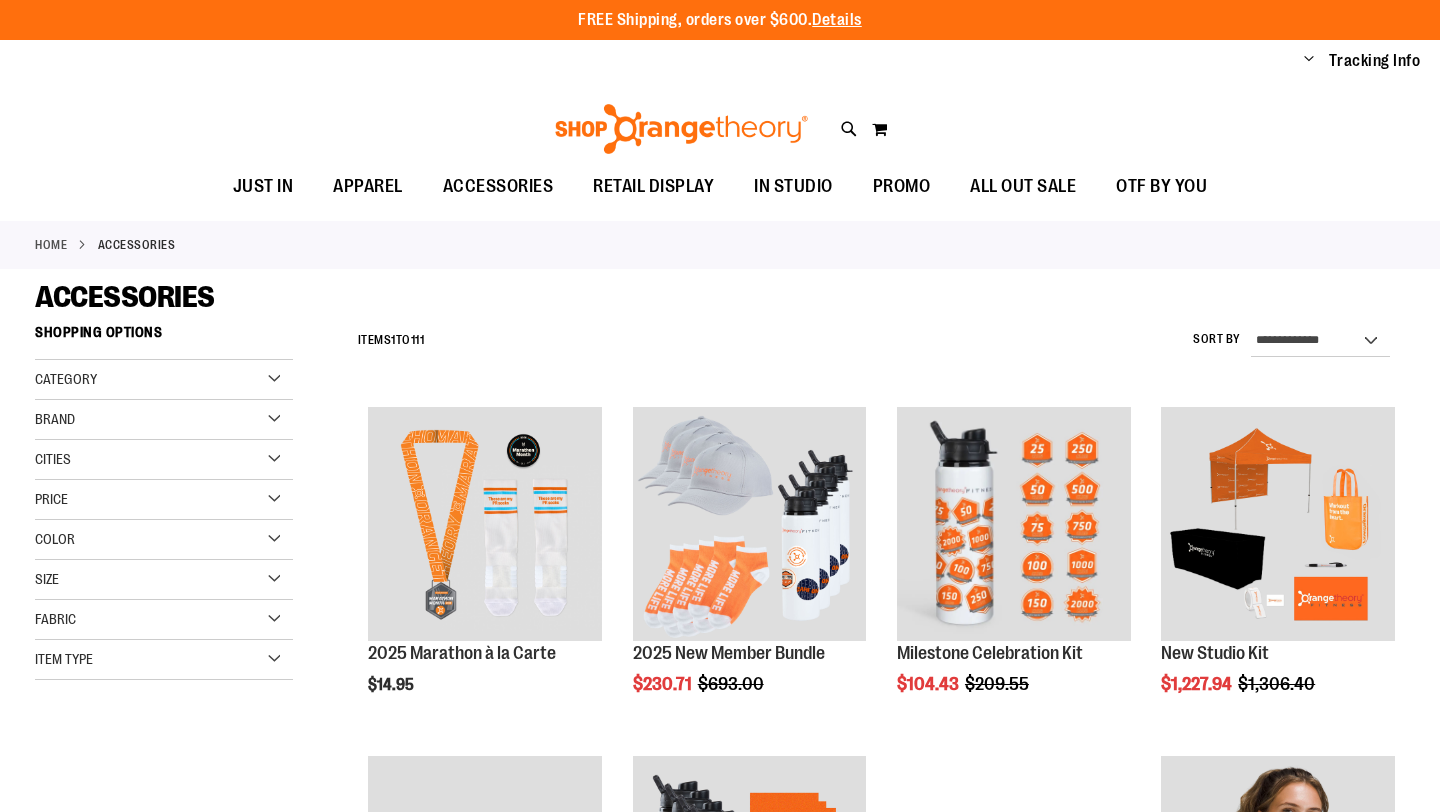 scroll, scrollTop: 0, scrollLeft: 0, axis: both 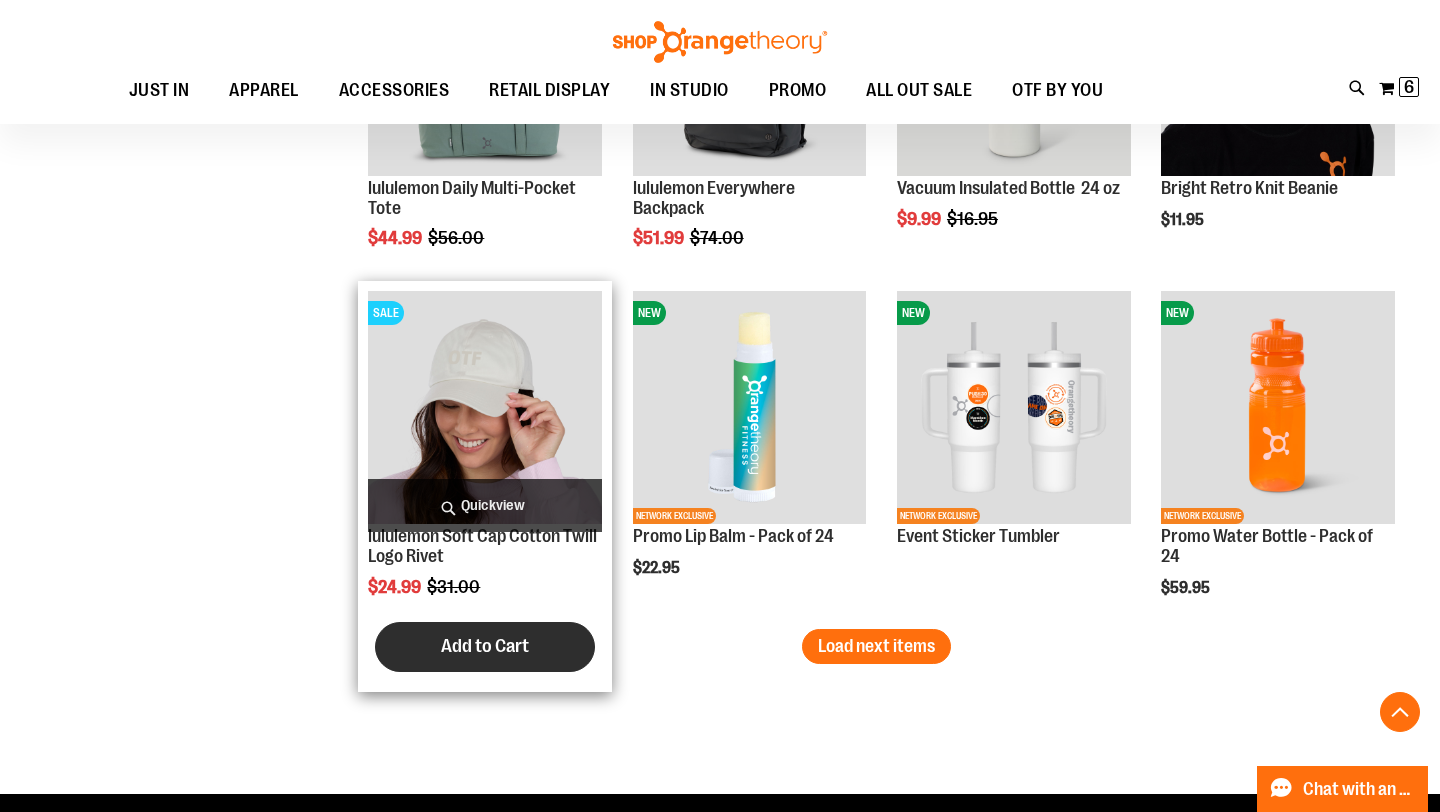 type on "**********" 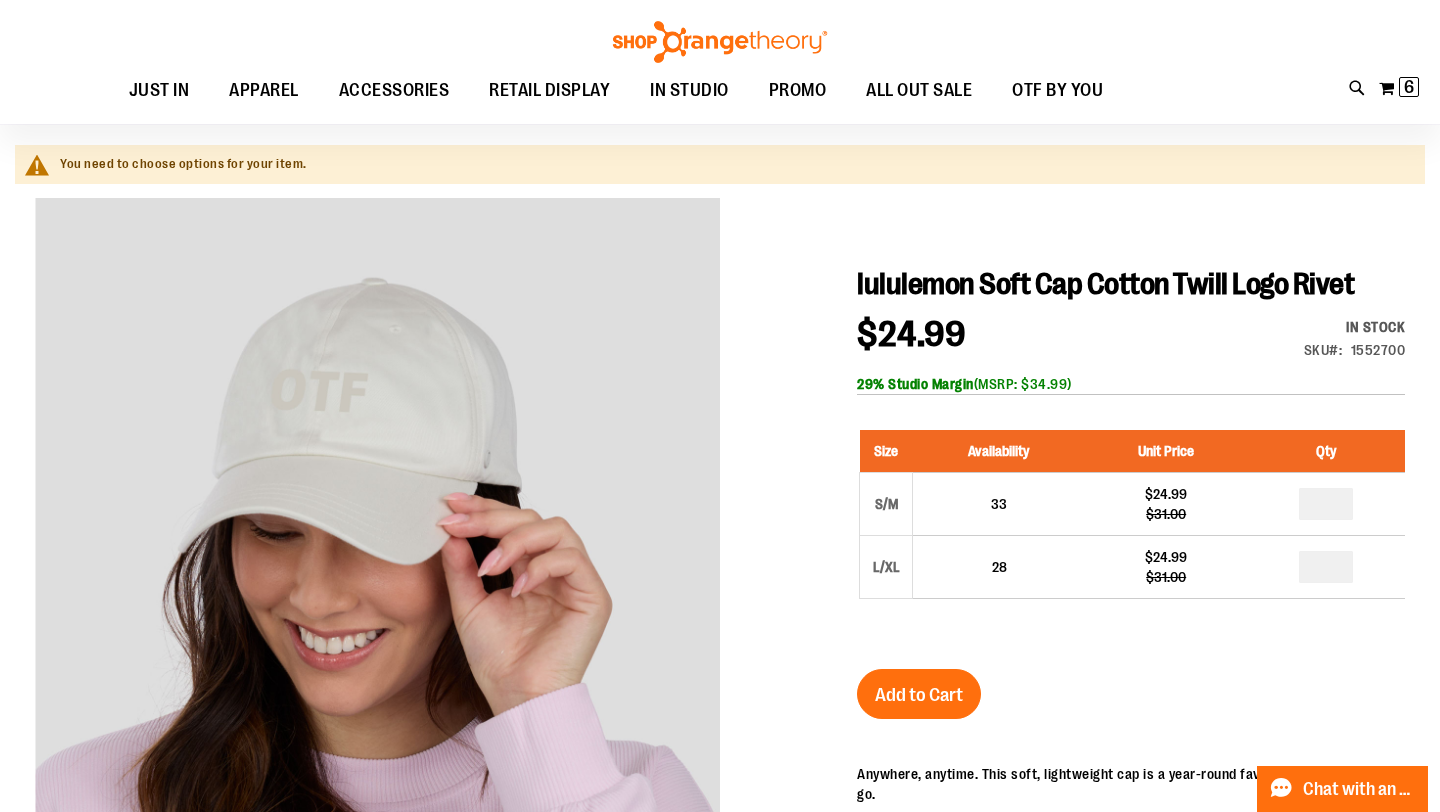 scroll, scrollTop: 138, scrollLeft: 0, axis: vertical 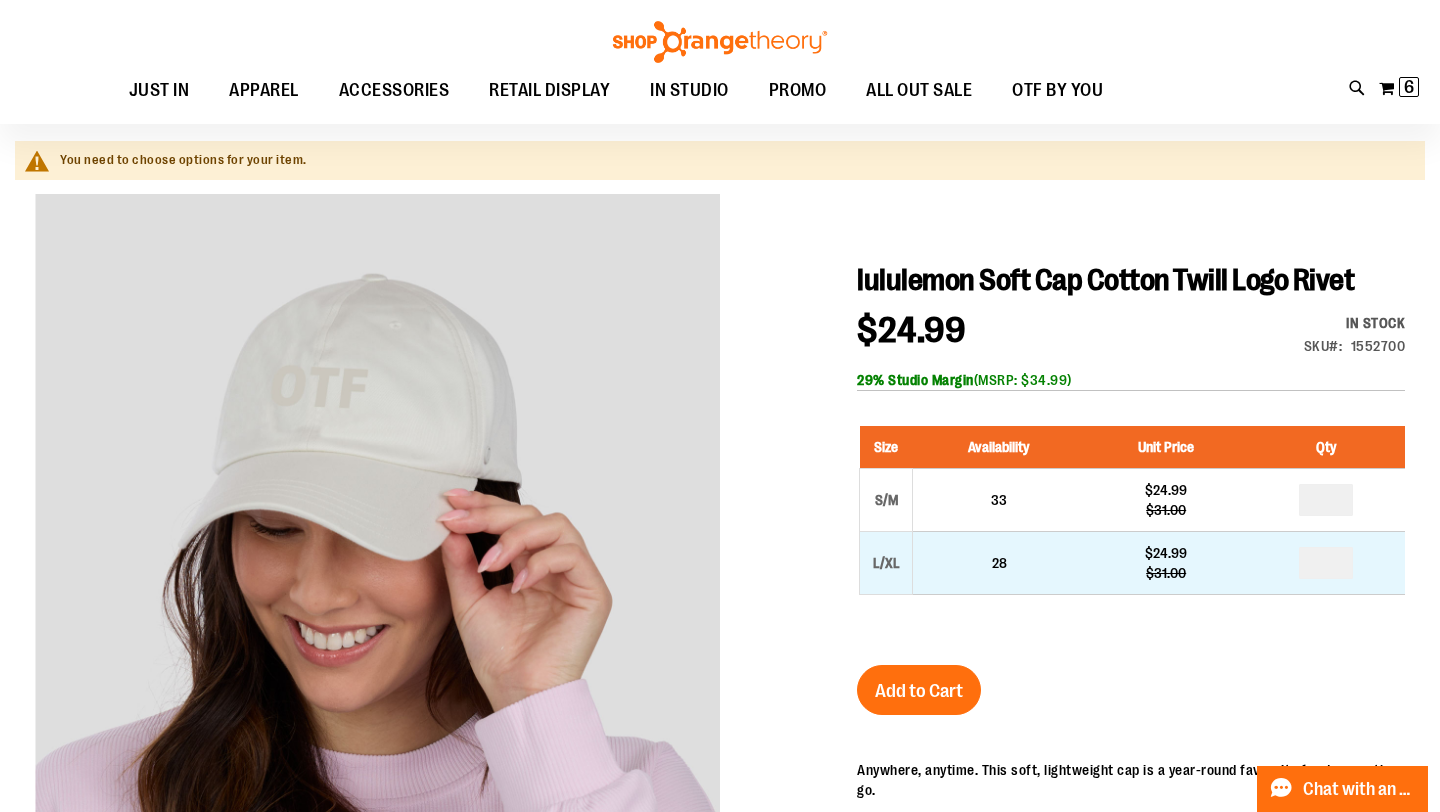 type on "**********" 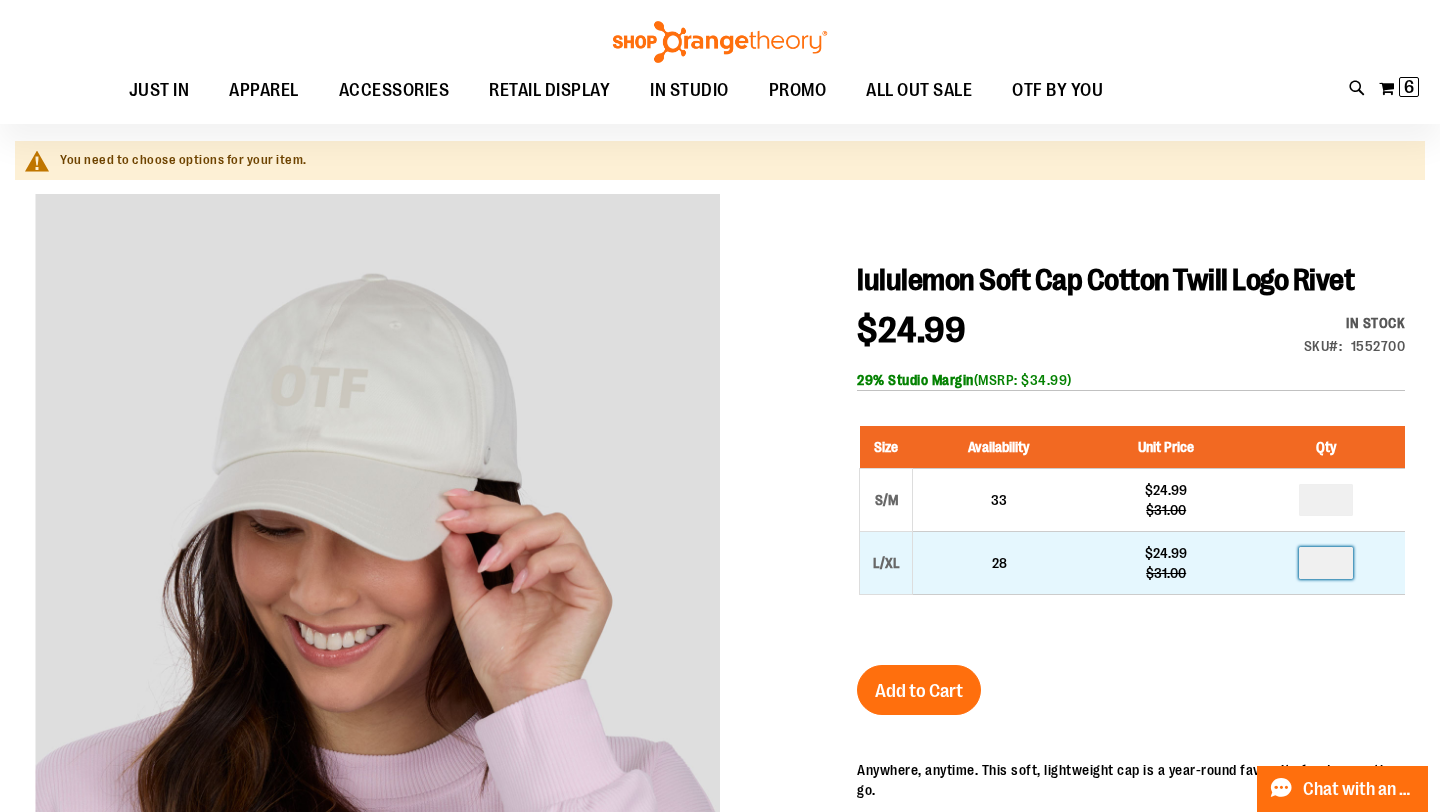 click at bounding box center (1326, 563) 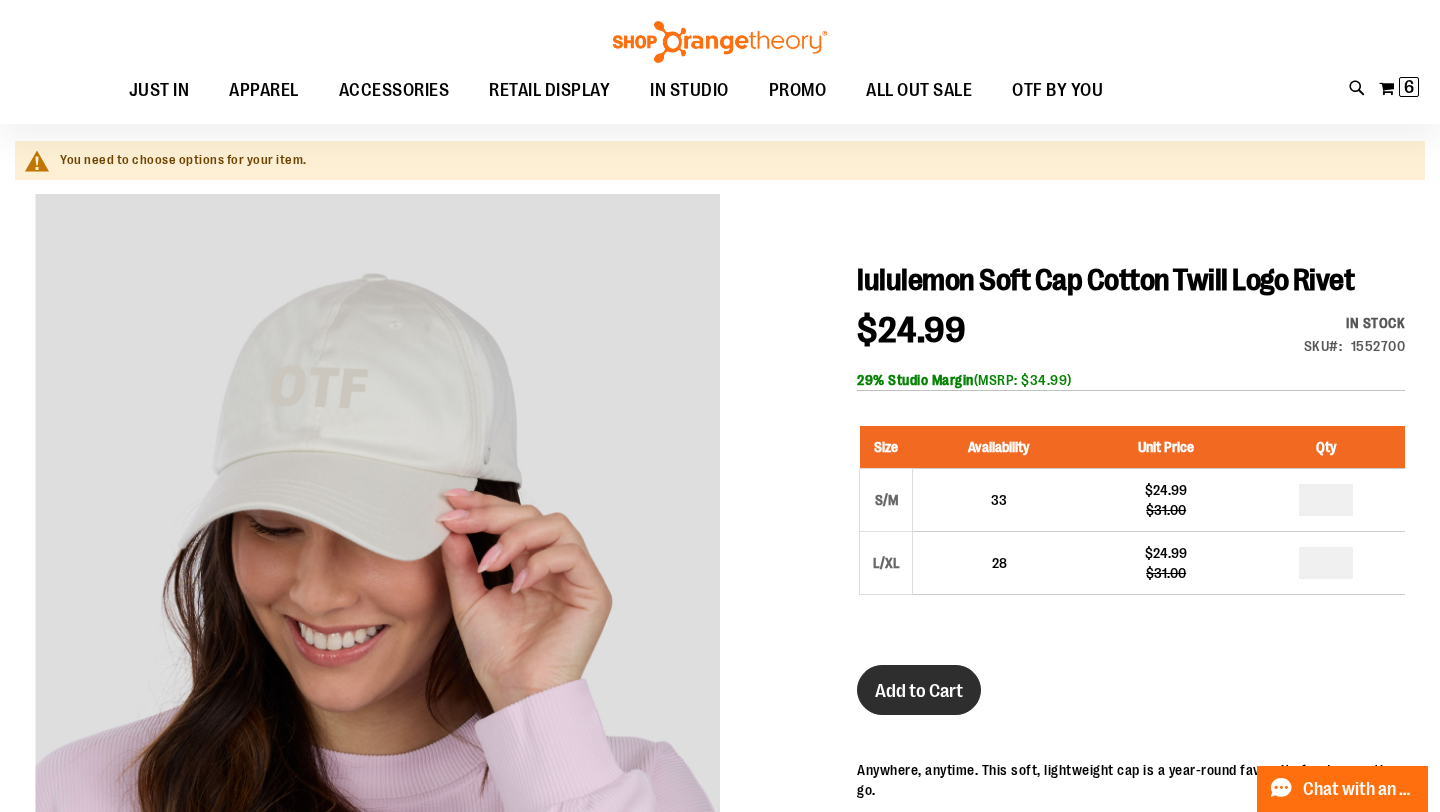 click on "Add to Cart" at bounding box center (919, 691) 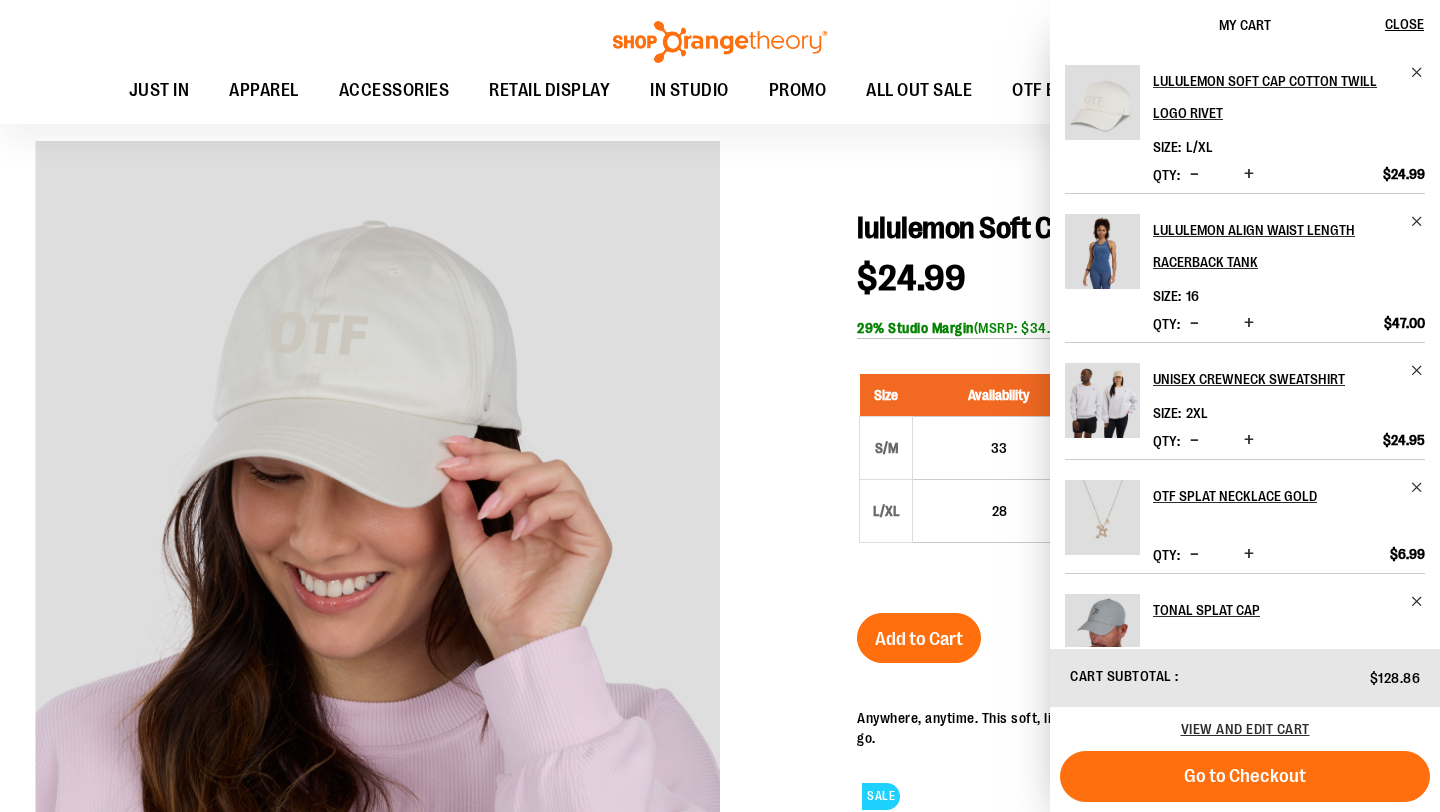 click on "Toggle Nav
Search
Popular Suggestions
Advanced Search" at bounding box center [720, 62] 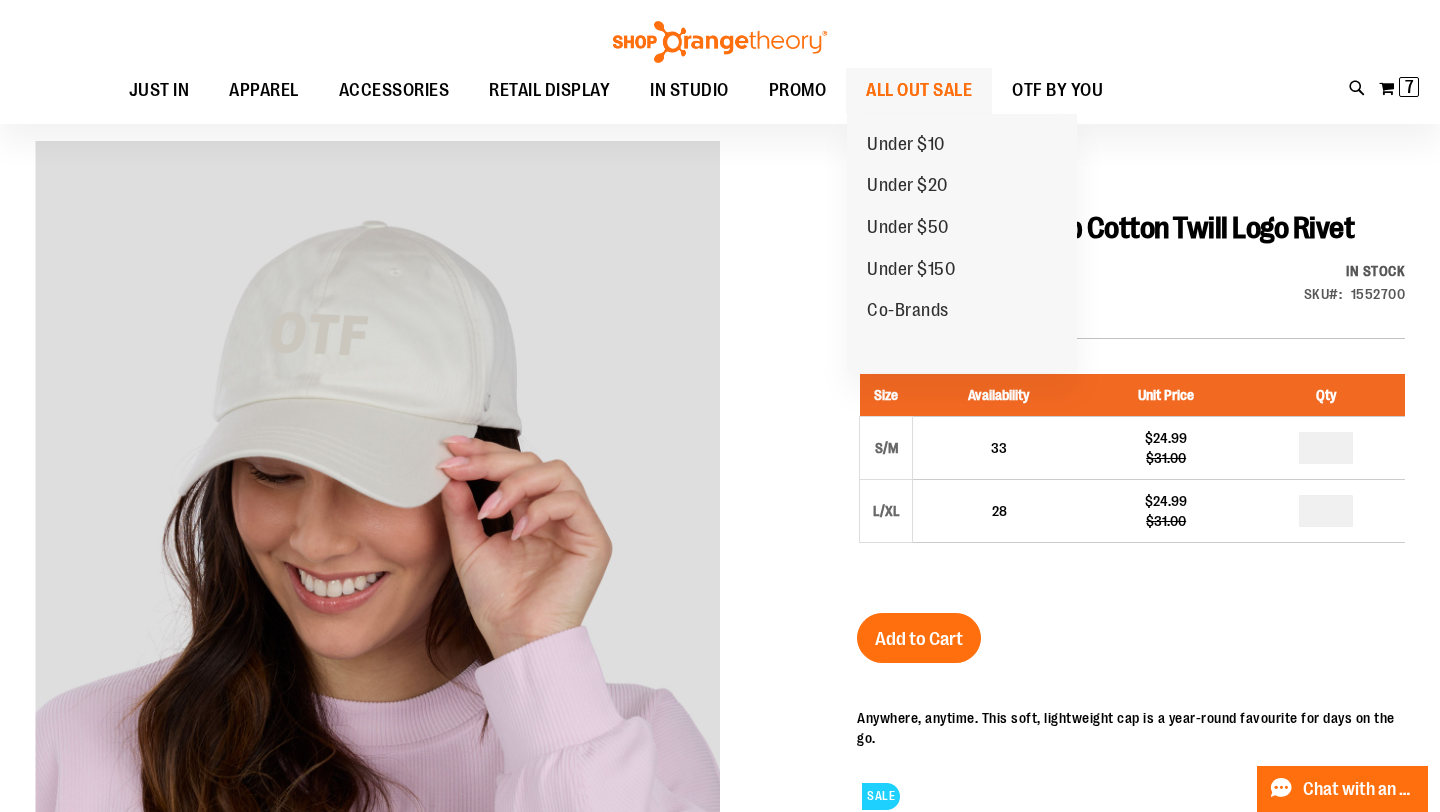 click on "ALL OUT SALE" at bounding box center (919, 90) 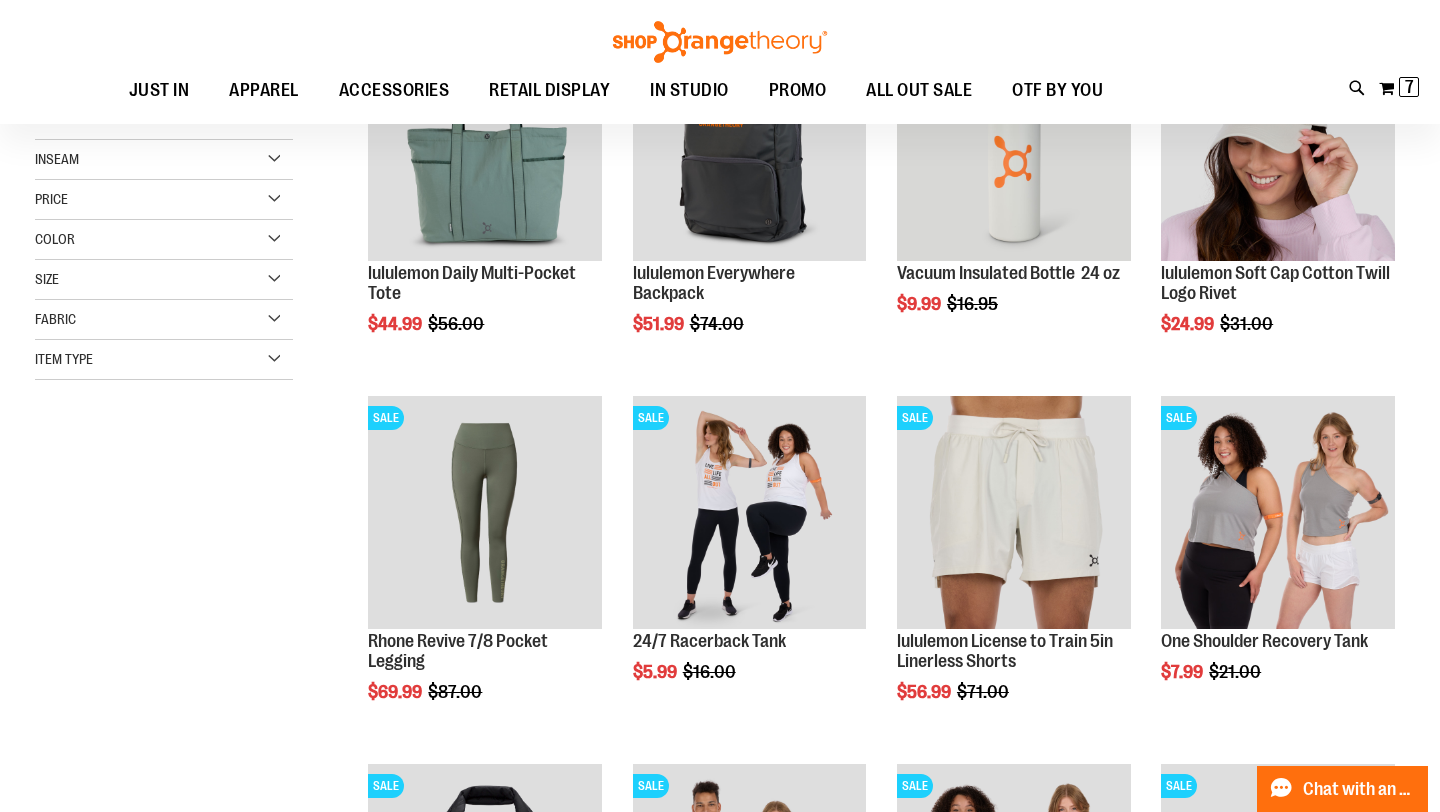 scroll, scrollTop: 606, scrollLeft: 0, axis: vertical 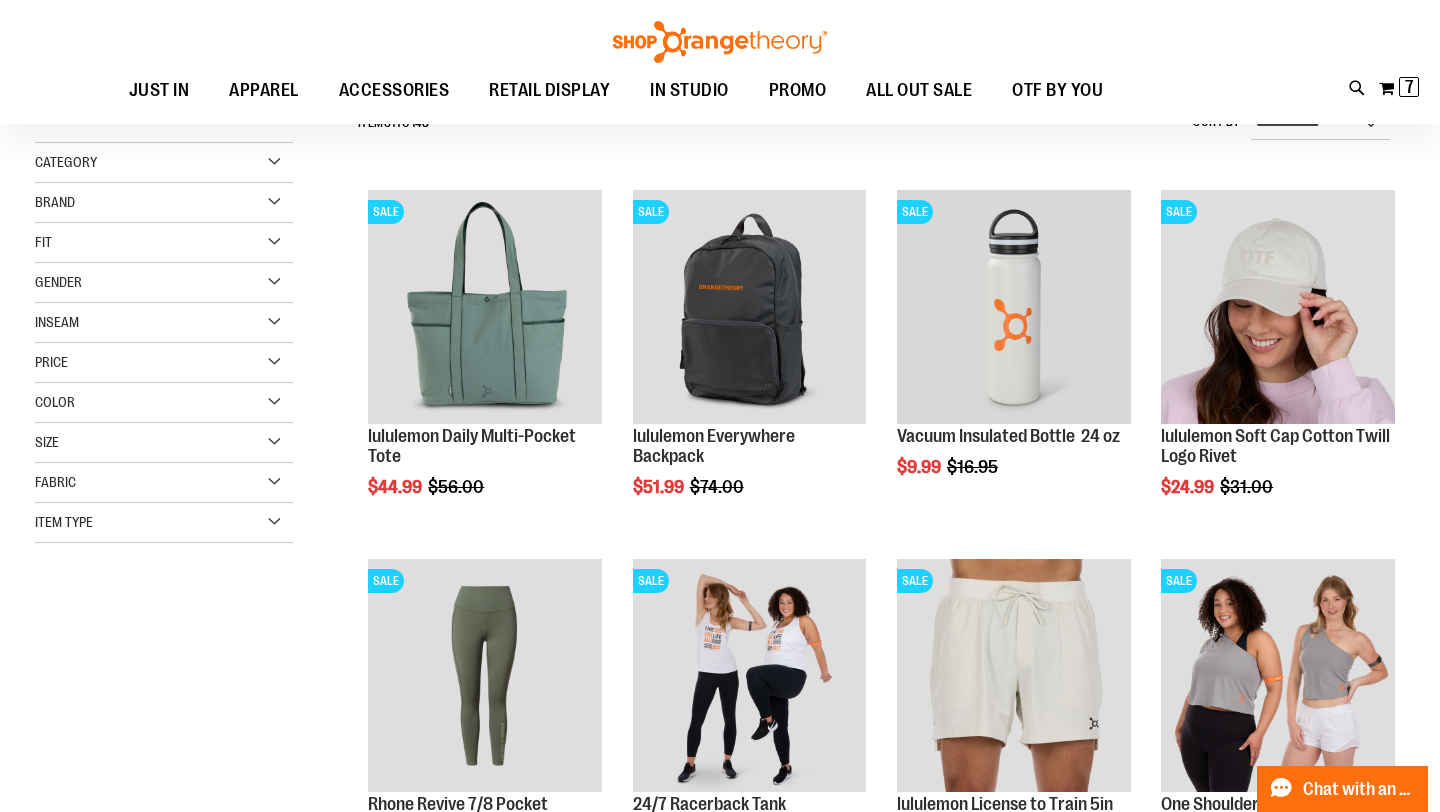 type on "**********" 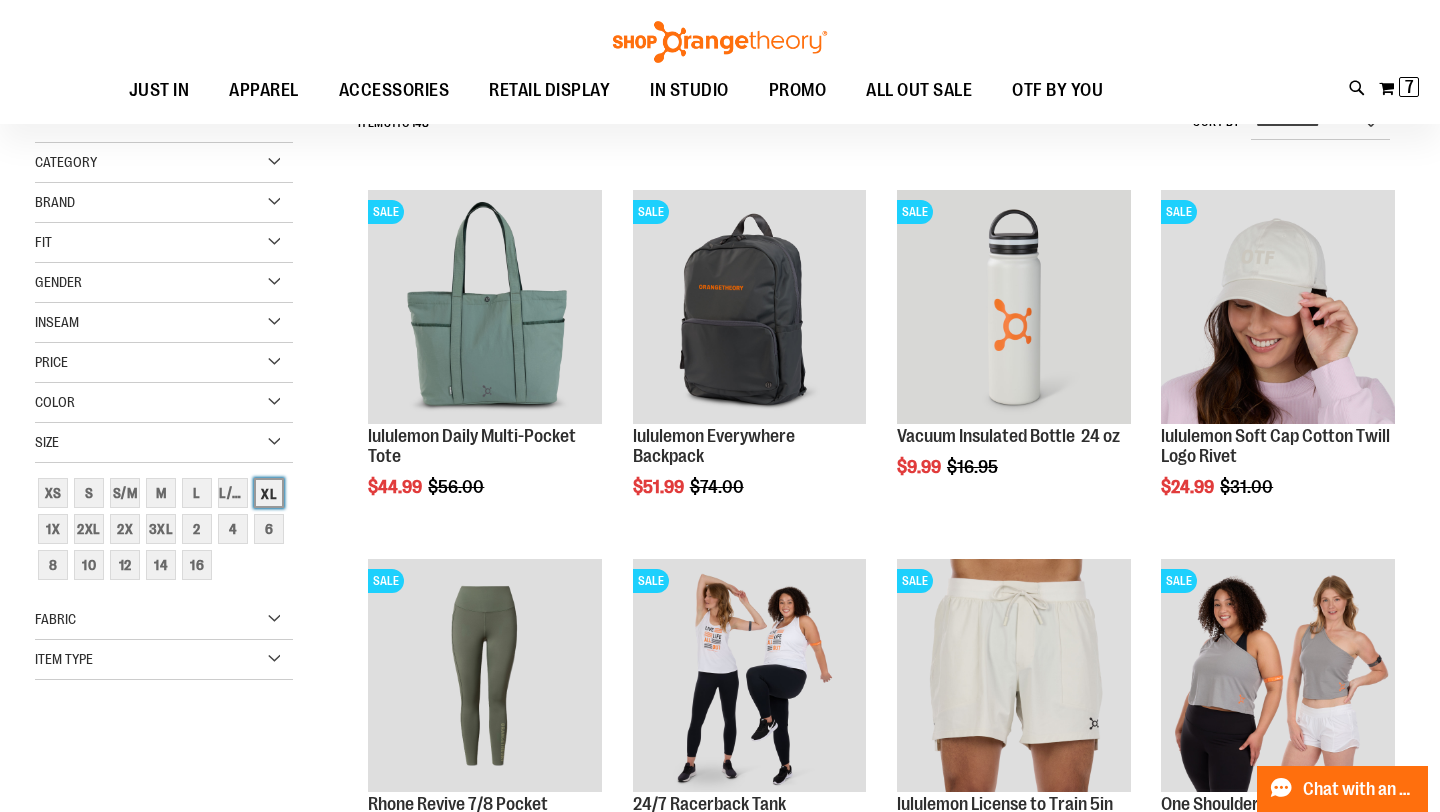 click on "XL" at bounding box center [269, 493] 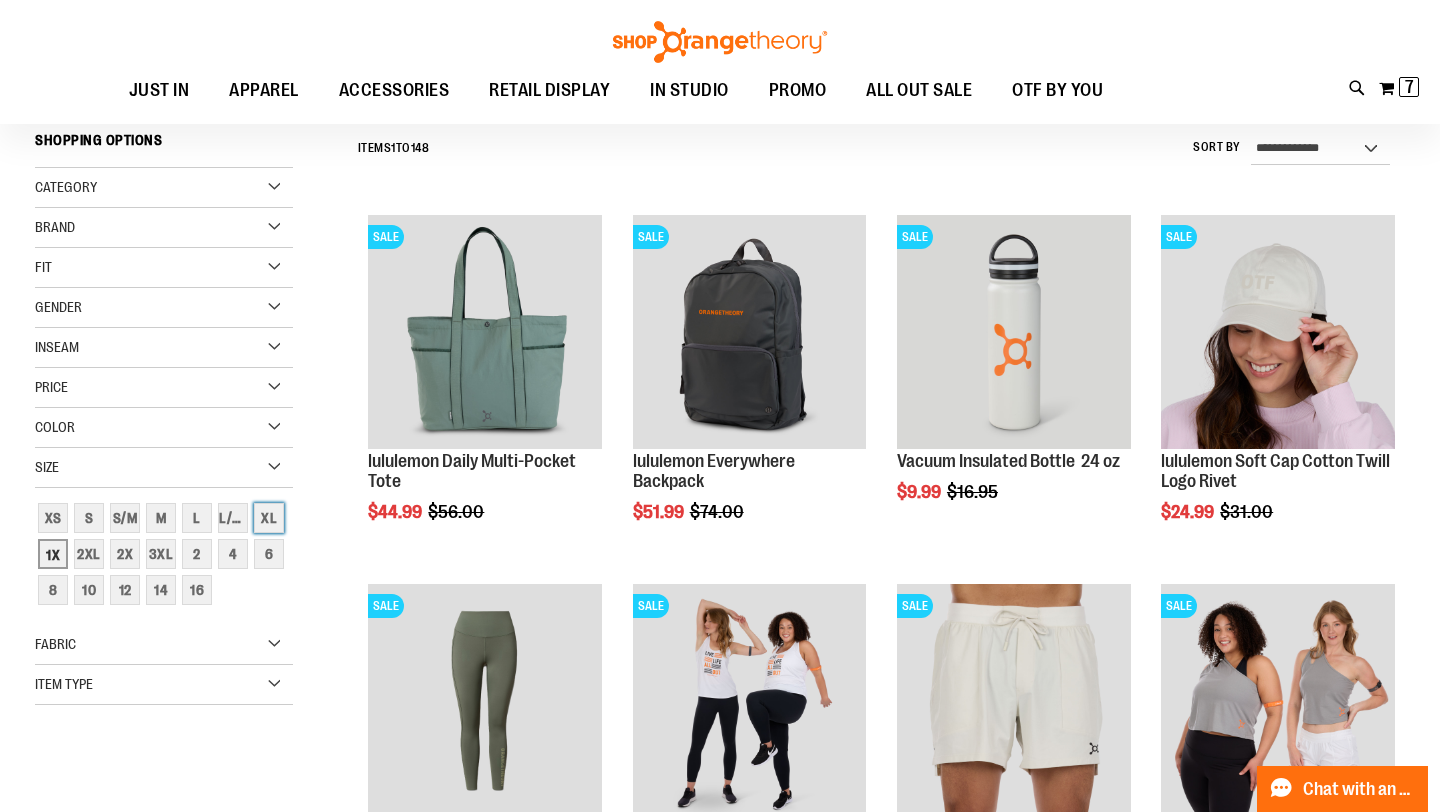 scroll, scrollTop: 181, scrollLeft: 0, axis: vertical 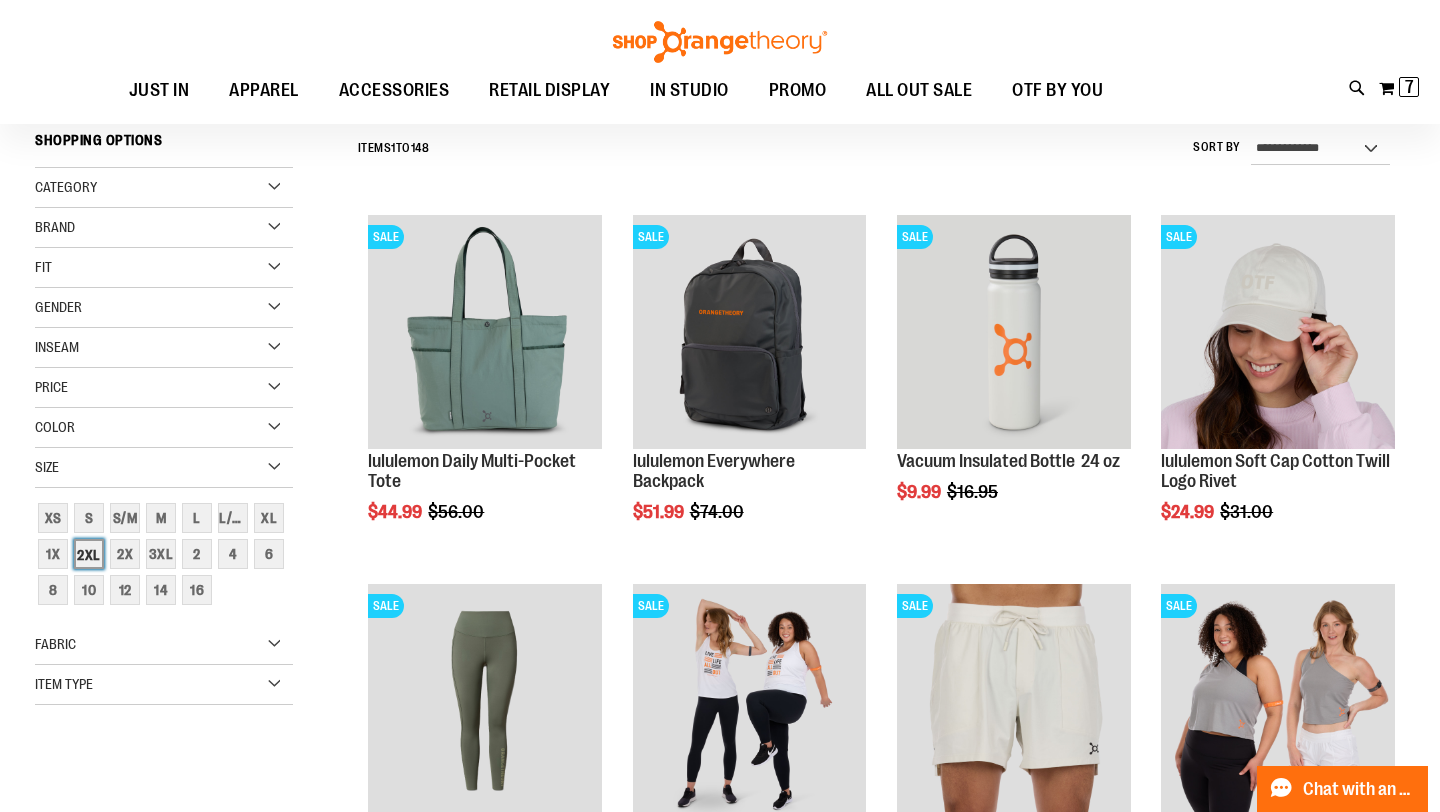 click on "2XL" at bounding box center (89, 554) 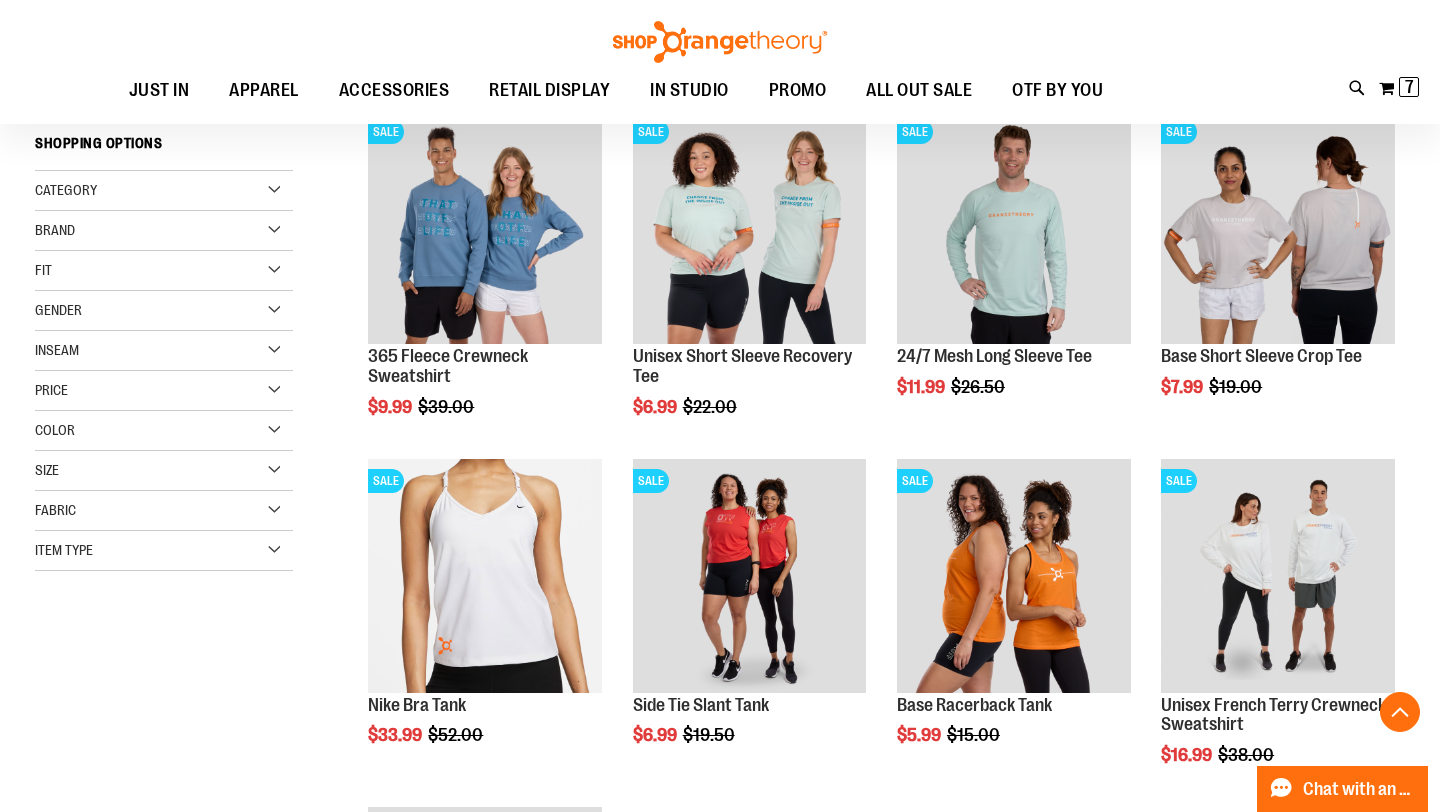 scroll, scrollTop: 431, scrollLeft: 0, axis: vertical 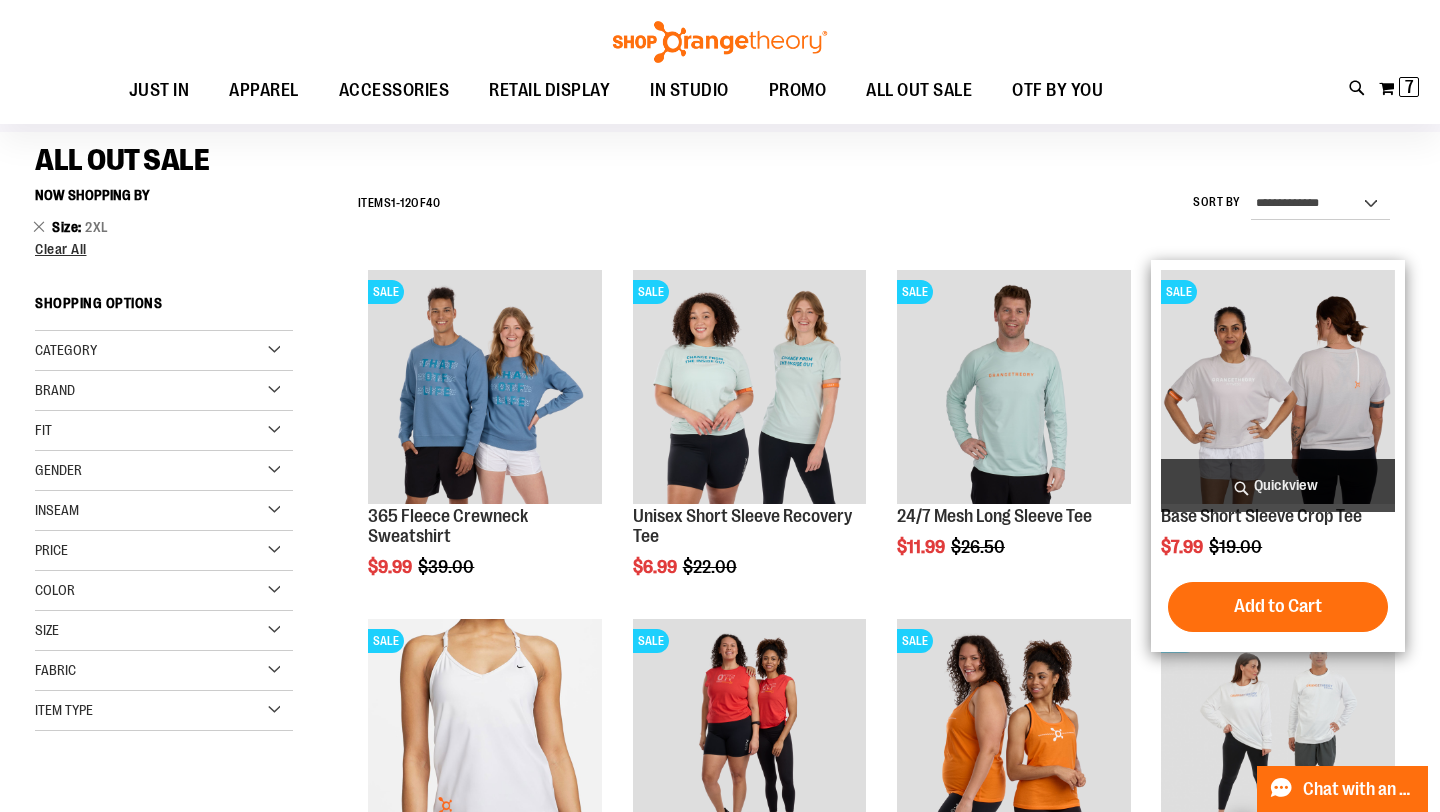 click at bounding box center (1278, 387) 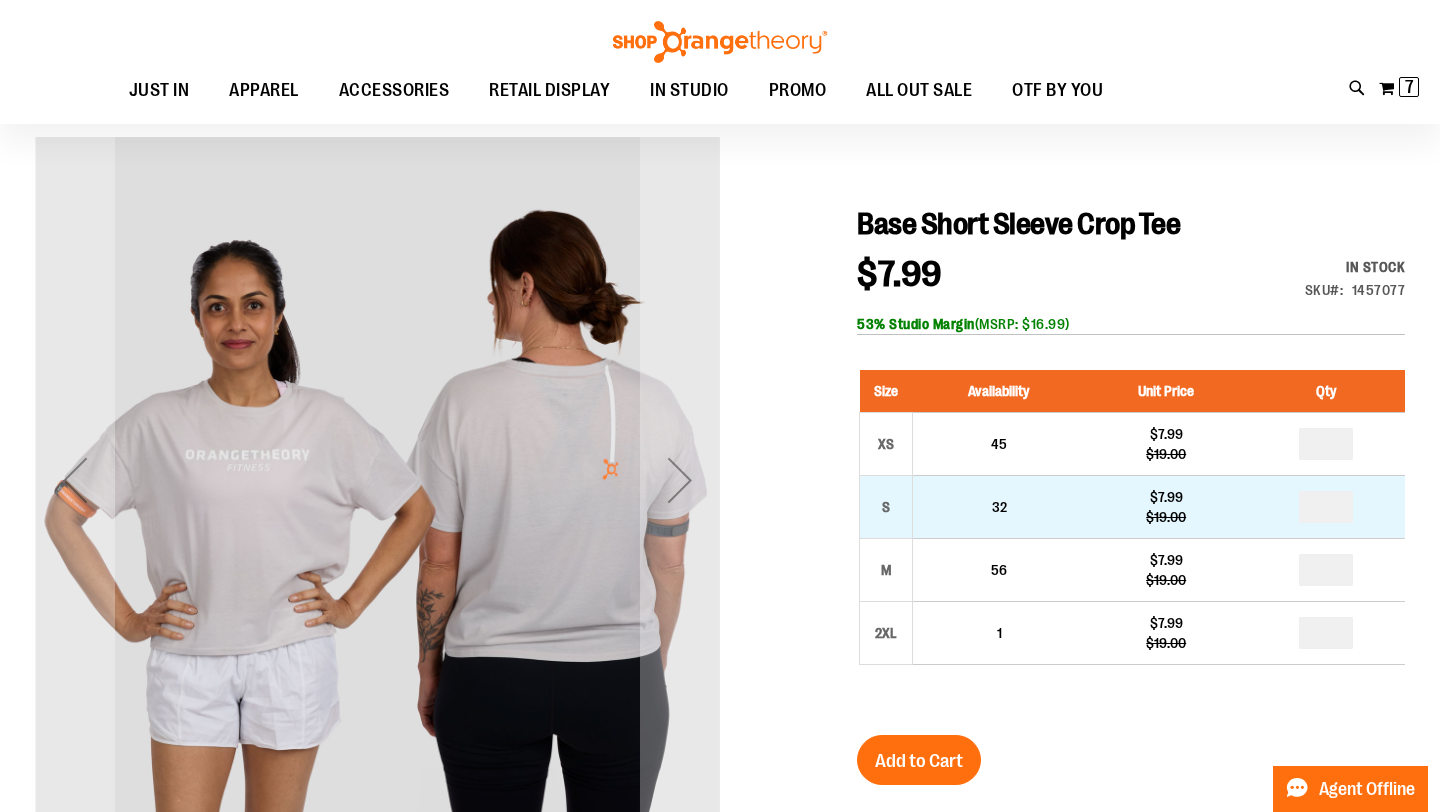 scroll, scrollTop: 203, scrollLeft: 0, axis: vertical 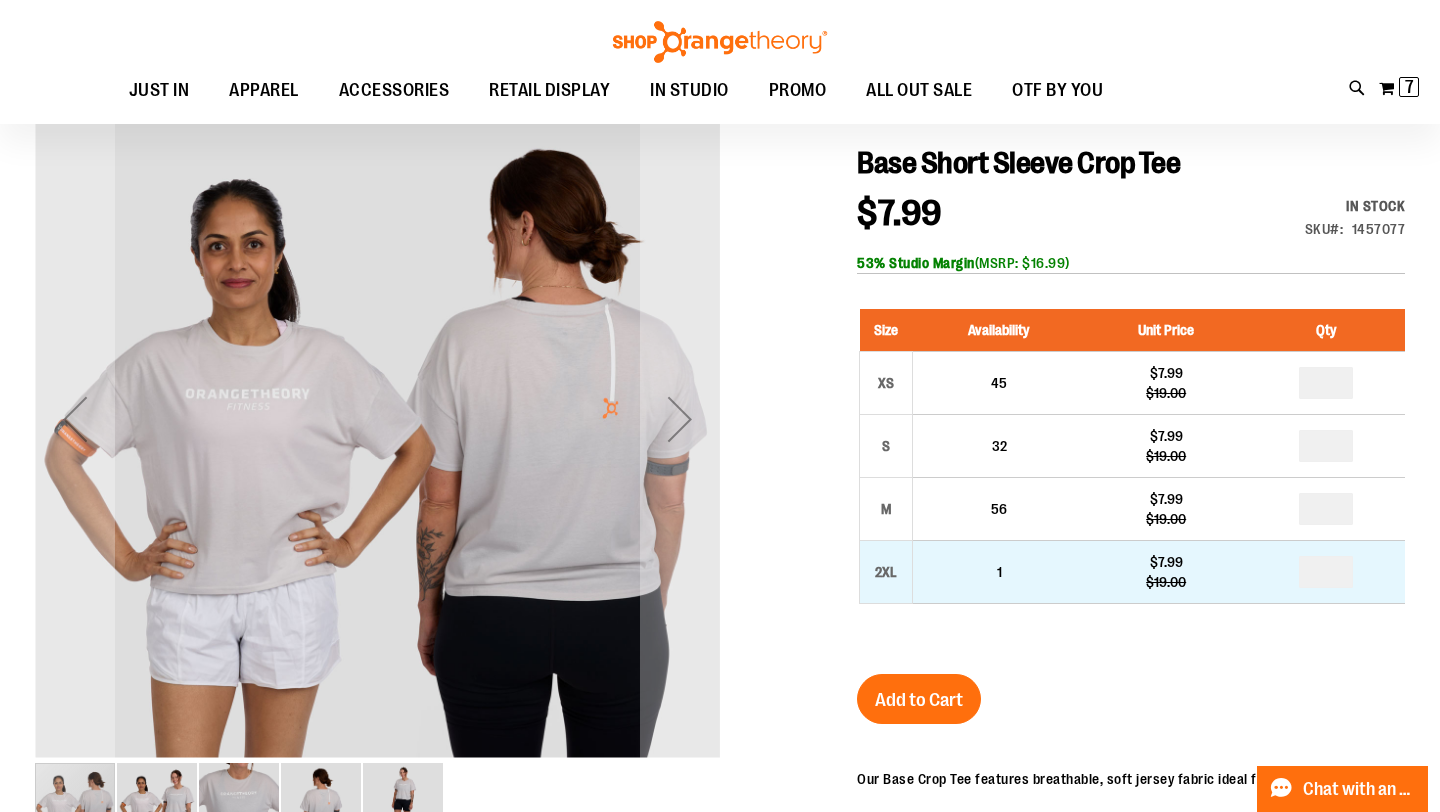 type on "**********" 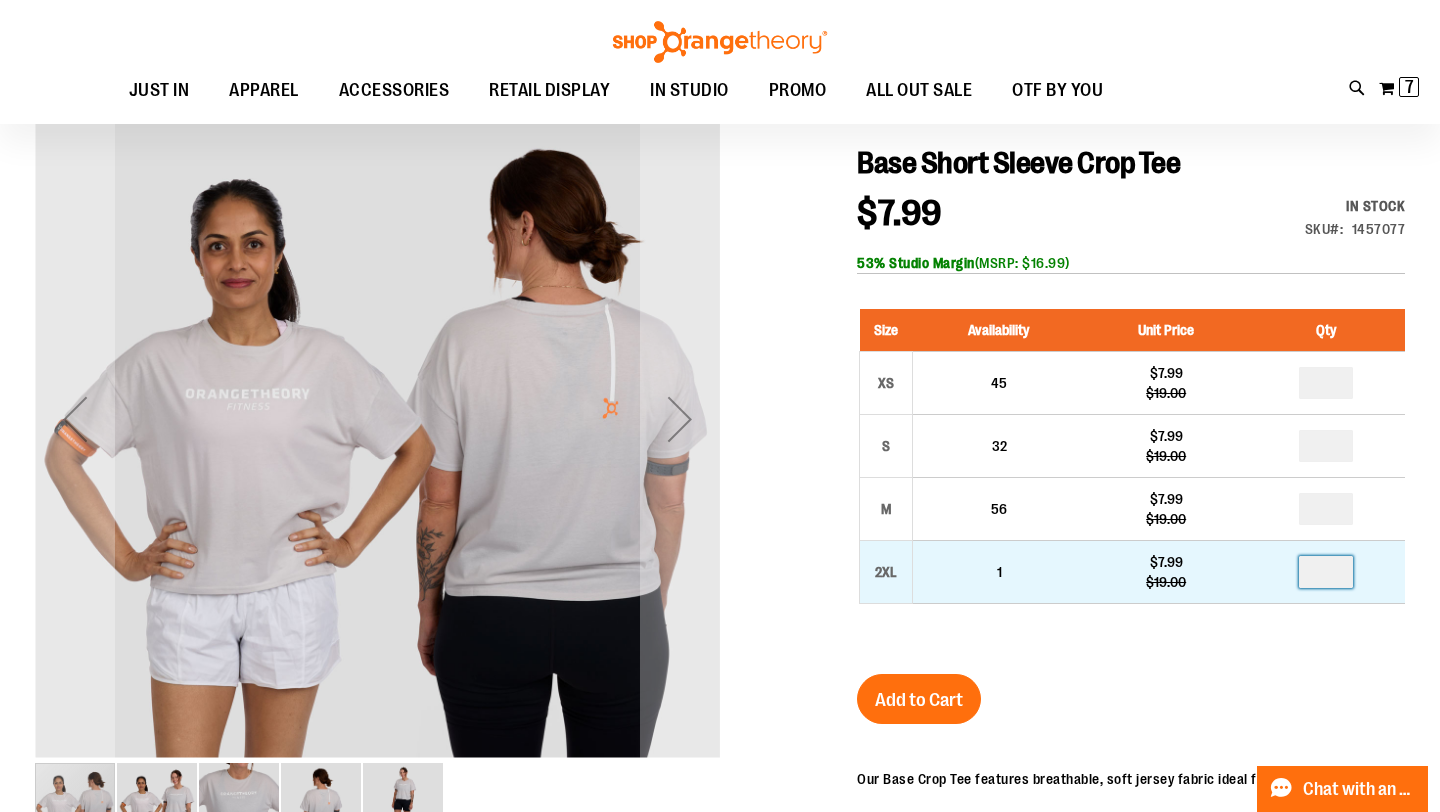 click at bounding box center (1326, 572) 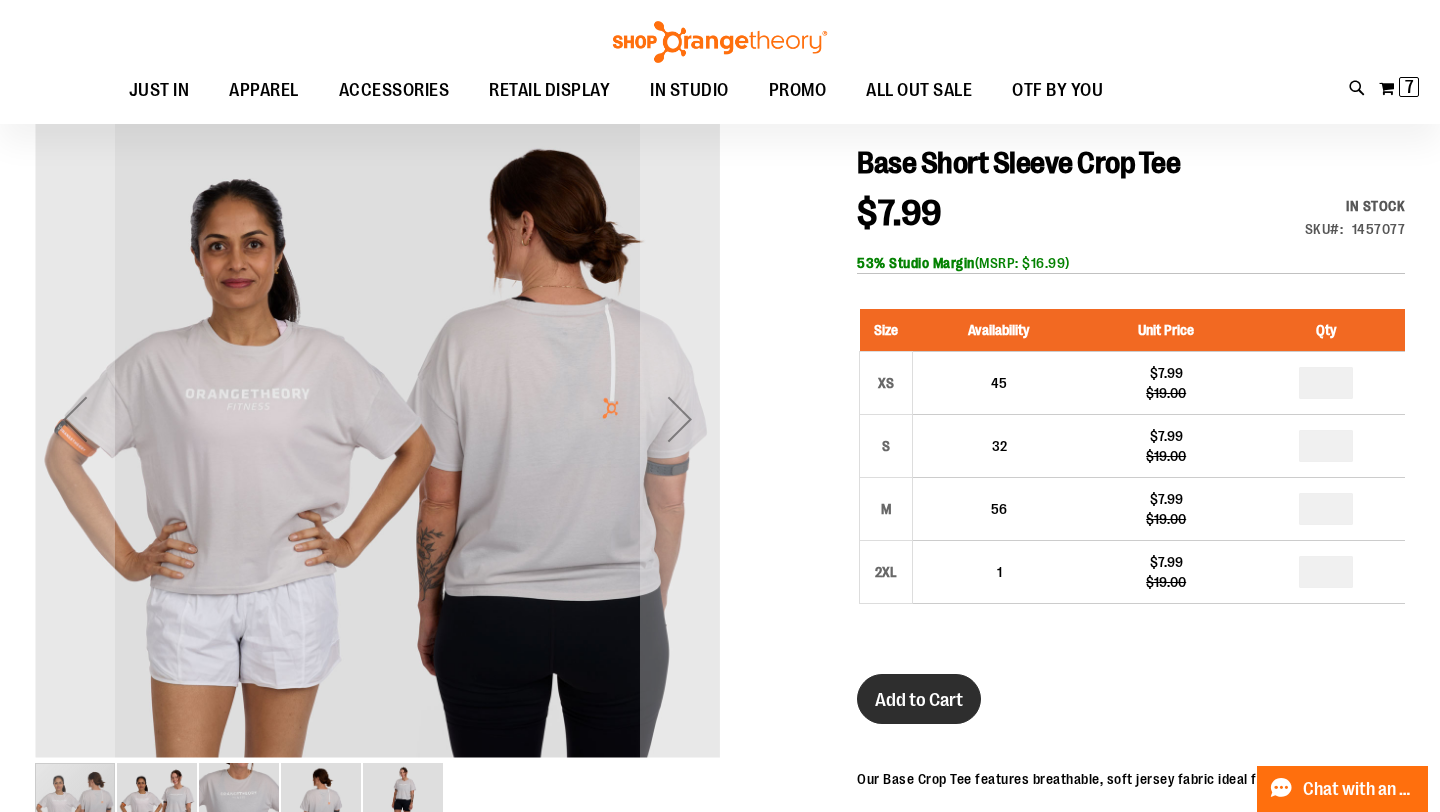 click on "Add to Cart" at bounding box center [919, 699] 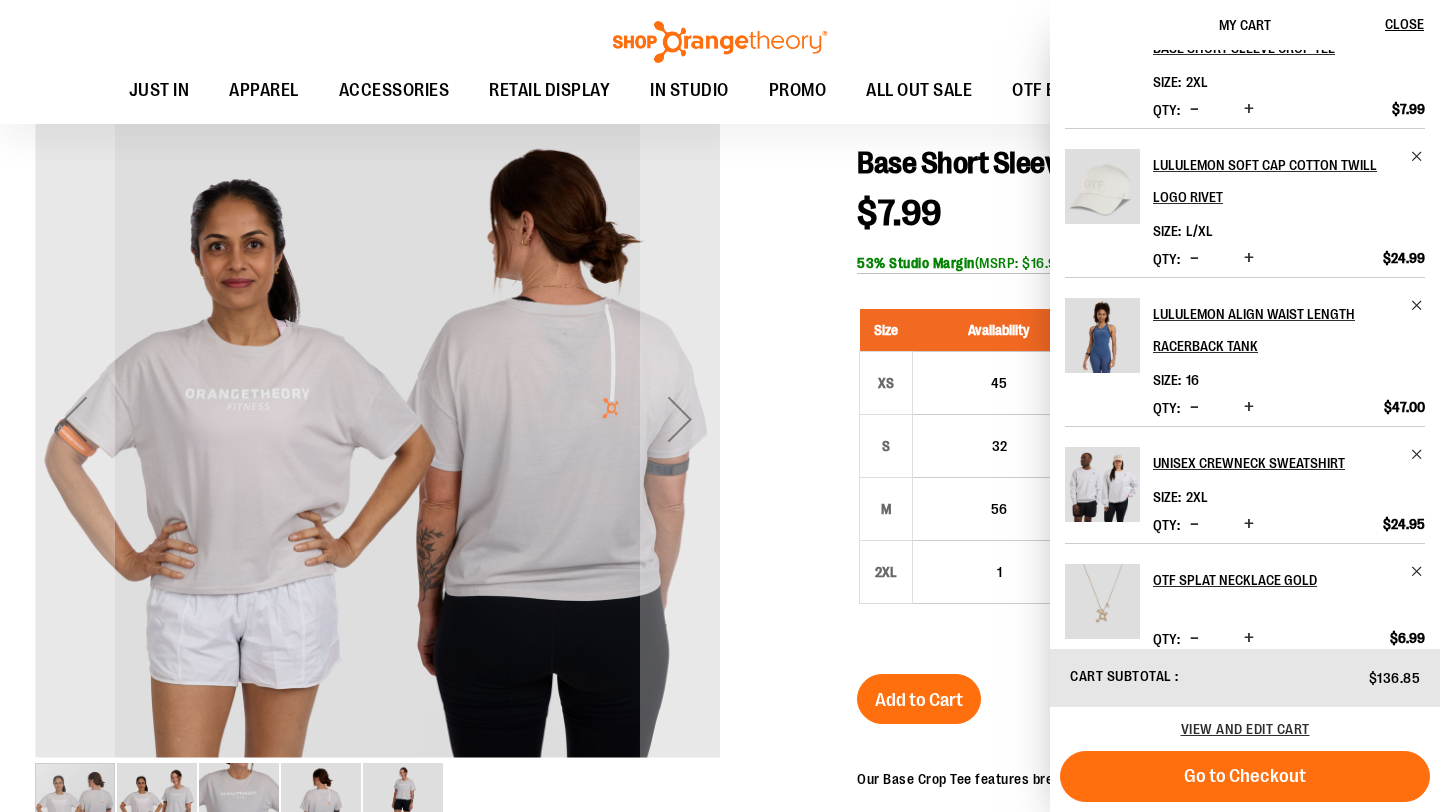 scroll, scrollTop: 0, scrollLeft: 0, axis: both 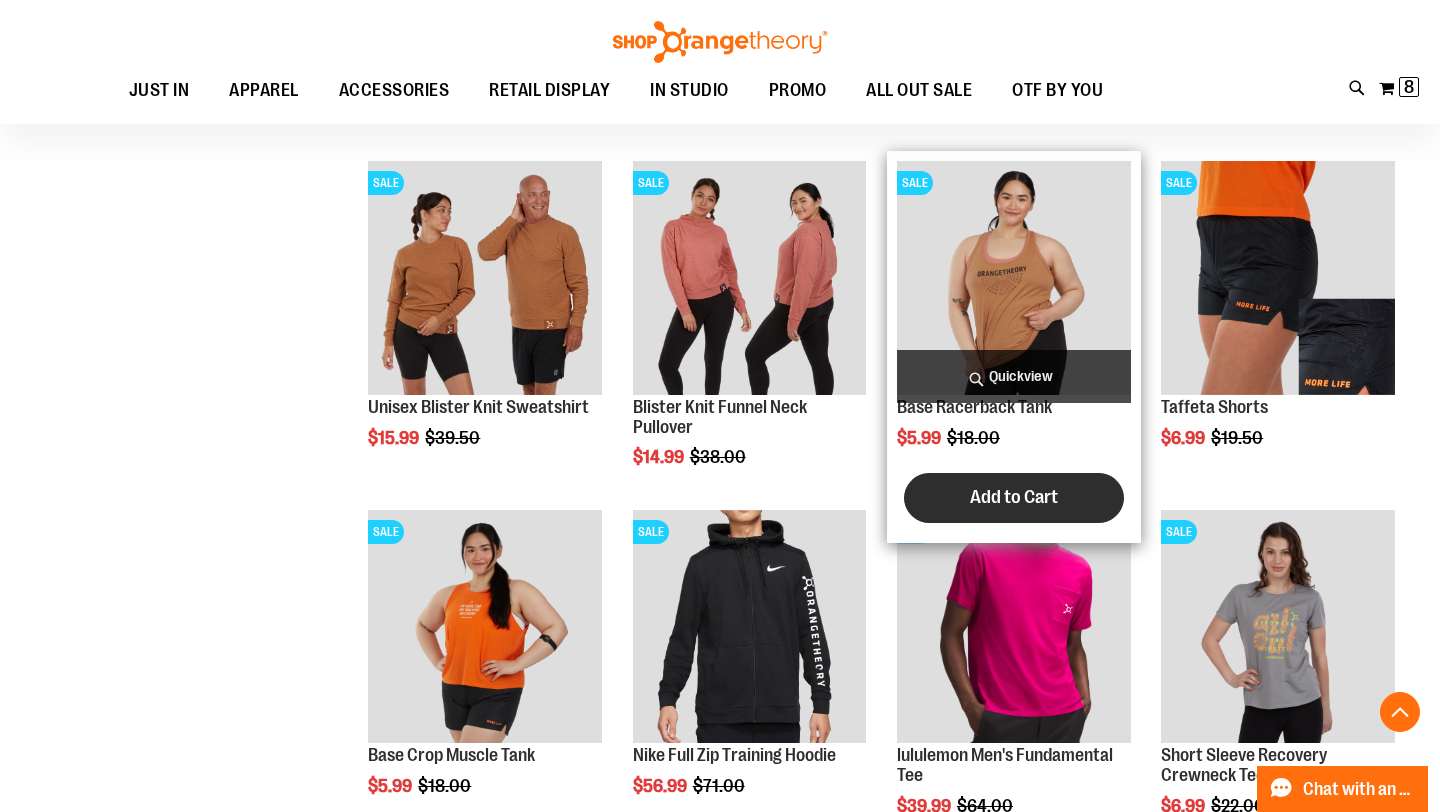 type on "**********" 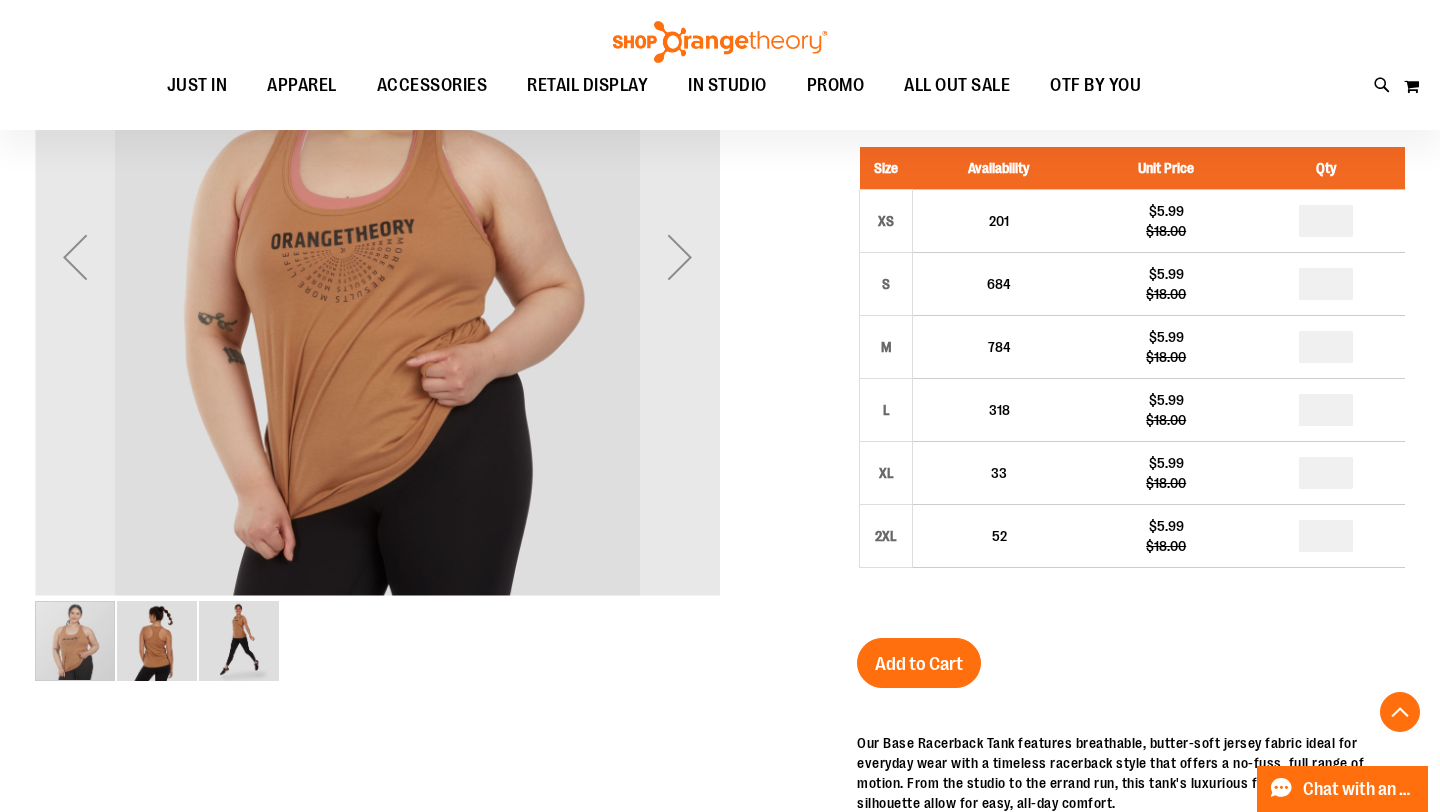 scroll, scrollTop: 377, scrollLeft: 0, axis: vertical 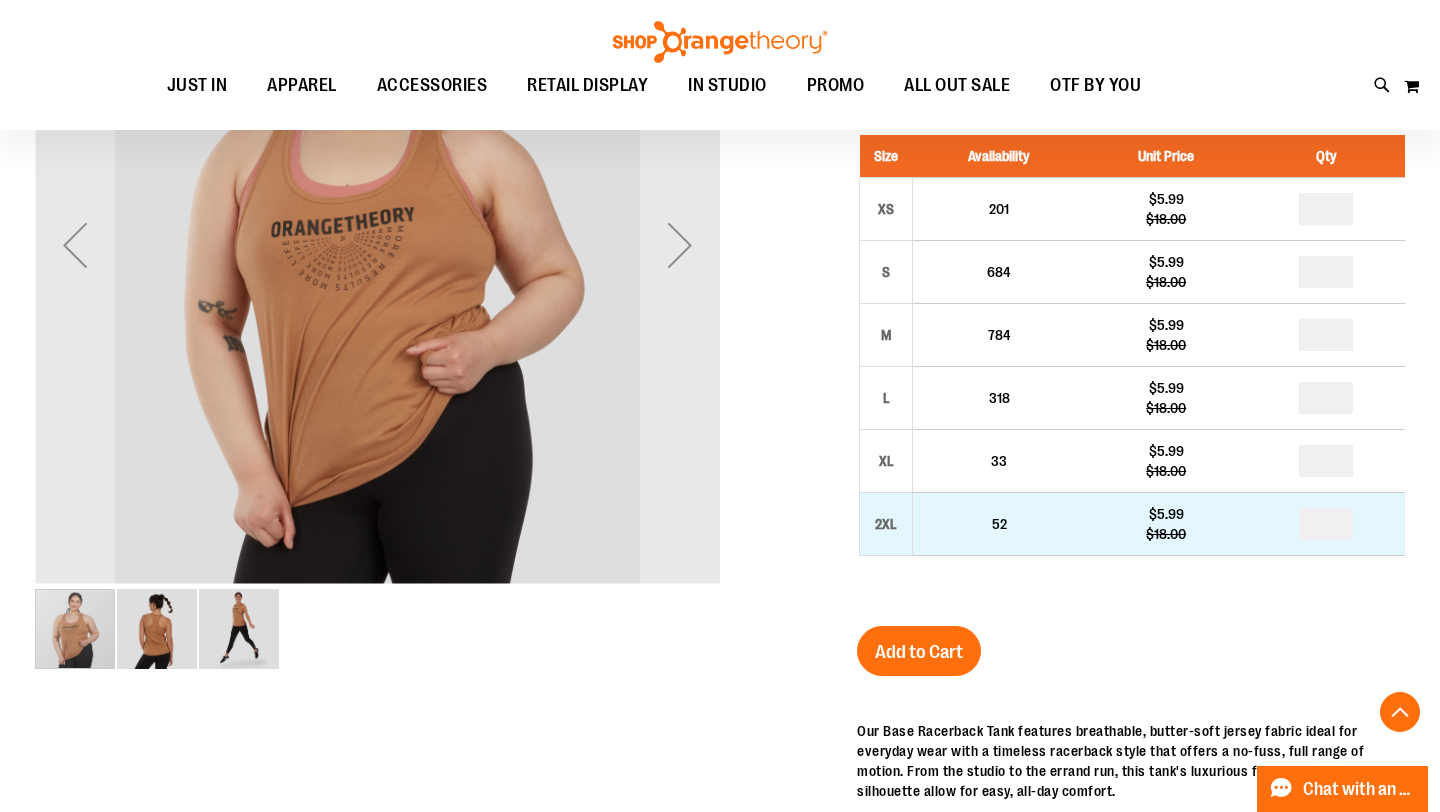 type on "**********" 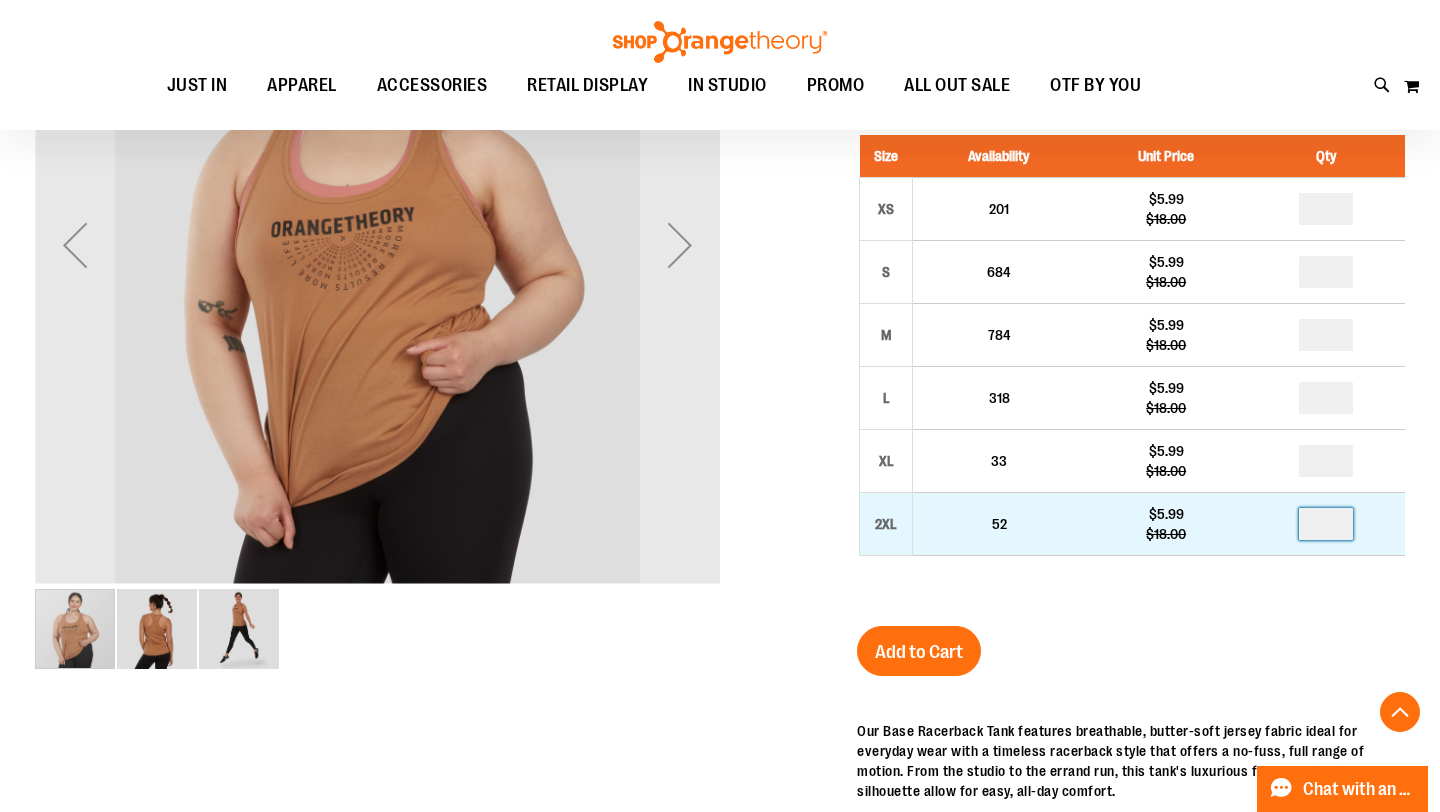 click at bounding box center (1326, 524) 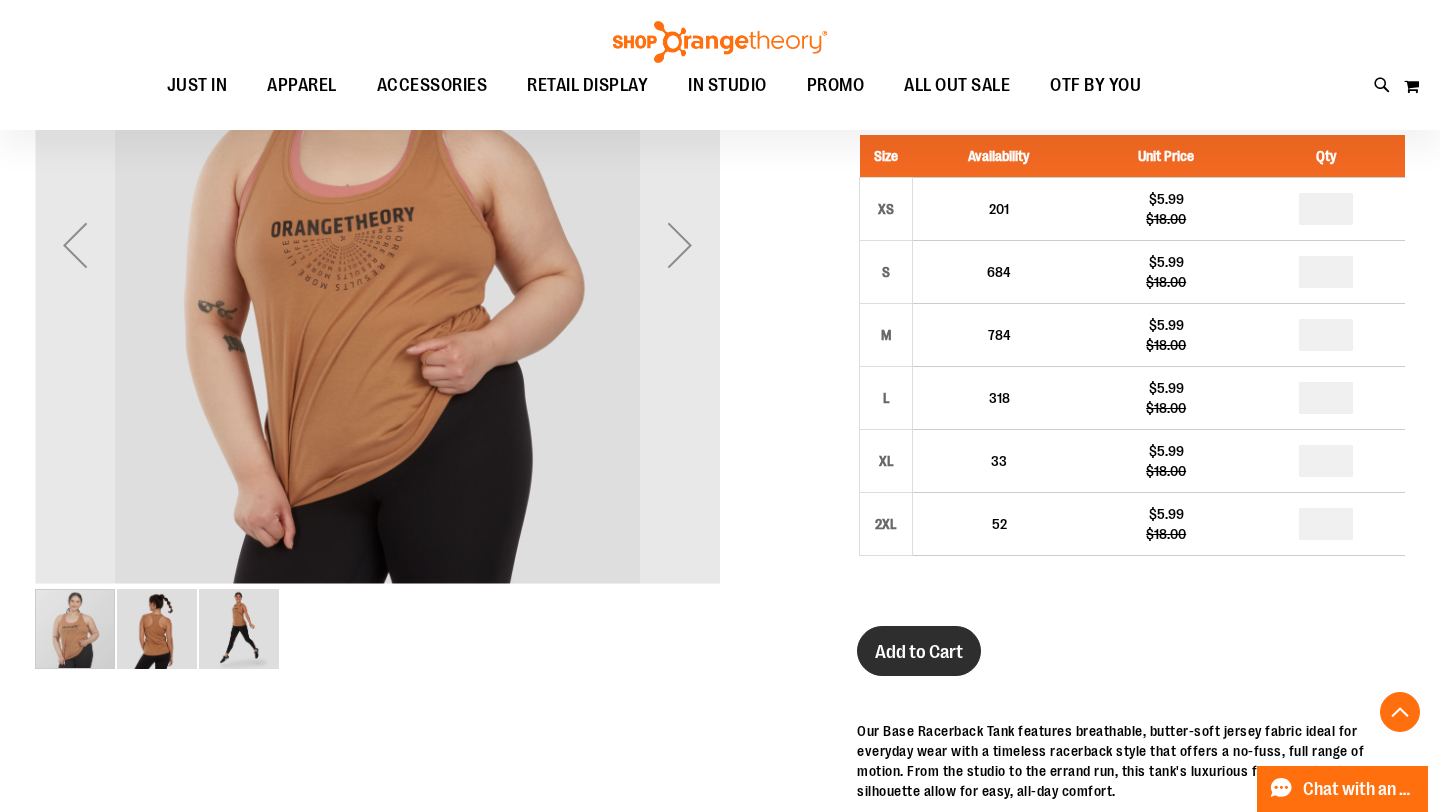 click on "Add to Cart" at bounding box center [919, 652] 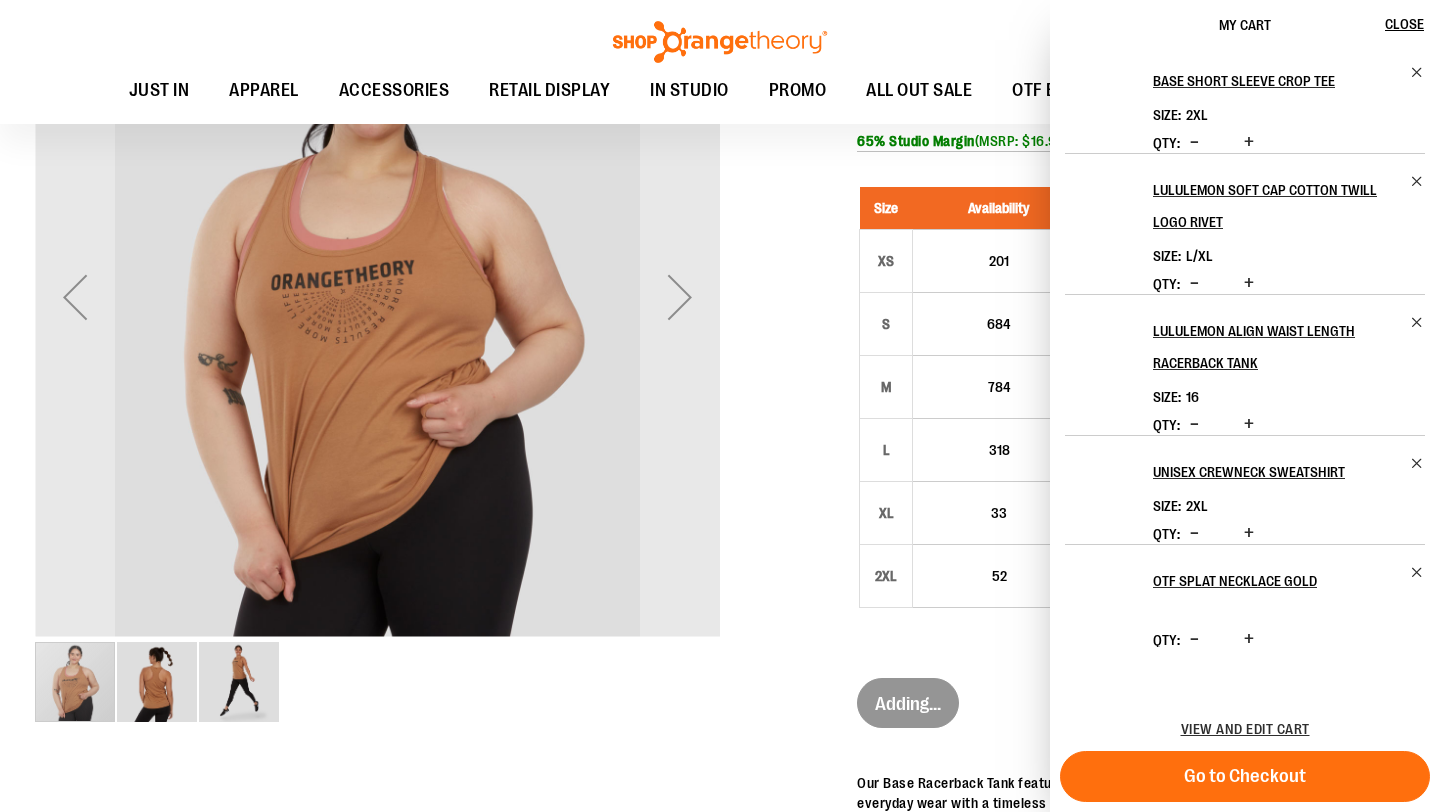 scroll, scrollTop: 429, scrollLeft: 0, axis: vertical 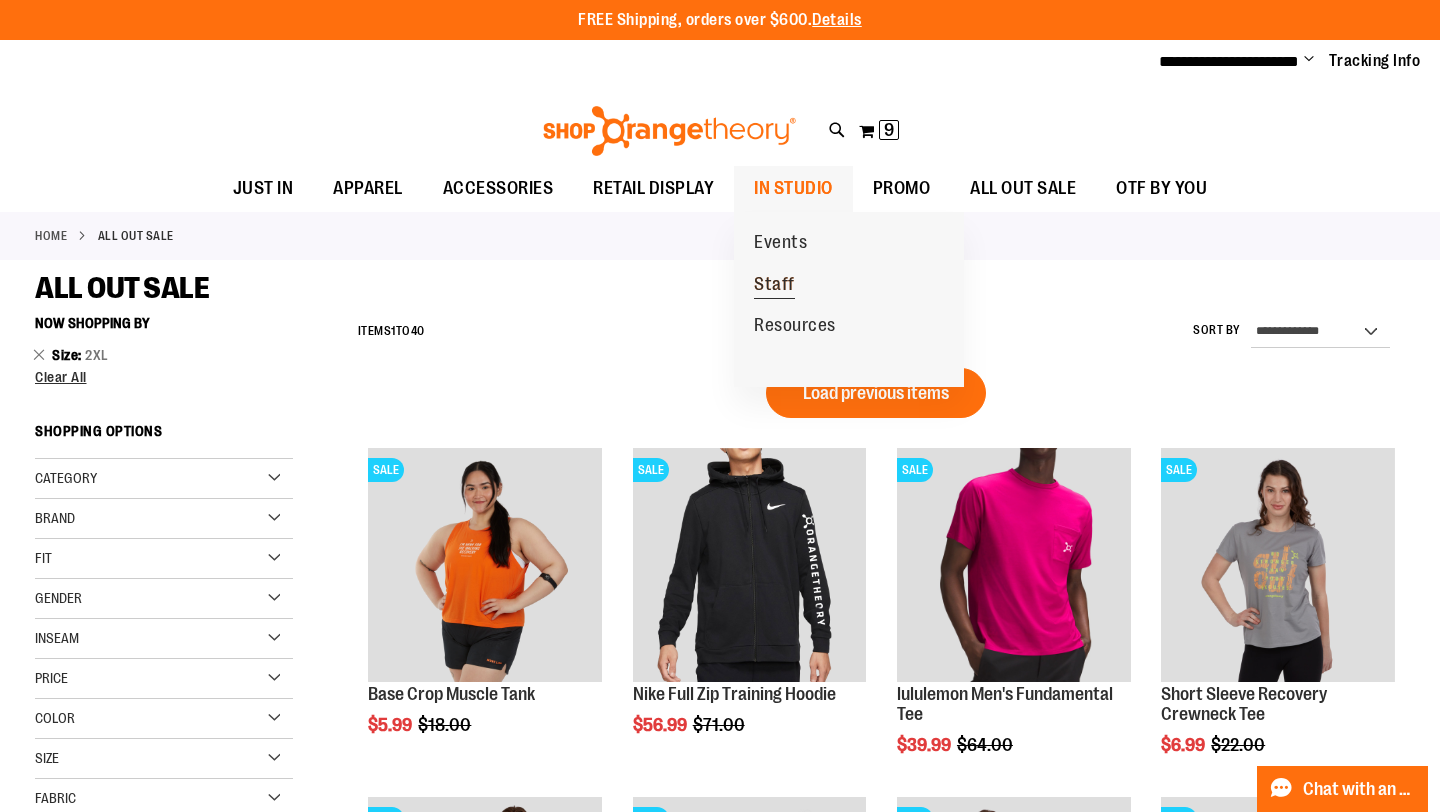 type on "**********" 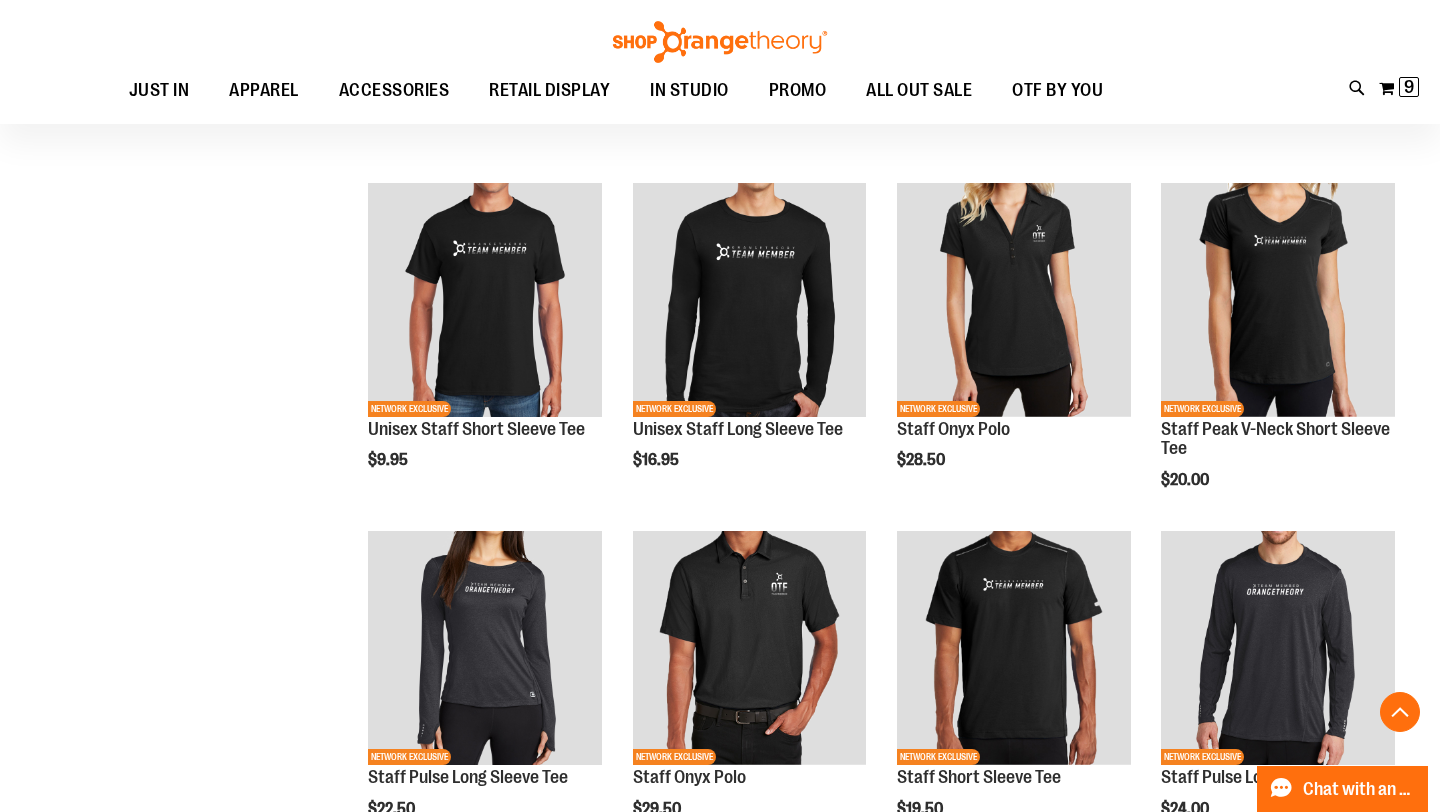 scroll, scrollTop: 537, scrollLeft: 0, axis: vertical 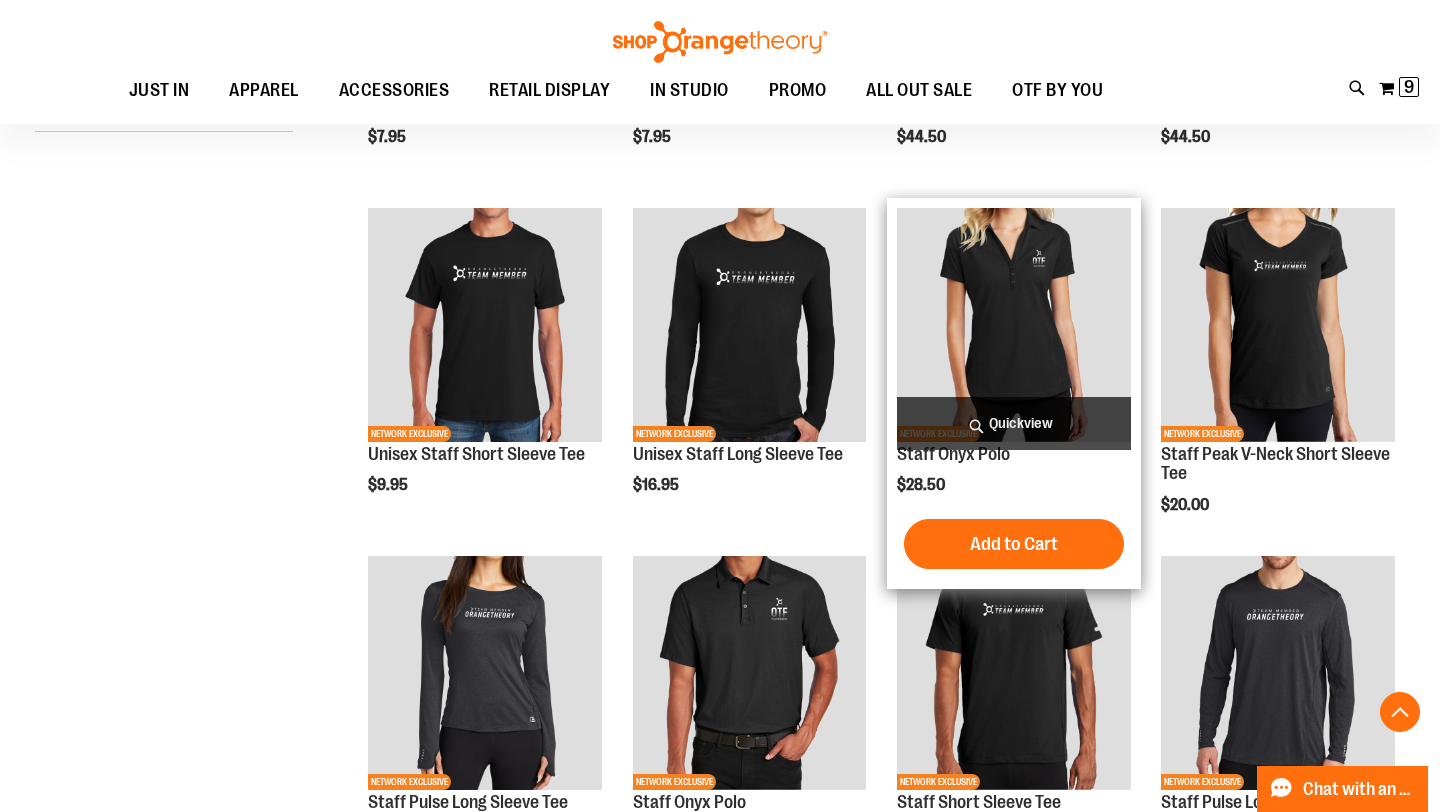 type on "**********" 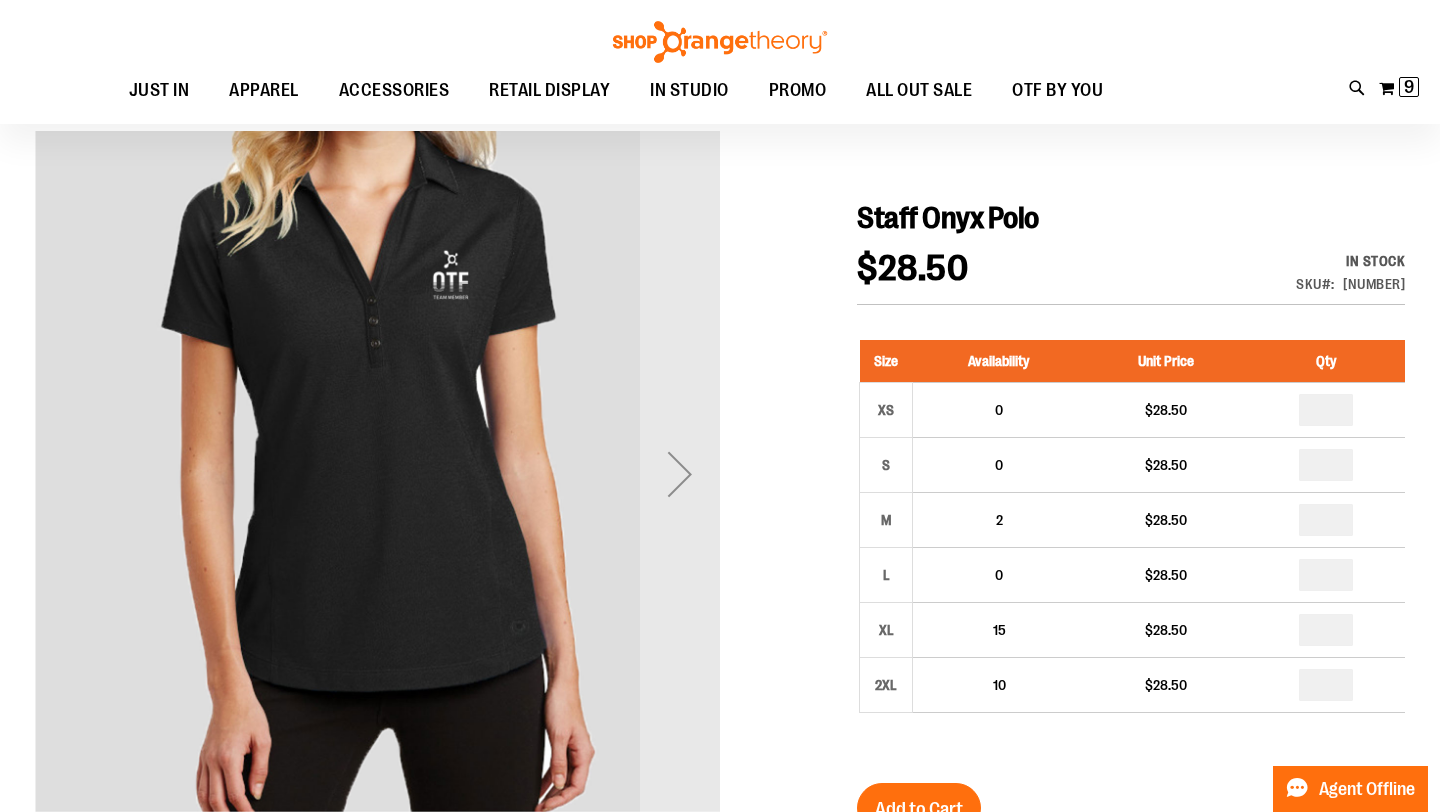 scroll, scrollTop: 150, scrollLeft: 0, axis: vertical 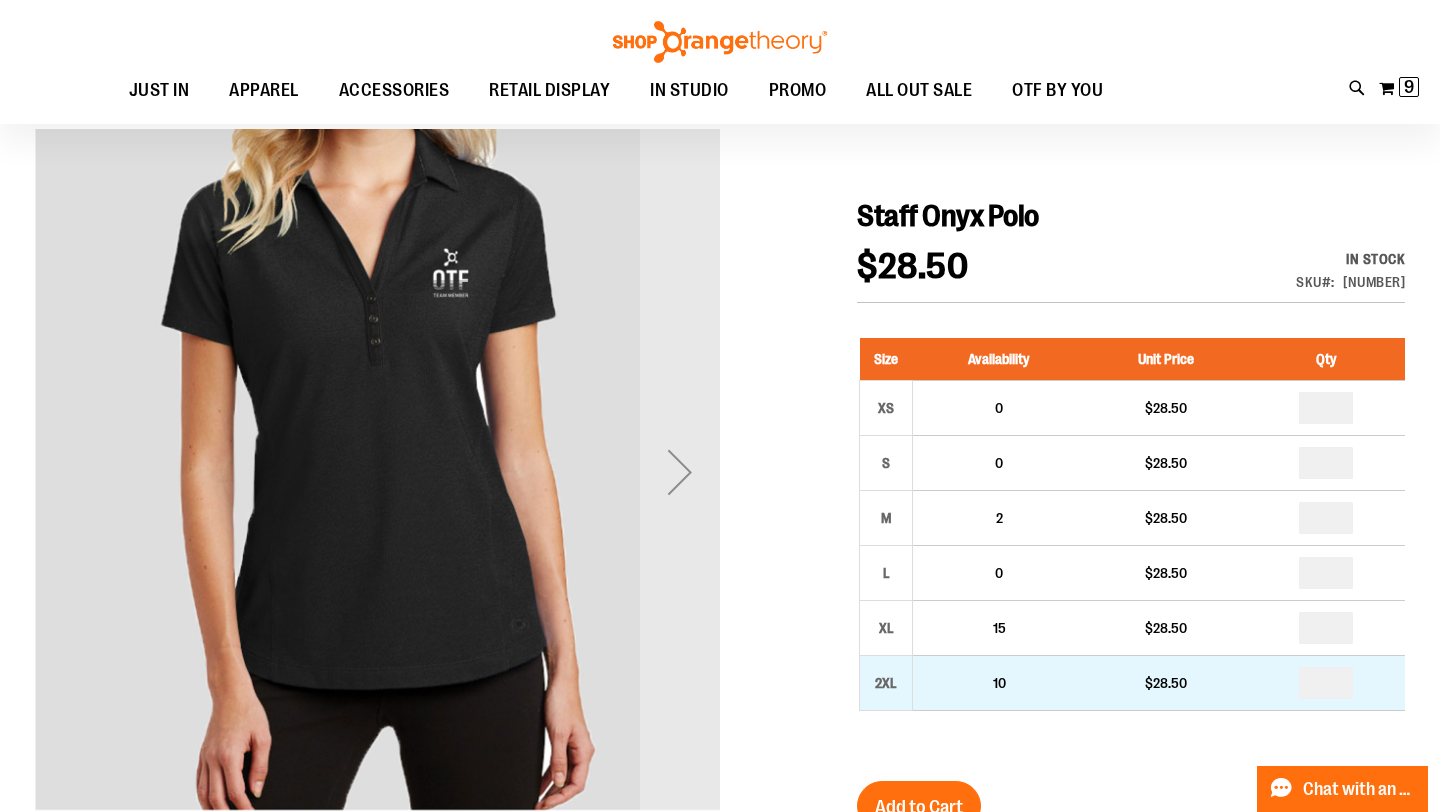 type on "**********" 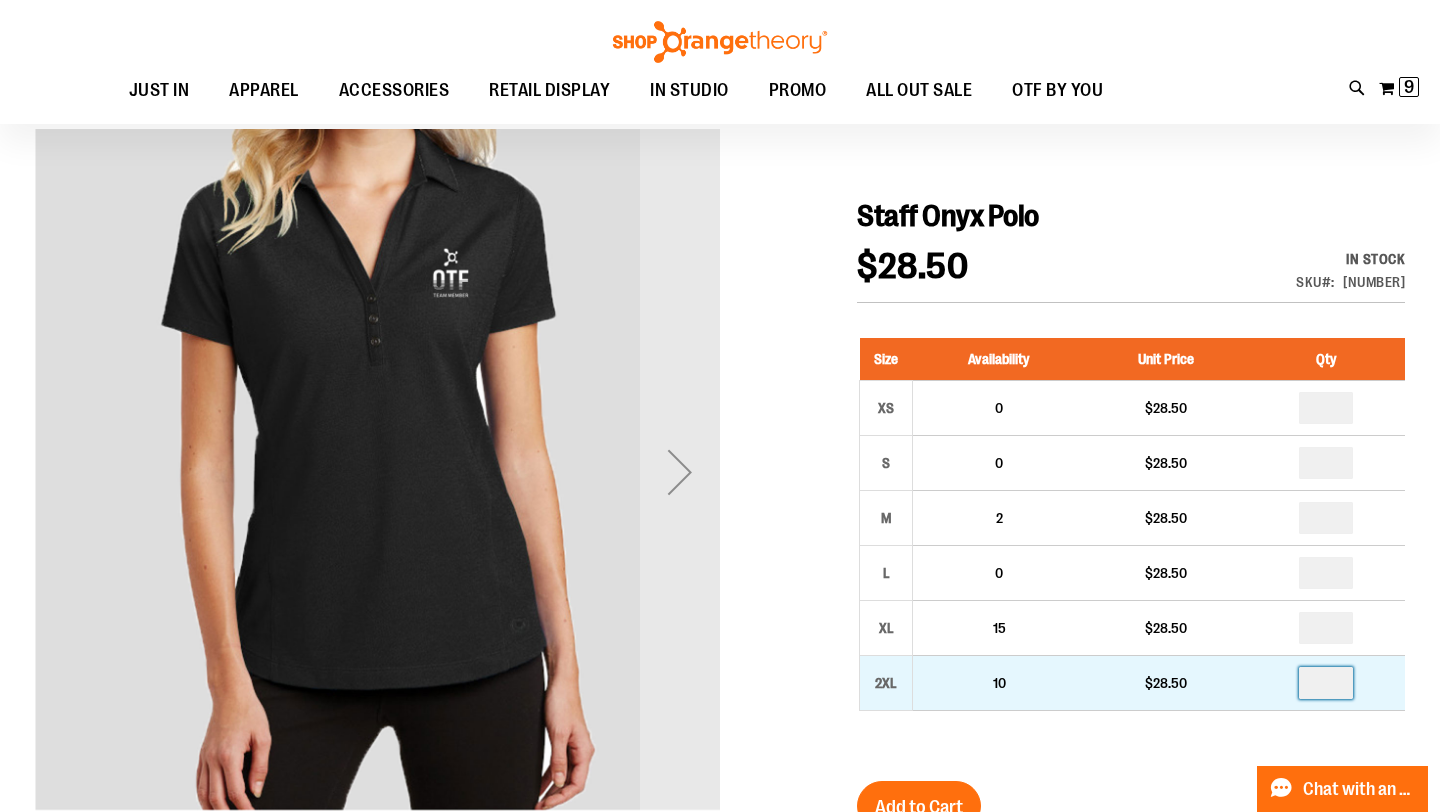 click at bounding box center (1326, 683) 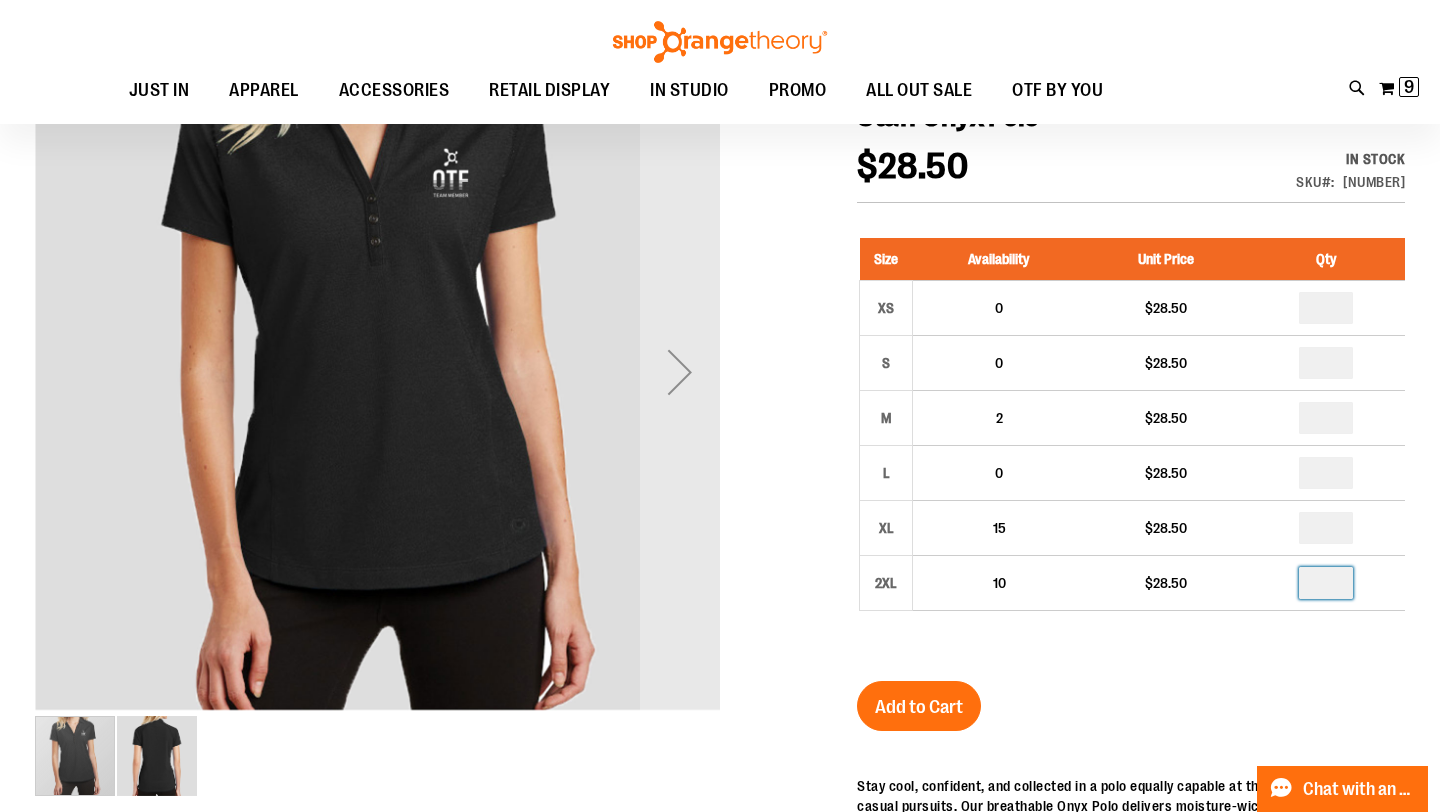 scroll, scrollTop: 268, scrollLeft: 0, axis: vertical 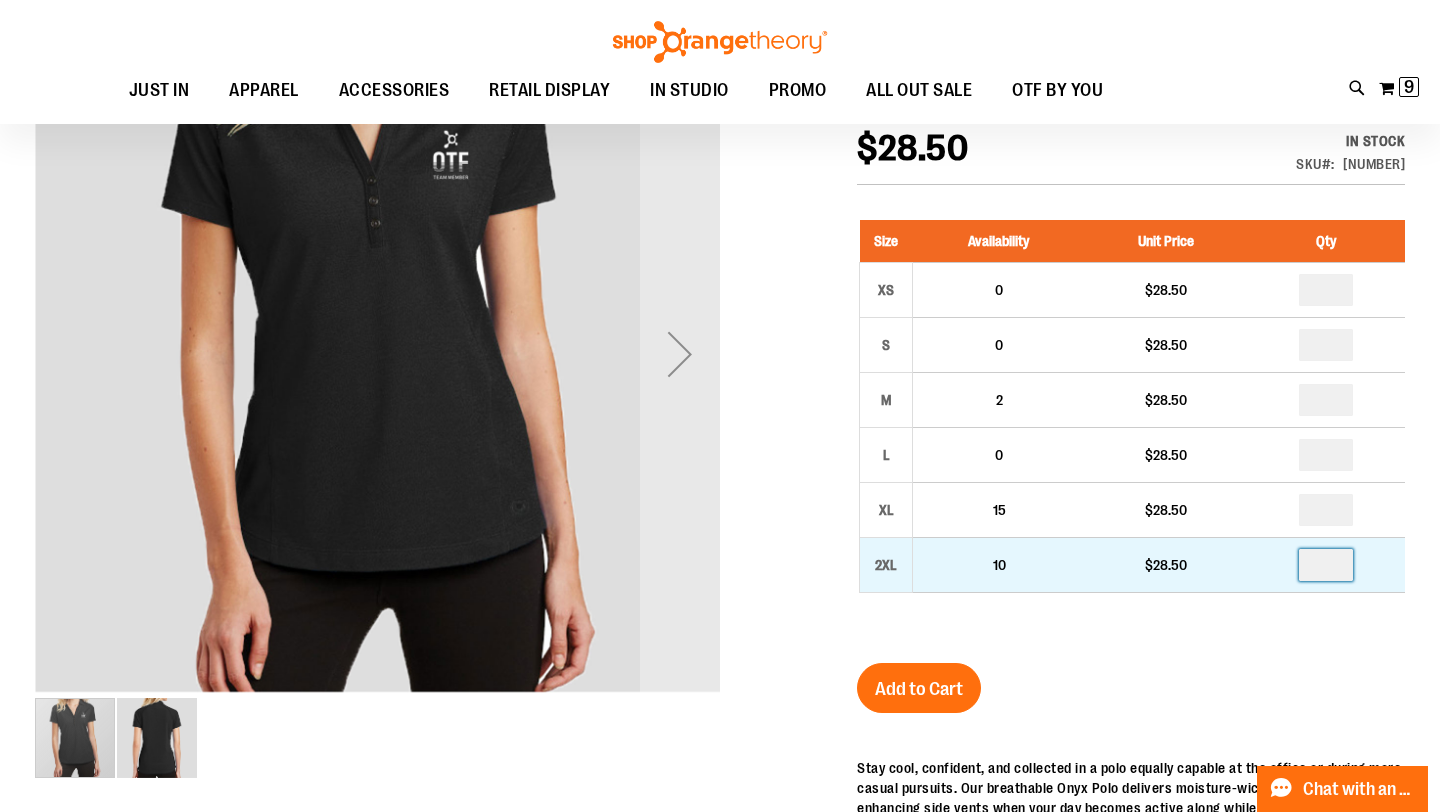 click on "*" at bounding box center [1326, 565] 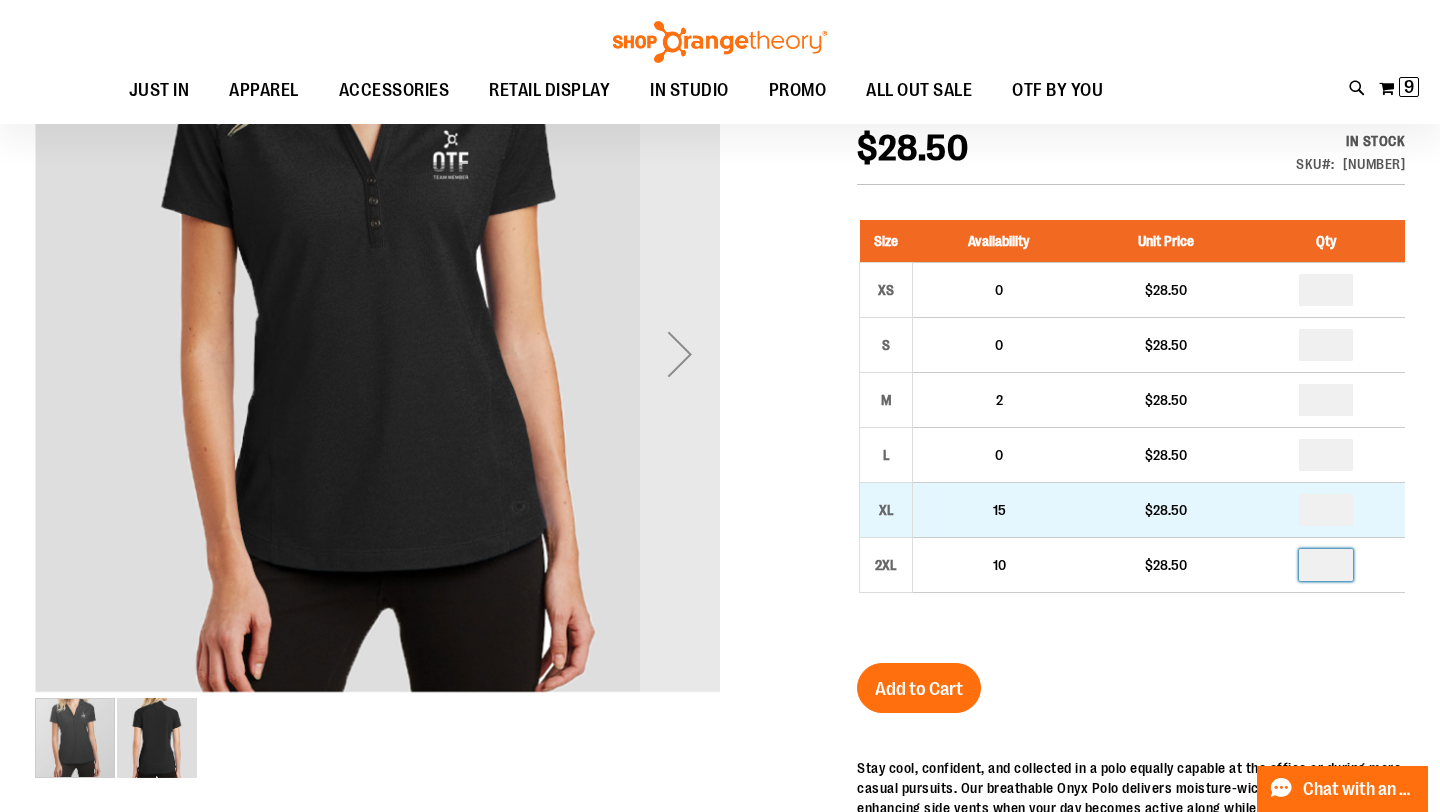 type on "*" 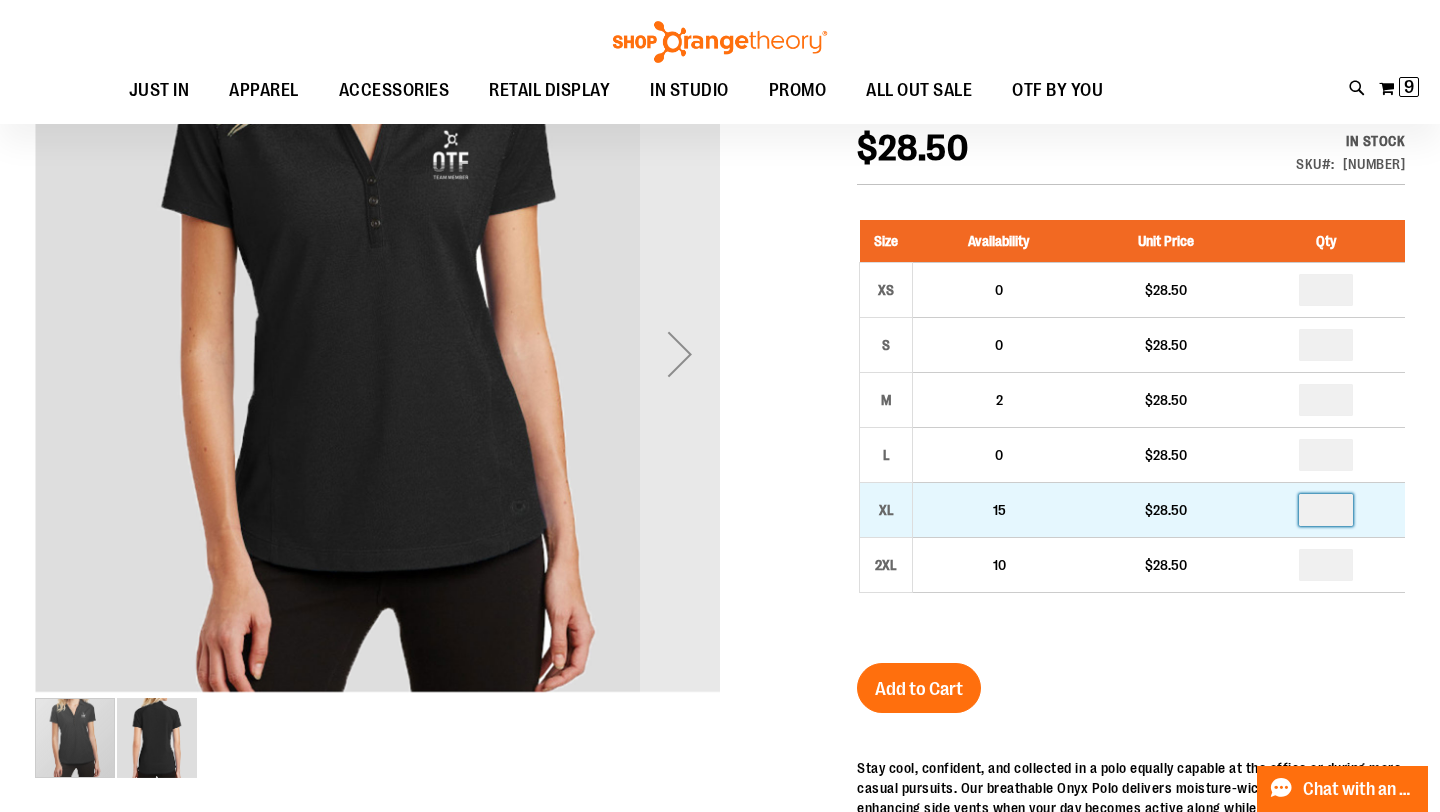 click at bounding box center (1326, 510) 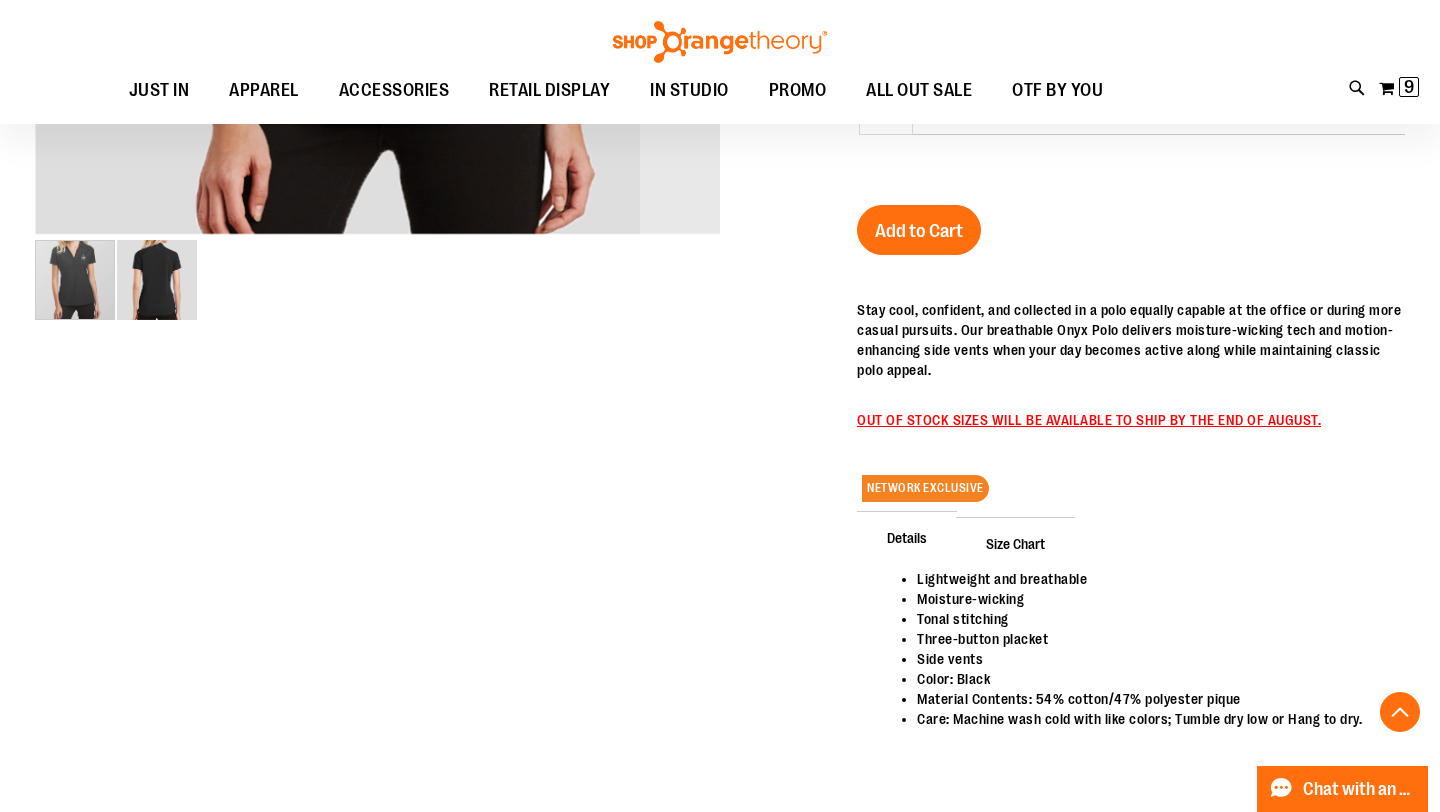 scroll, scrollTop: 738, scrollLeft: 0, axis: vertical 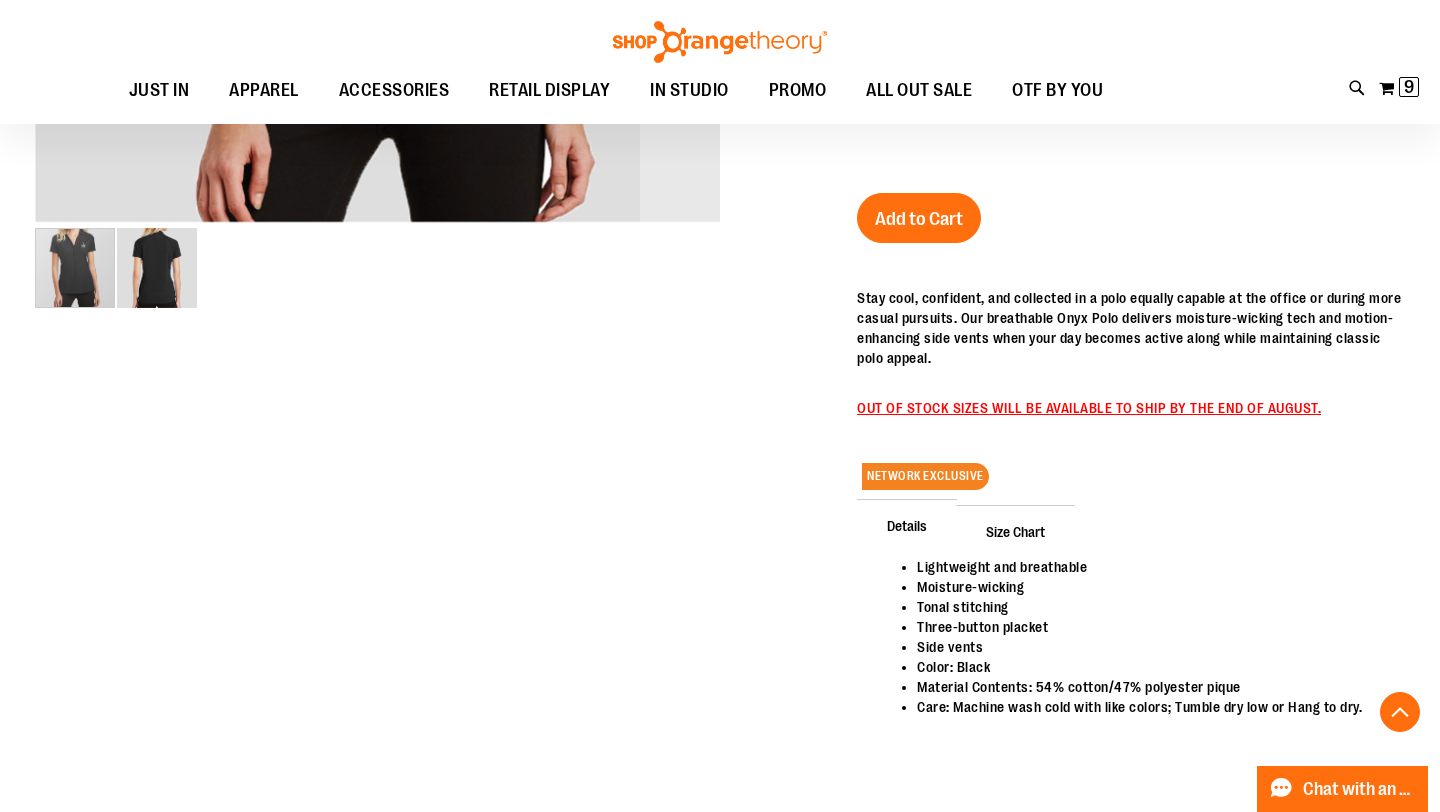 click on "Size Chart" at bounding box center (1015, 531) 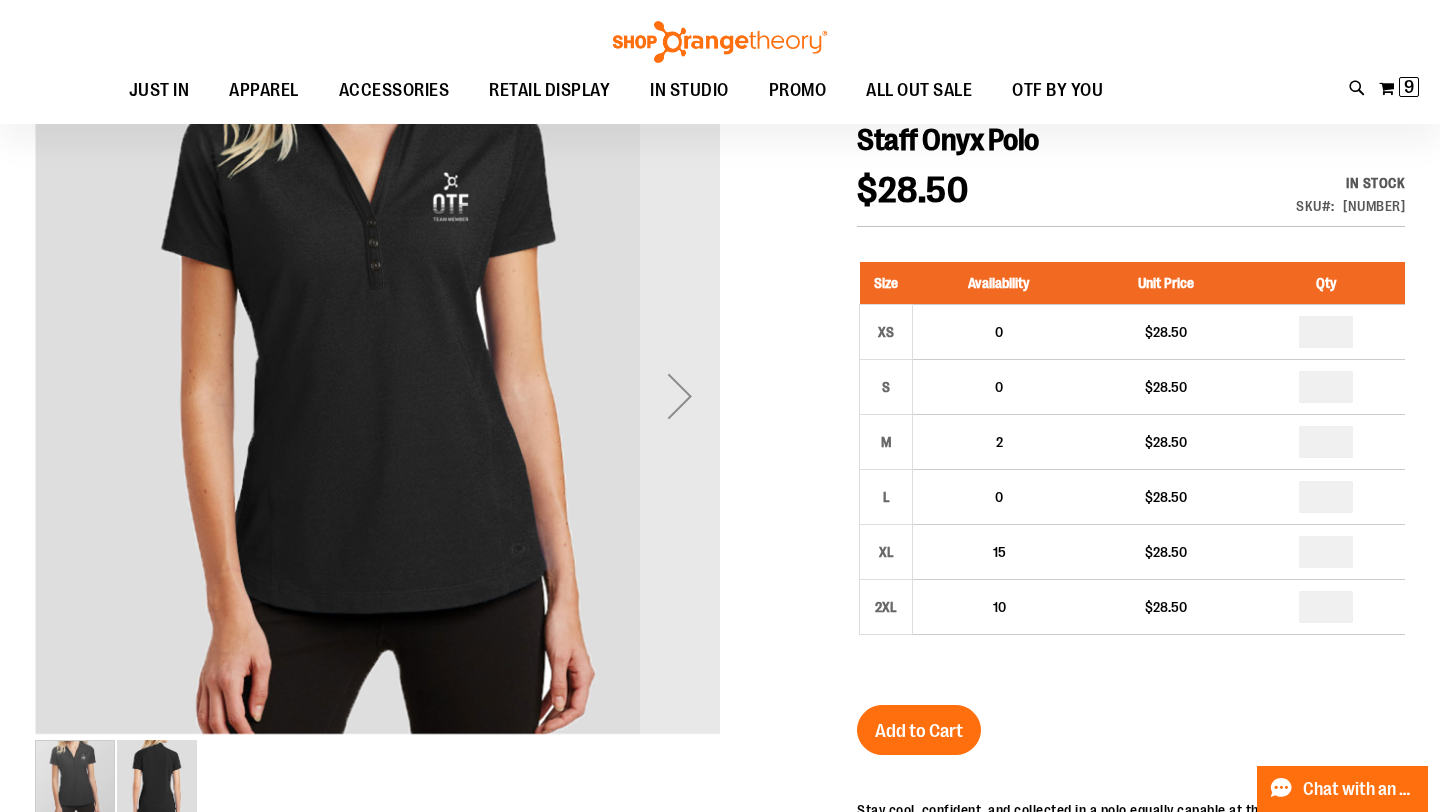 scroll, scrollTop: 233, scrollLeft: 0, axis: vertical 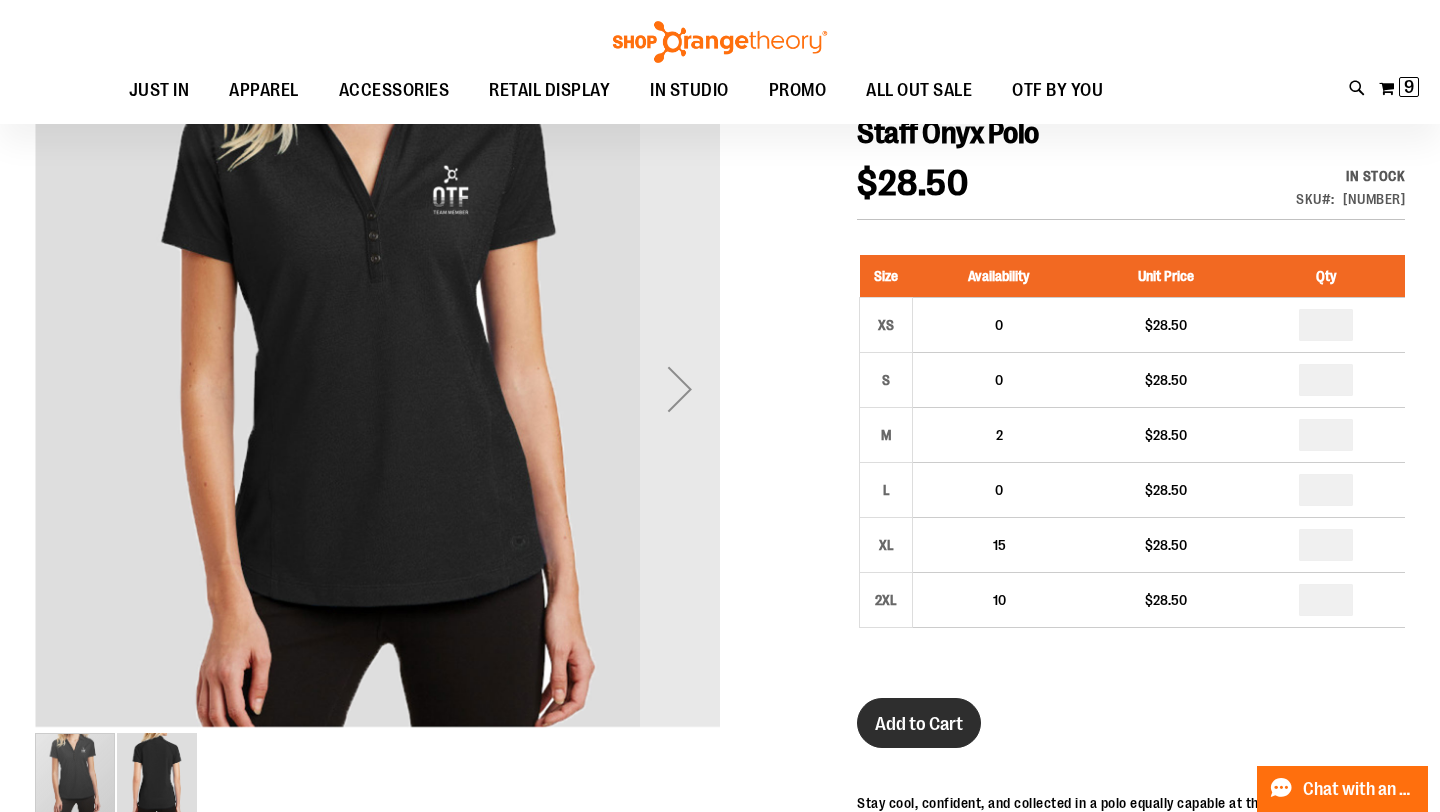 click on "Add to Cart" at bounding box center (919, 724) 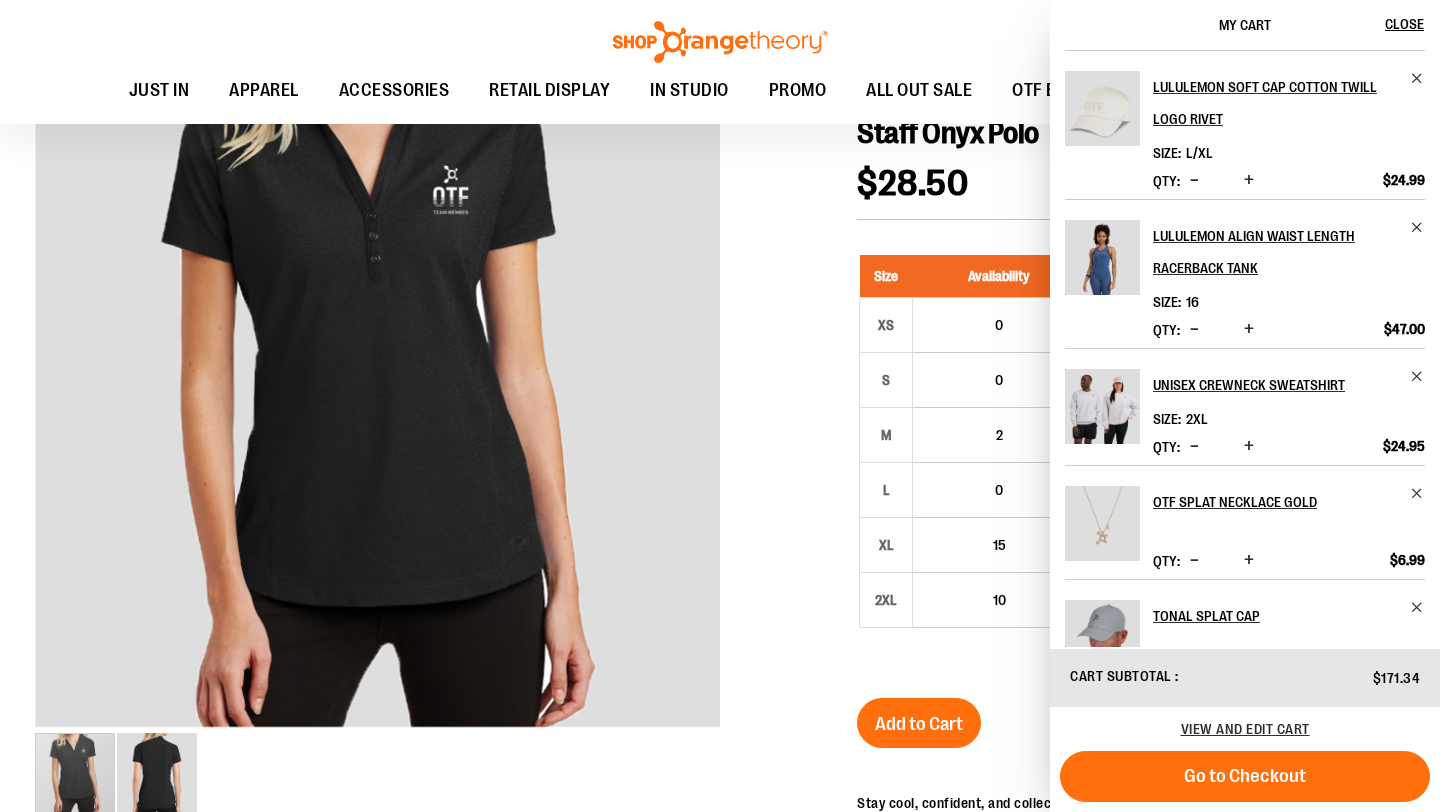 scroll, scrollTop: 346, scrollLeft: 0, axis: vertical 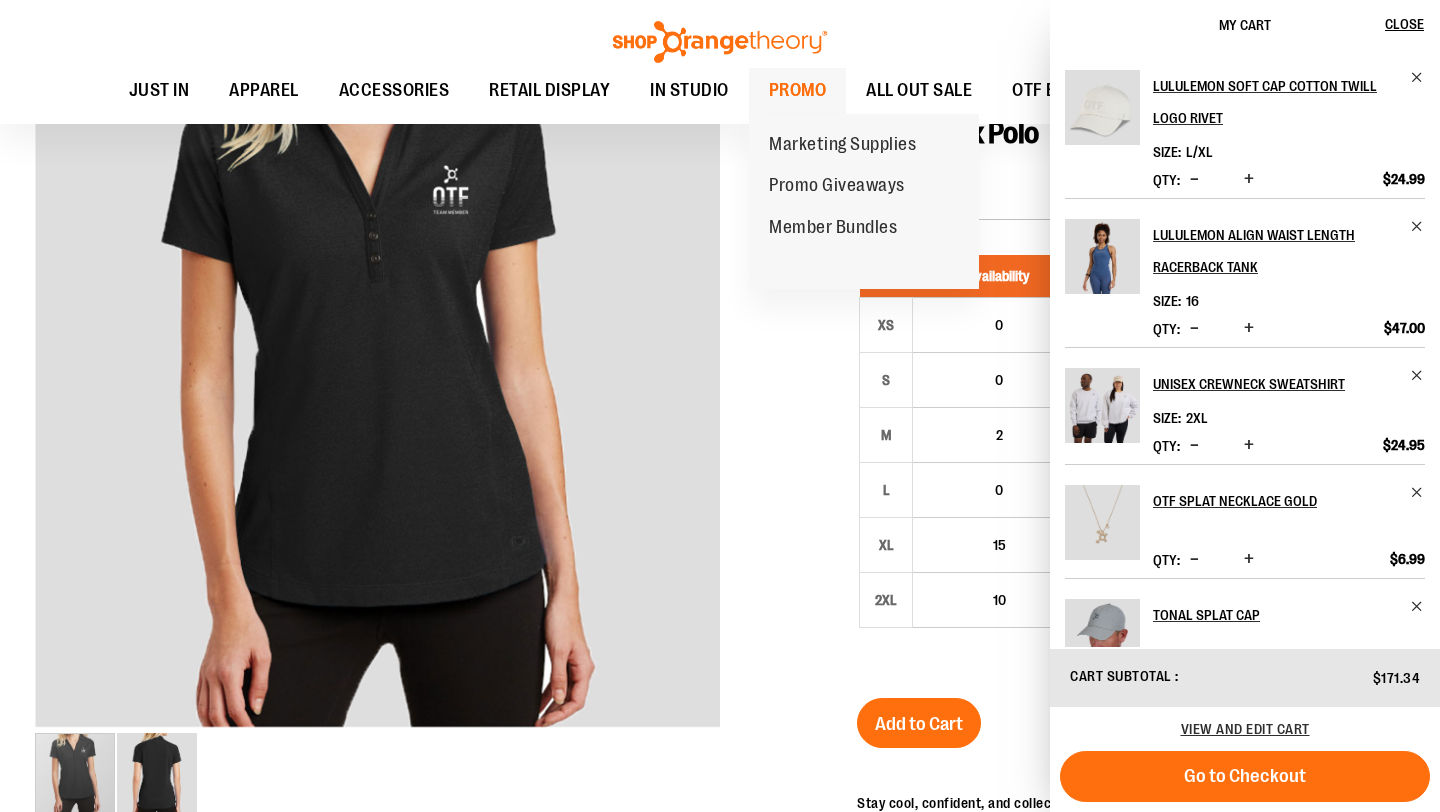 click on "PROMO" at bounding box center [798, 91] 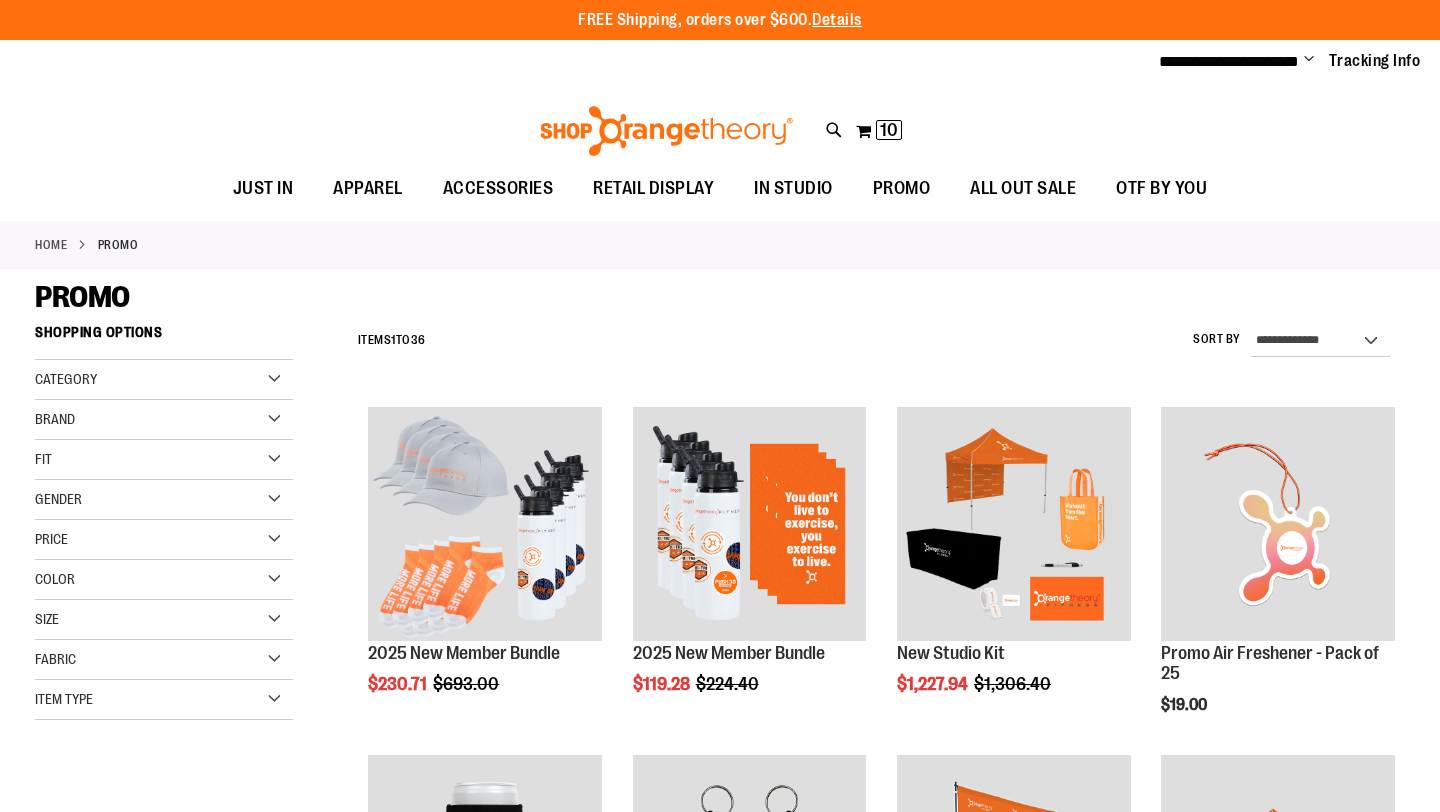 scroll, scrollTop: 0, scrollLeft: 0, axis: both 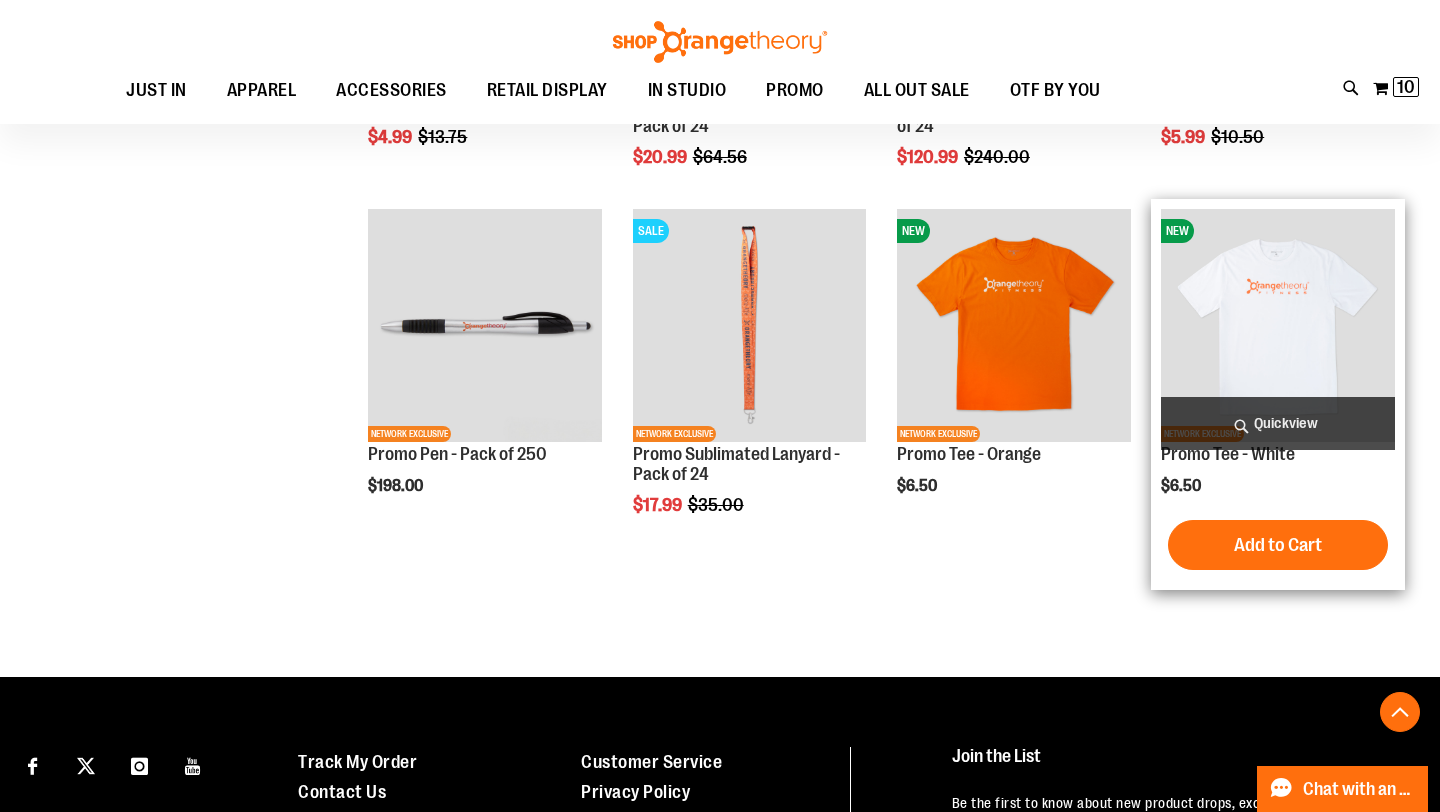 type on "**********" 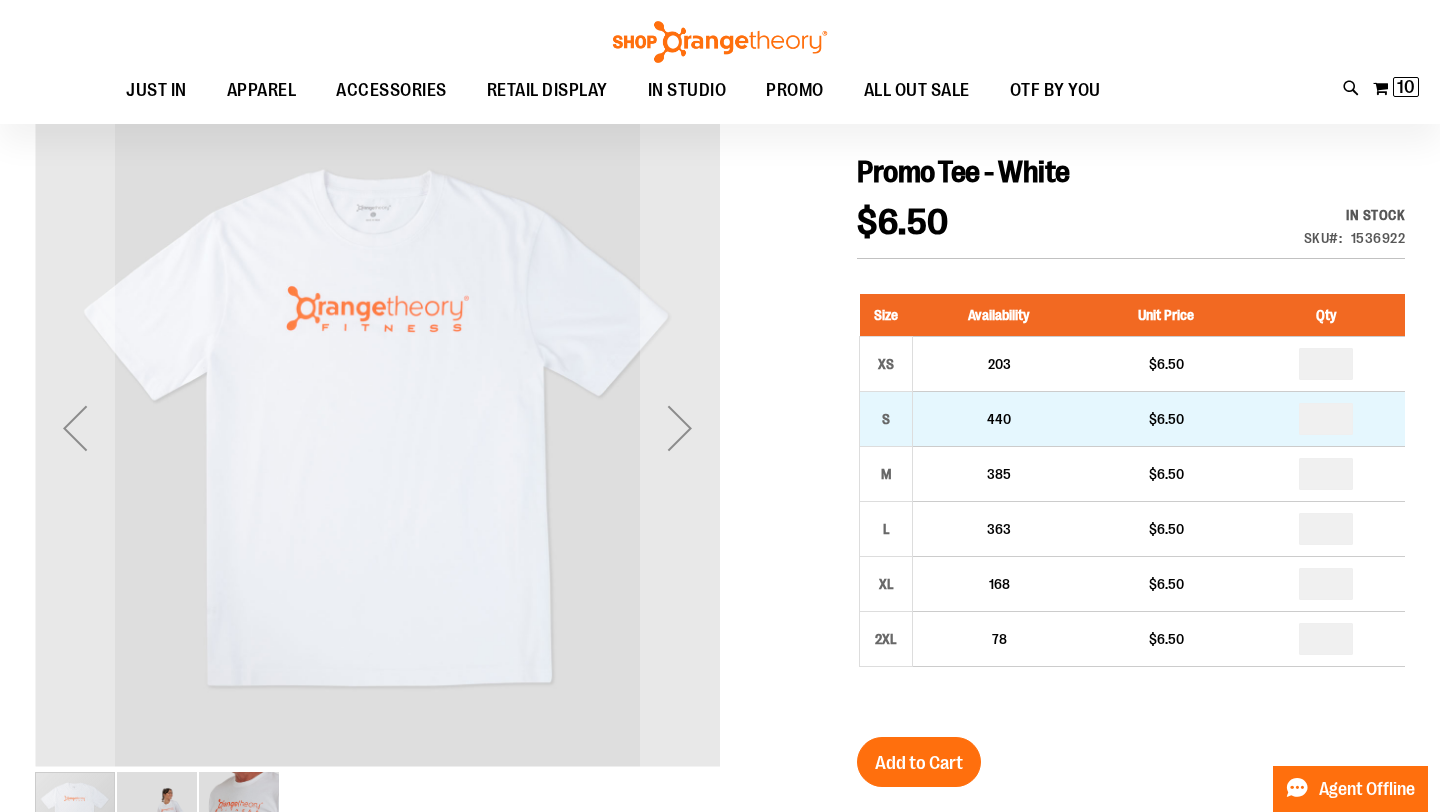 scroll, scrollTop: 200, scrollLeft: 0, axis: vertical 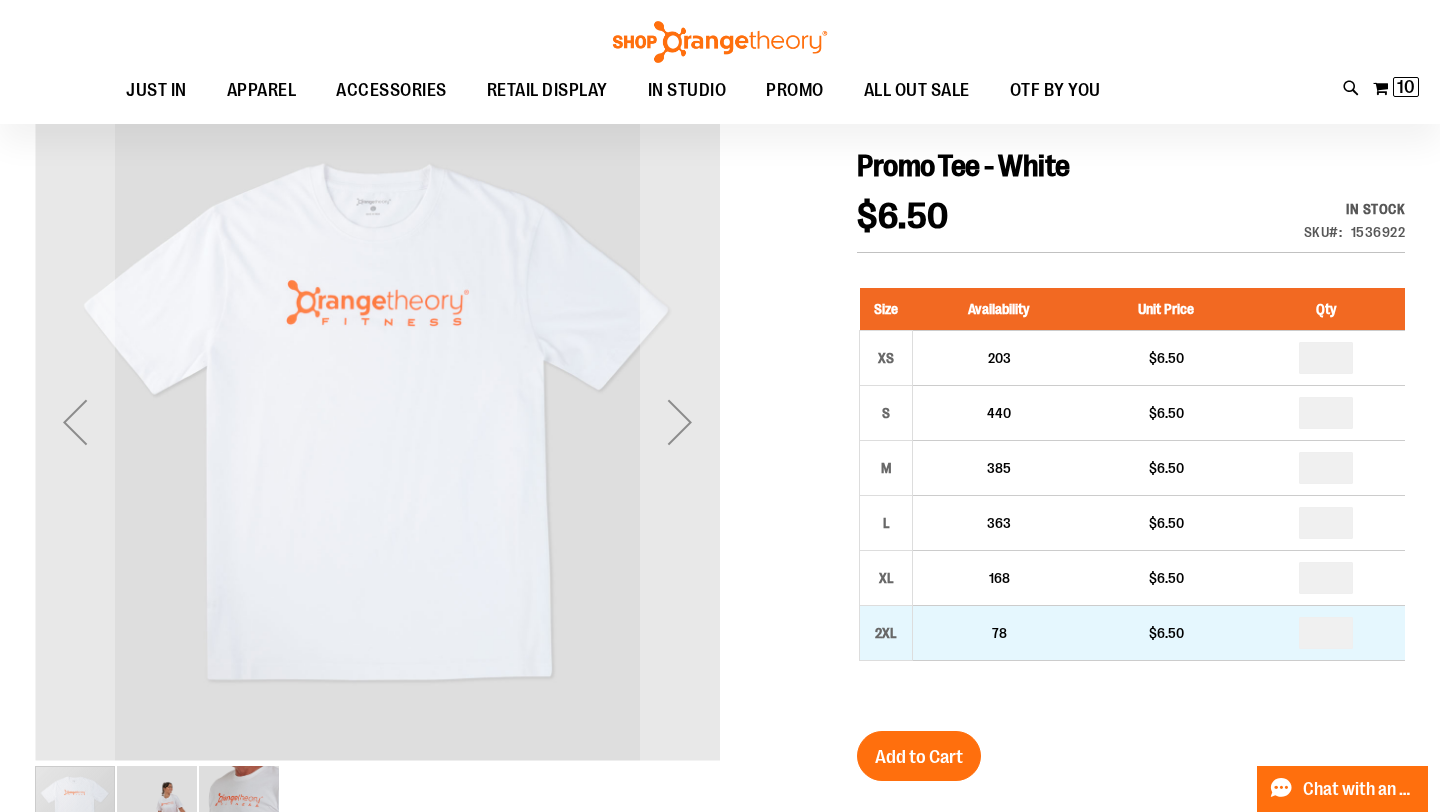 type on "**********" 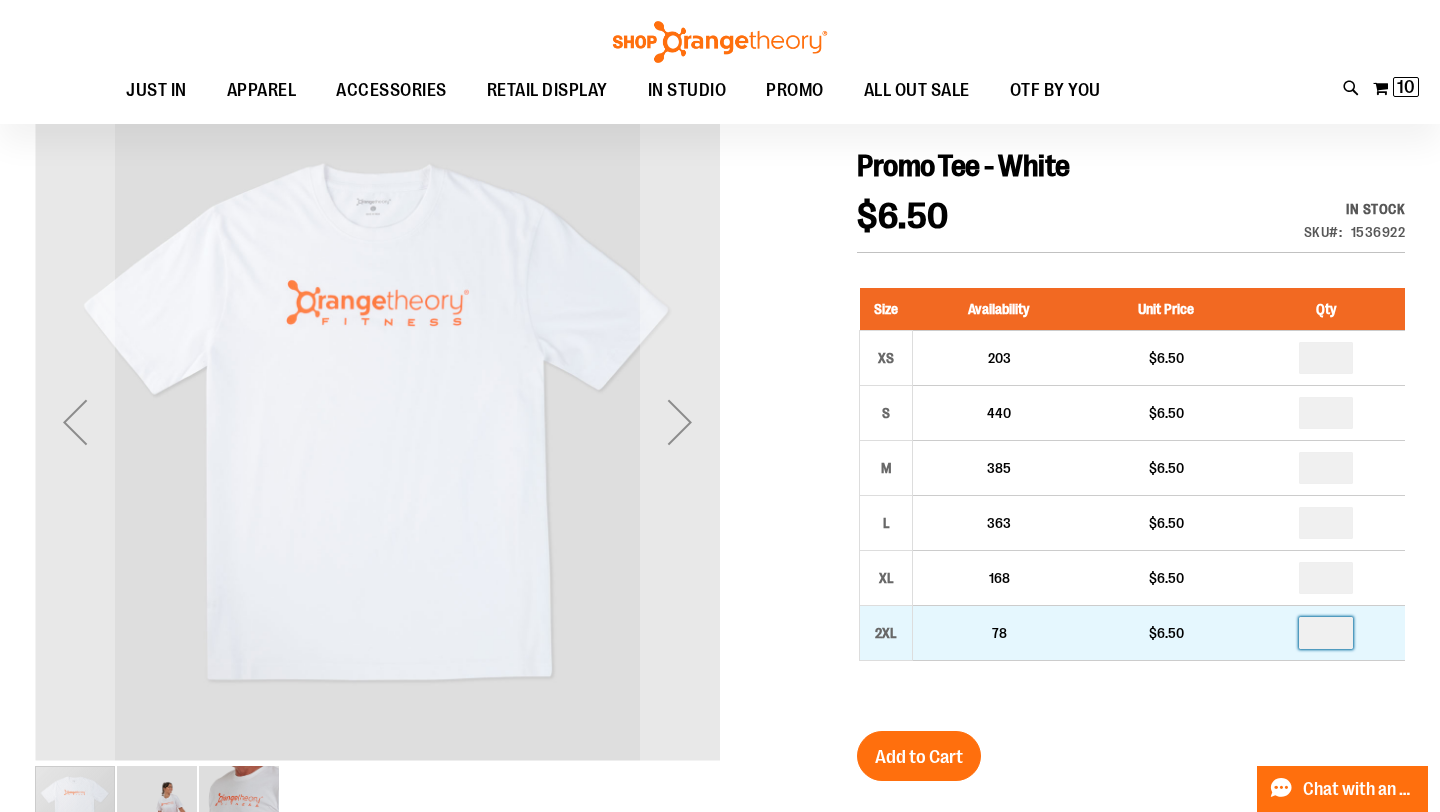 click at bounding box center (1326, 633) 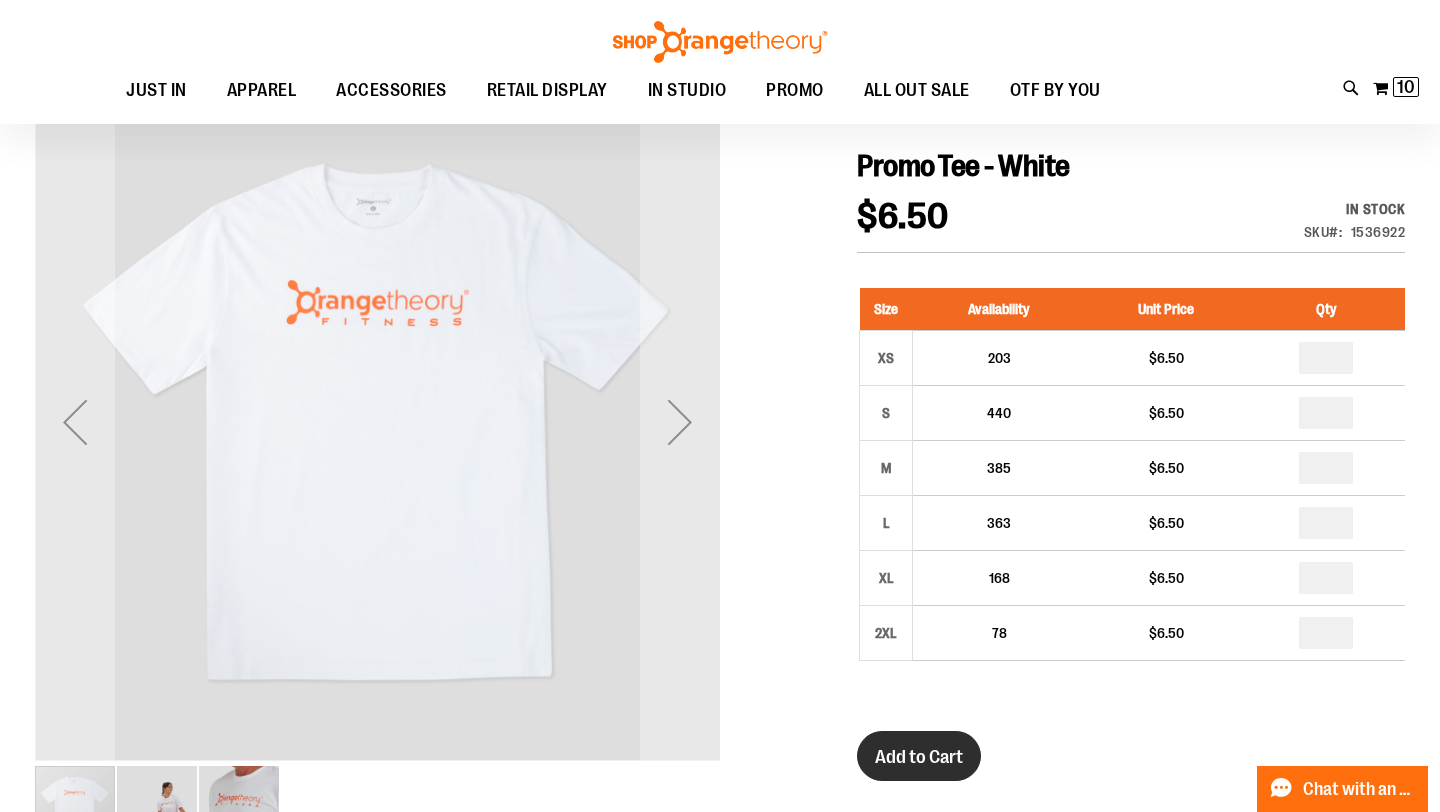 click on "Add to Cart" at bounding box center (919, 757) 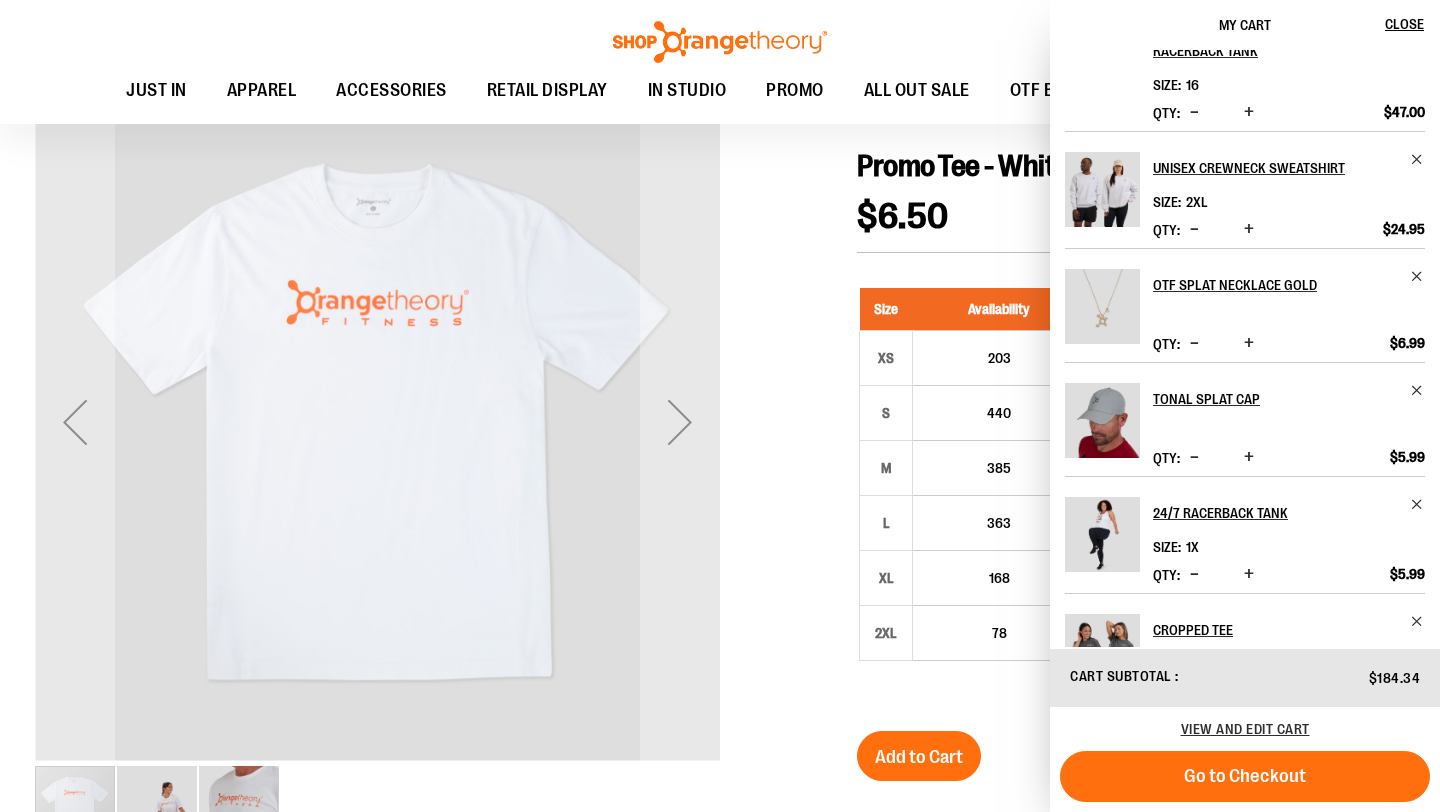 scroll, scrollTop: 641, scrollLeft: 0, axis: vertical 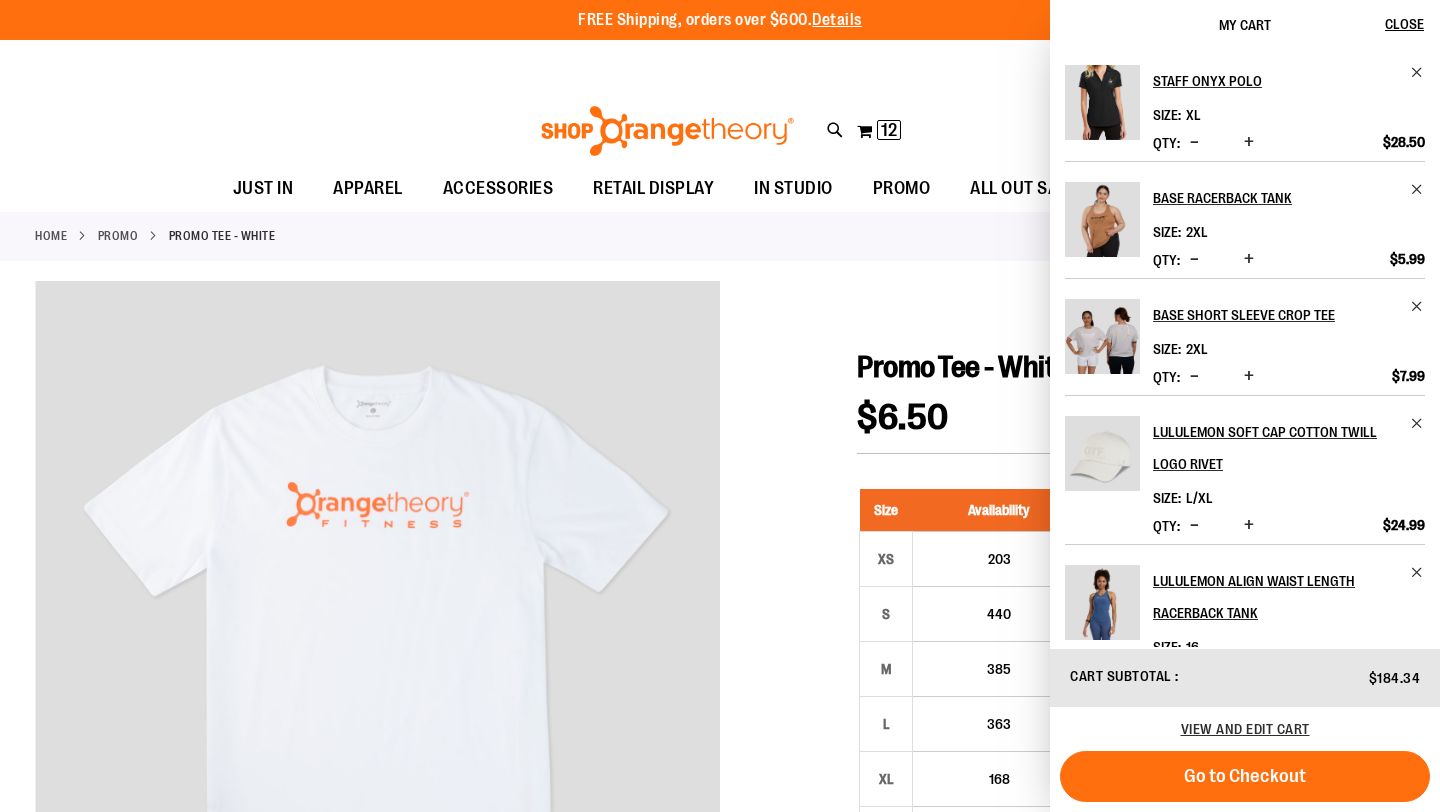 click on "Toggle Nav
Search
Popular Suggestions
Advanced Search" at bounding box center (720, 125) 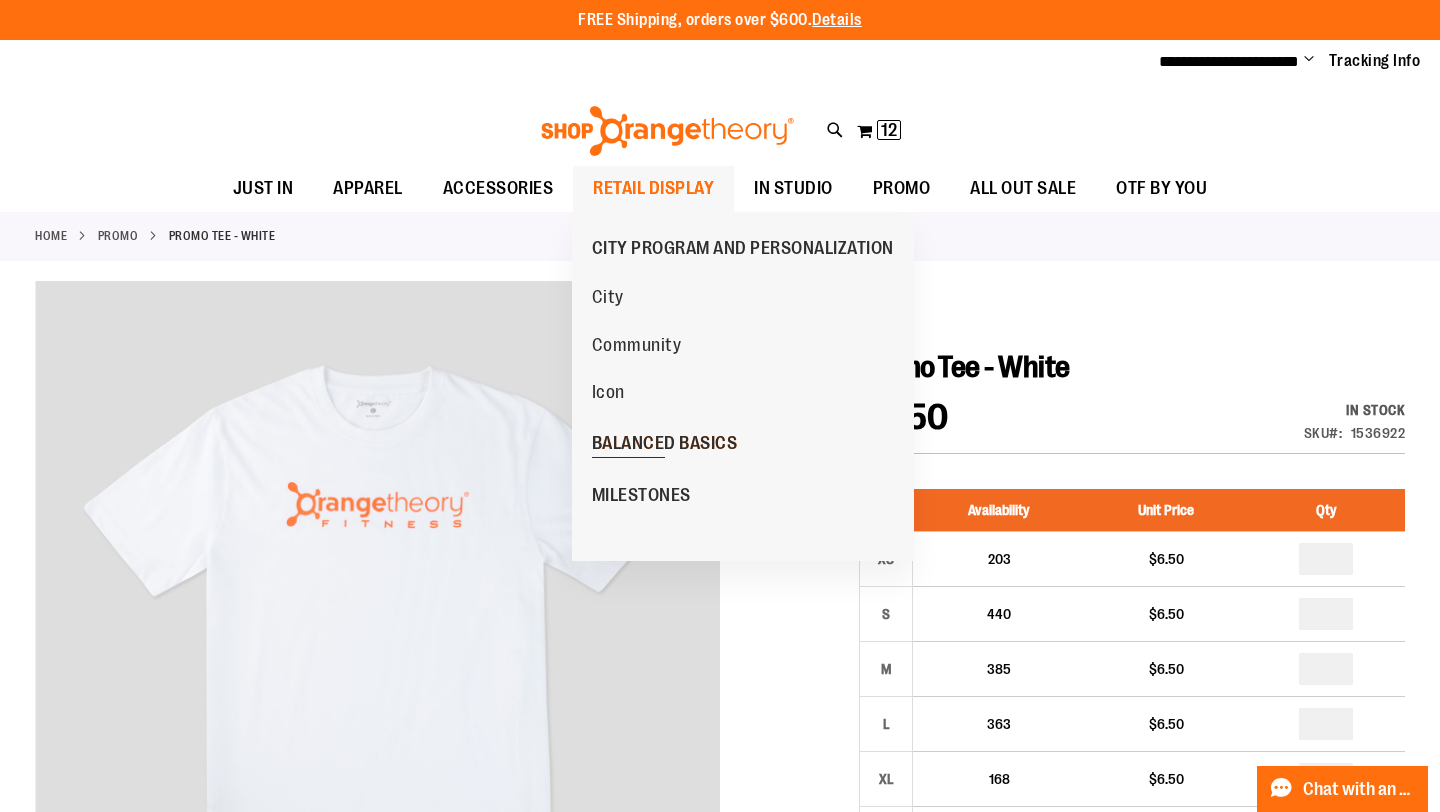 click on "BALANCED BASICS" at bounding box center [665, 445] 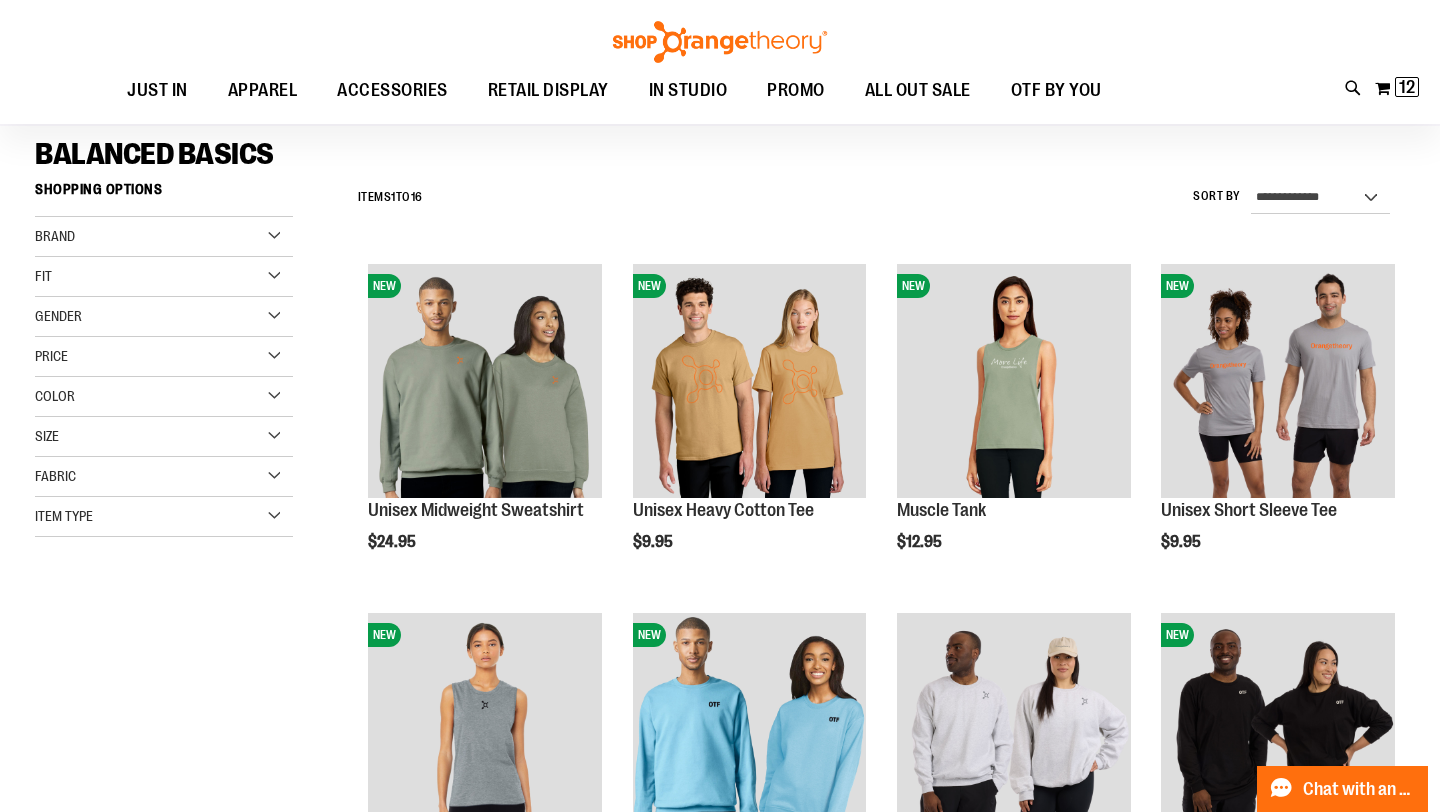 scroll, scrollTop: 134, scrollLeft: 0, axis: vertical 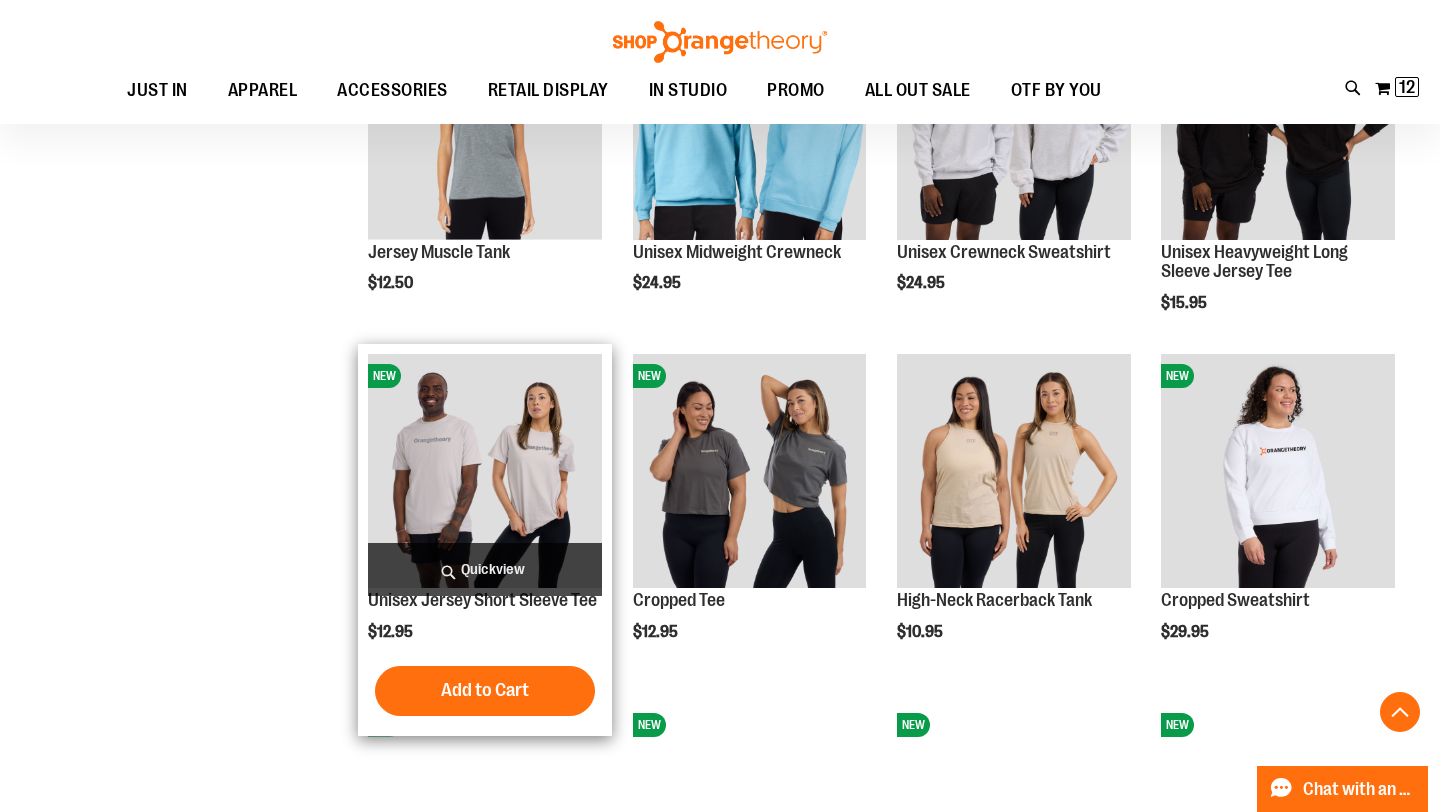 type on "**********" 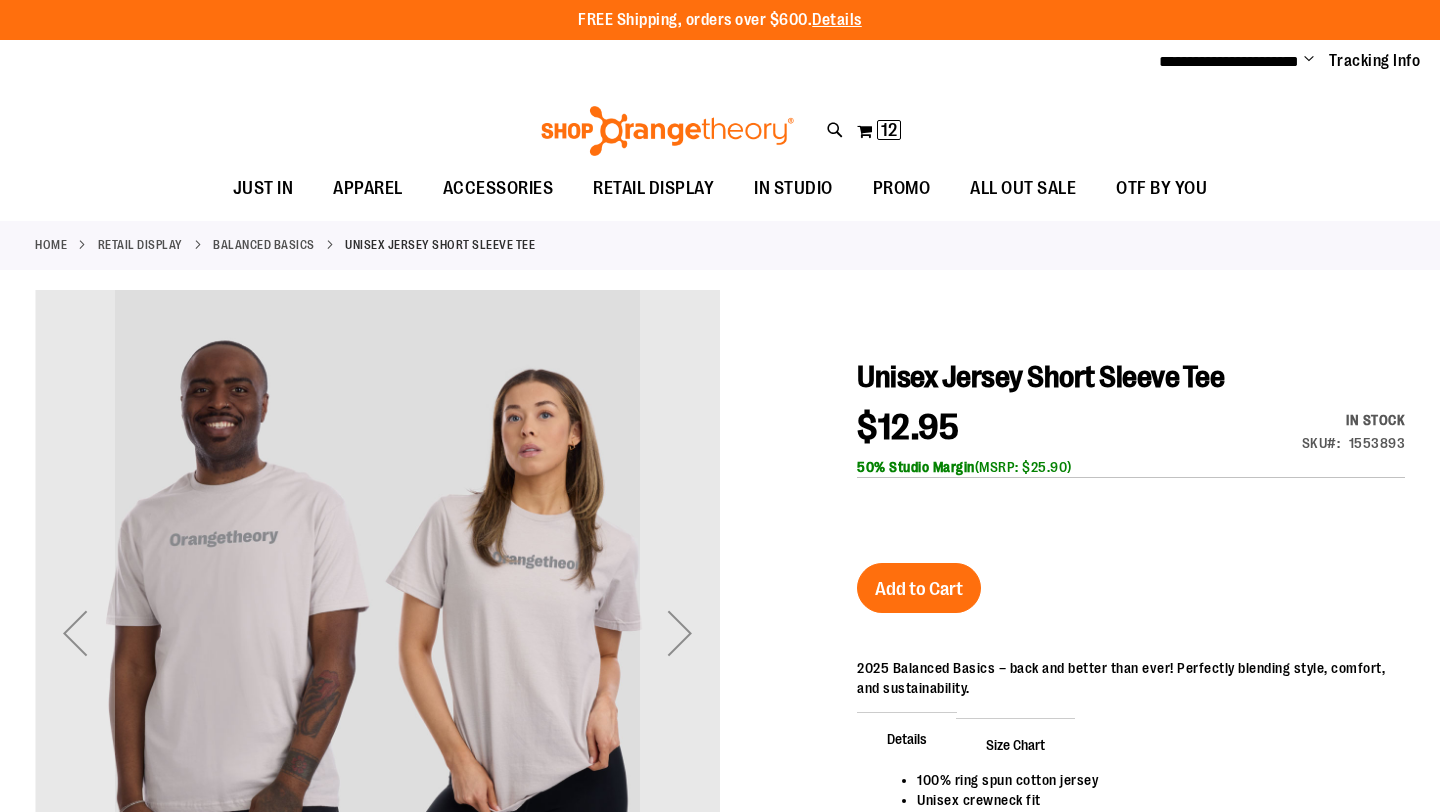 scroll, scrollTop: 0, scrollLeft: 0, axis: both 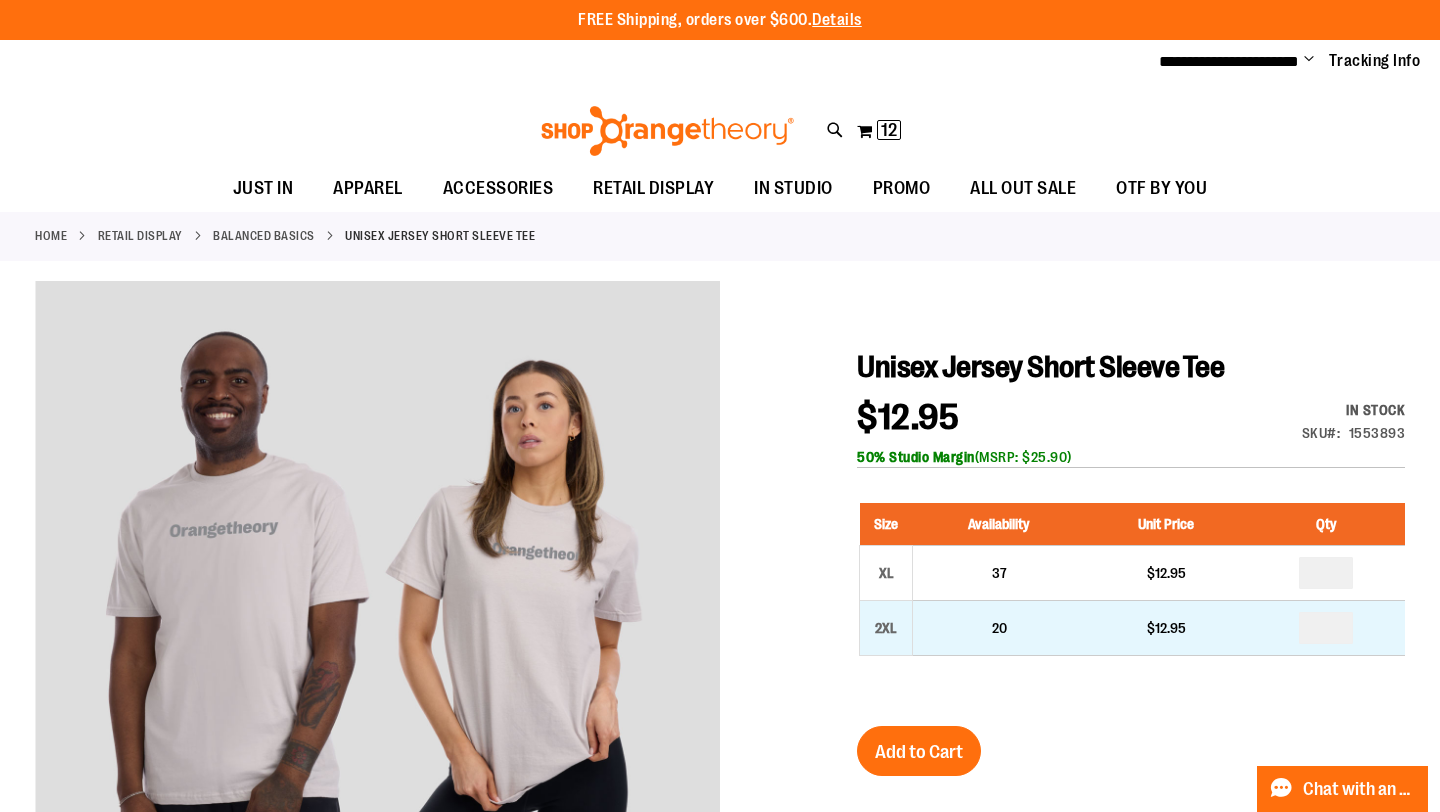 type on "**********" 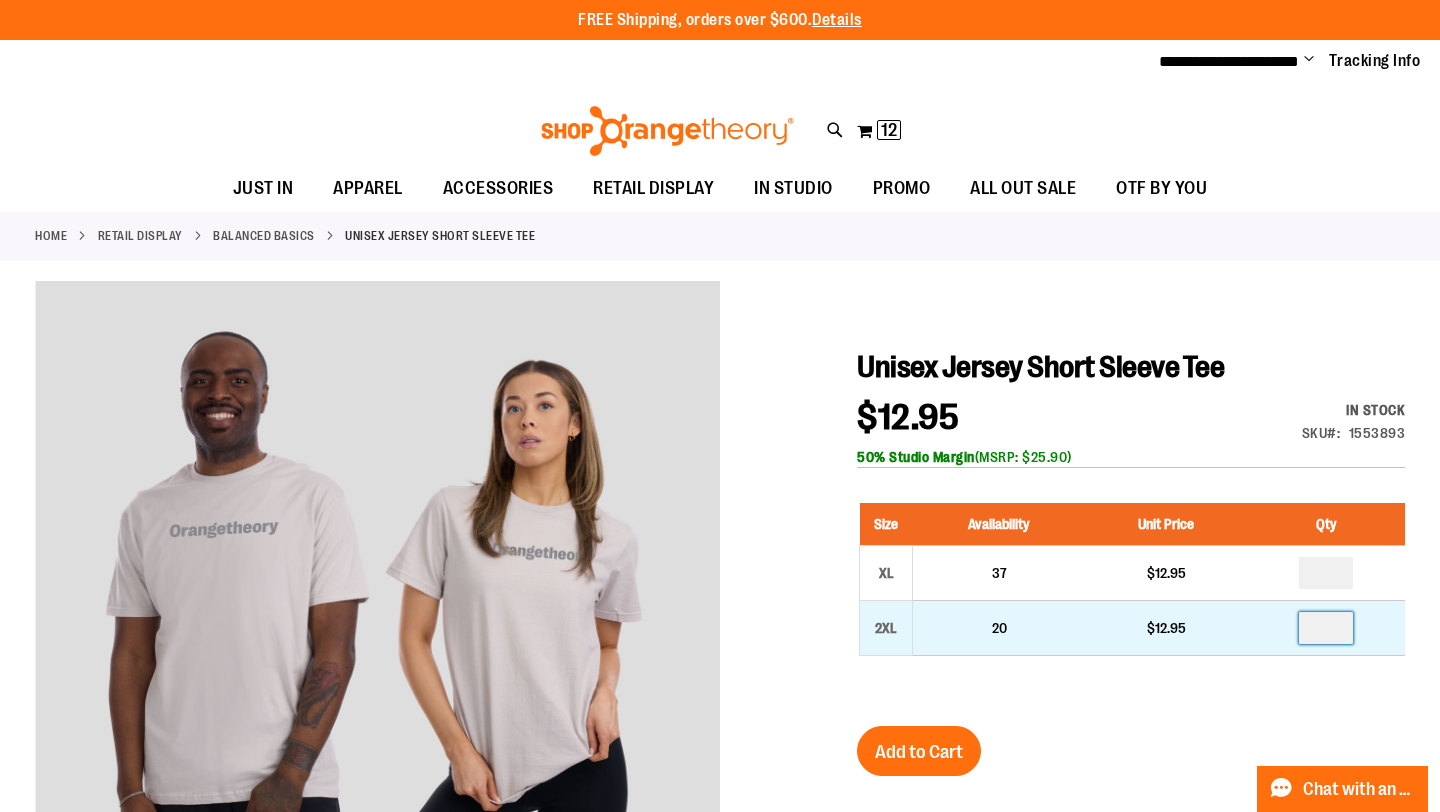 click at bounding box center (1326, 628) 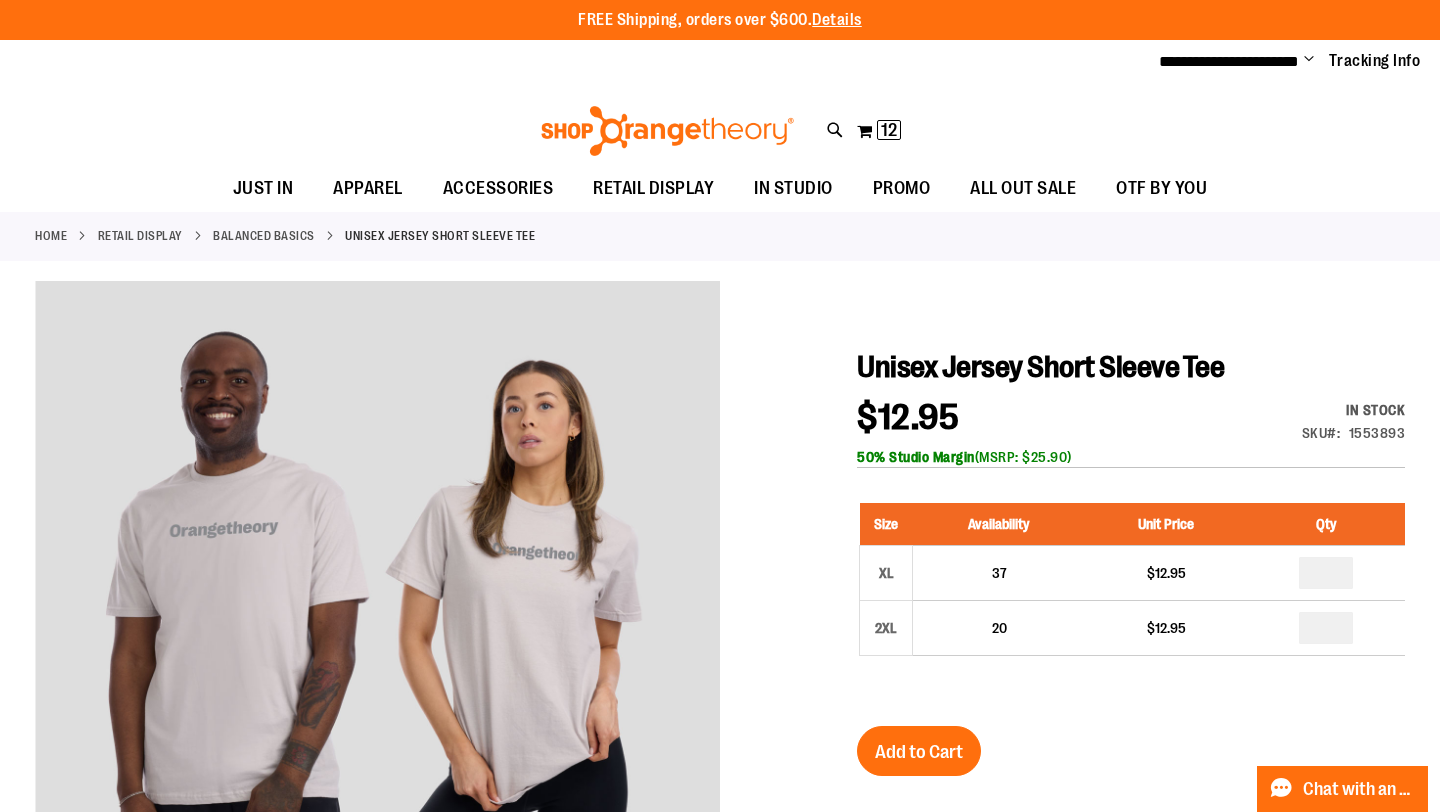 click on "Unisex Jersey Short Sleeve Tee
$12.95
In stock
Only  %1  left
SKU
1553893
50% Studio Margin  (MSRP: $25.90)
Size
Availability
Unit Price
Qty
XL
37
$12.95
*" at bounding box center (1131, 770) 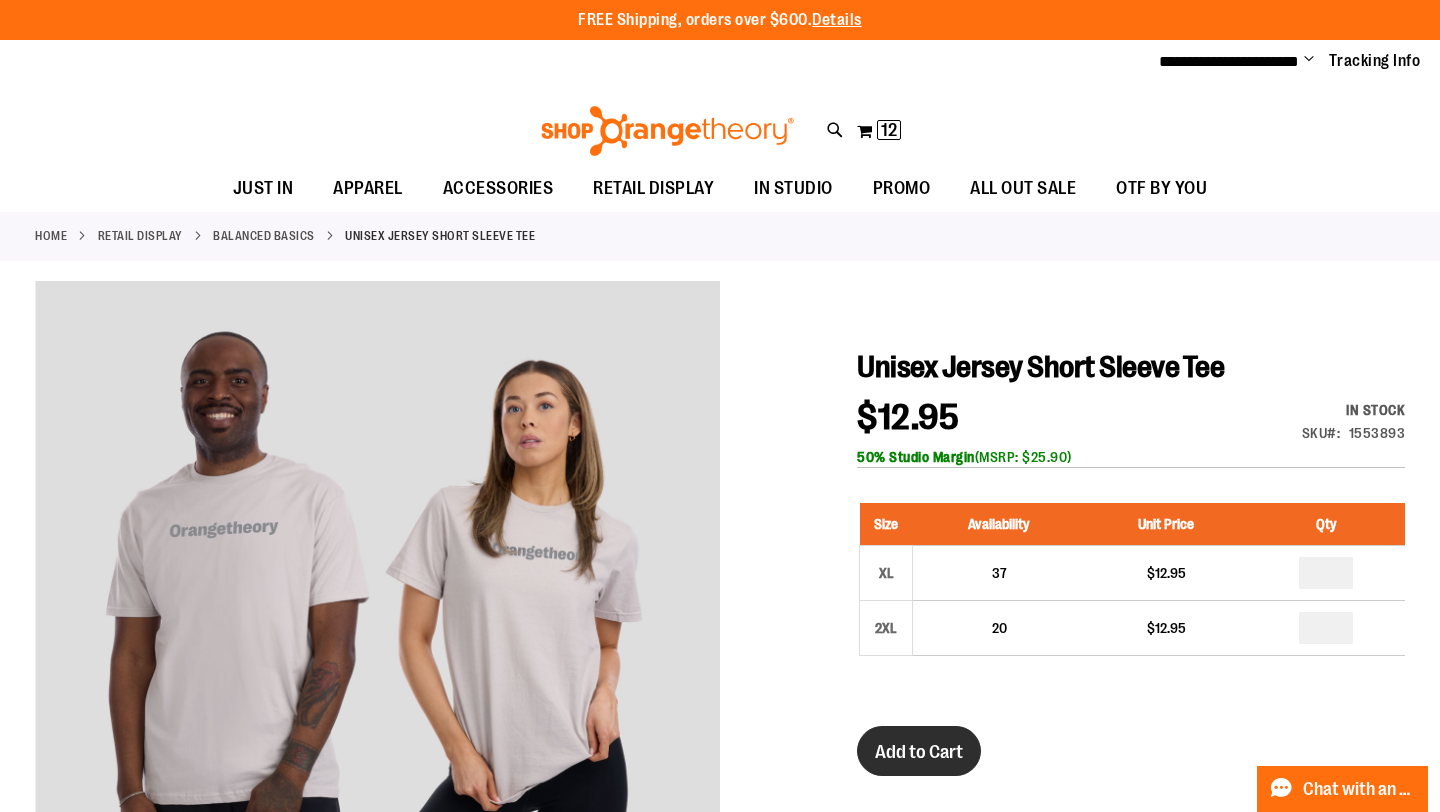 click on "Add to Cart" at bounding box center [919, 751] 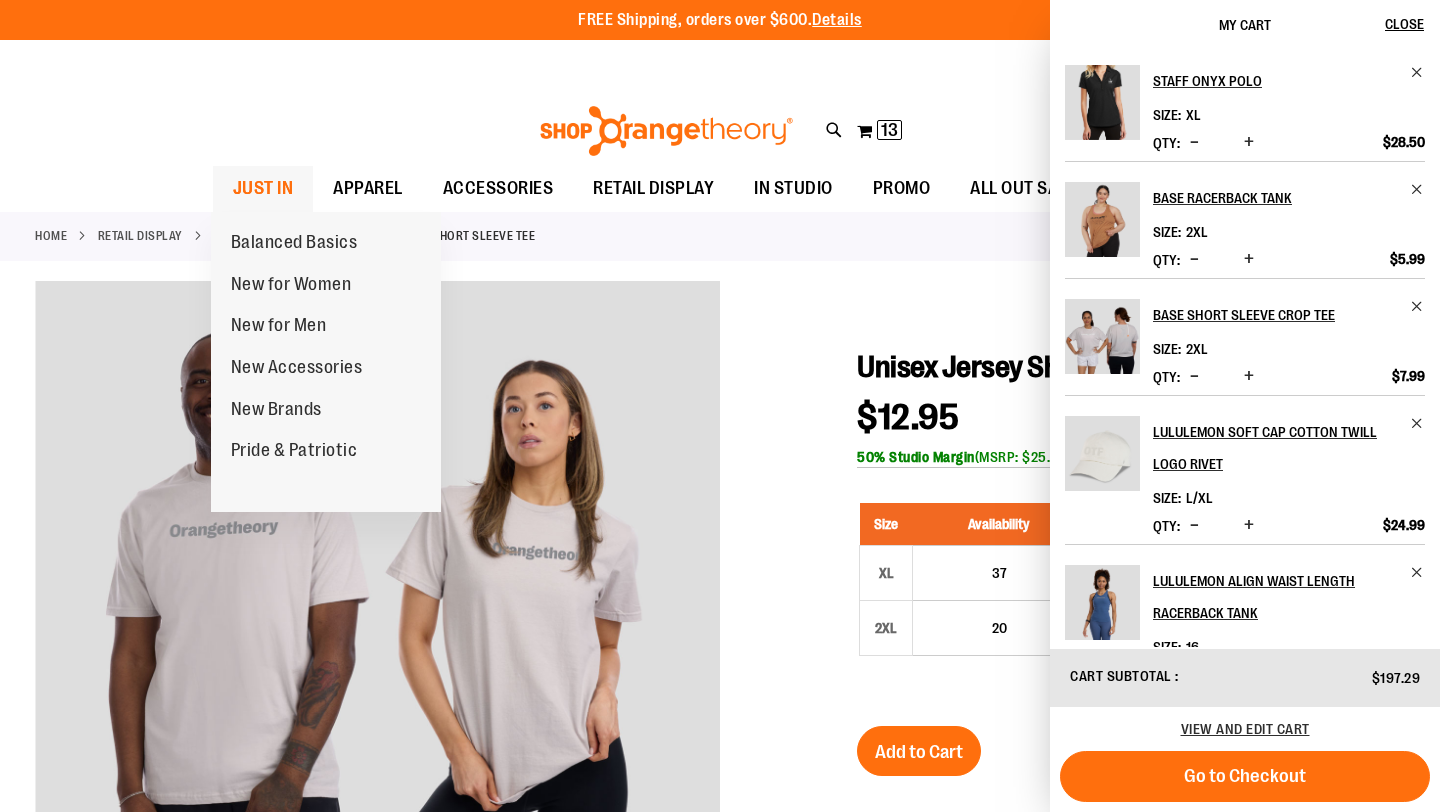 click on "JUST IN" at bounding box center (263, 188) 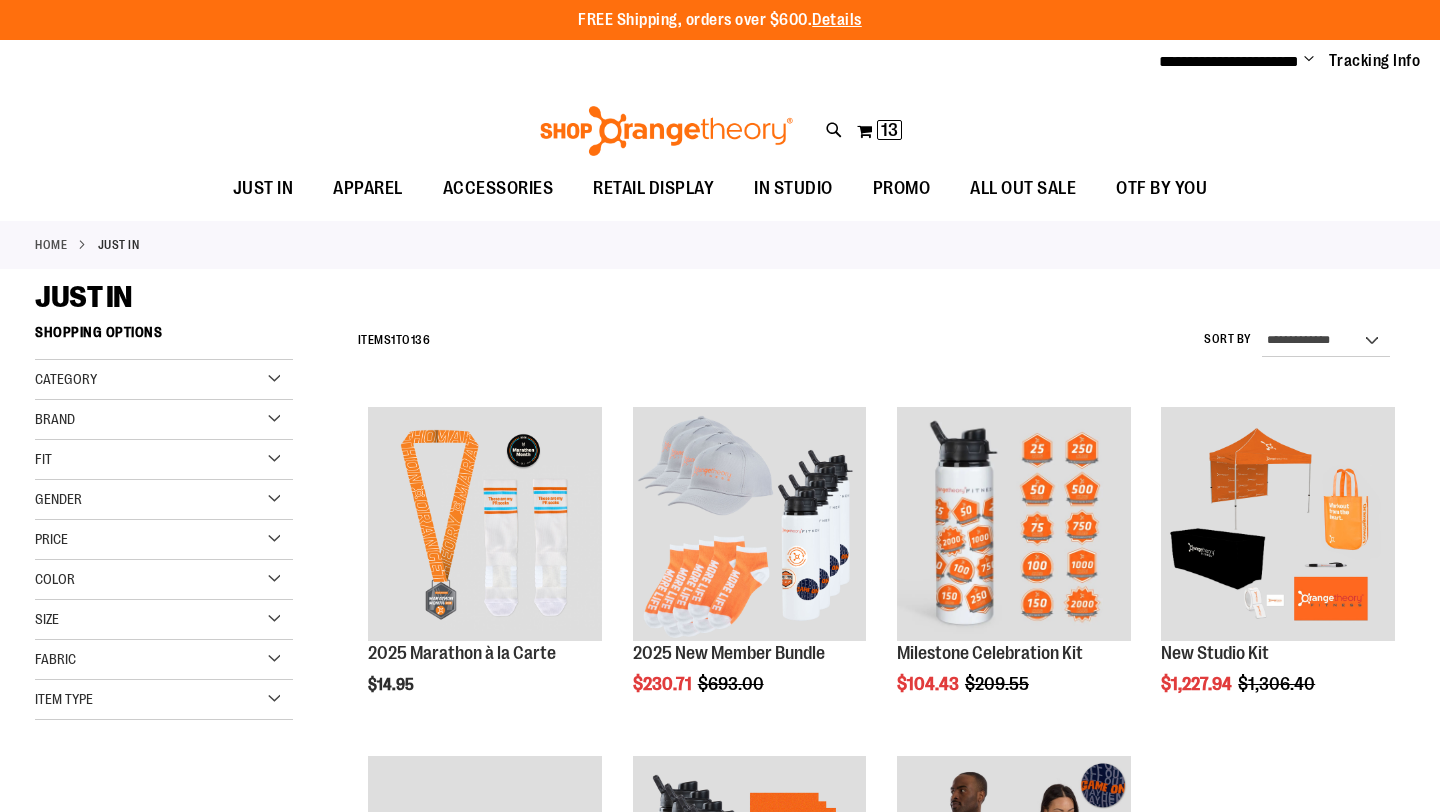 scroll, scrollTop: 0, scrollLeft: 0, axis: both 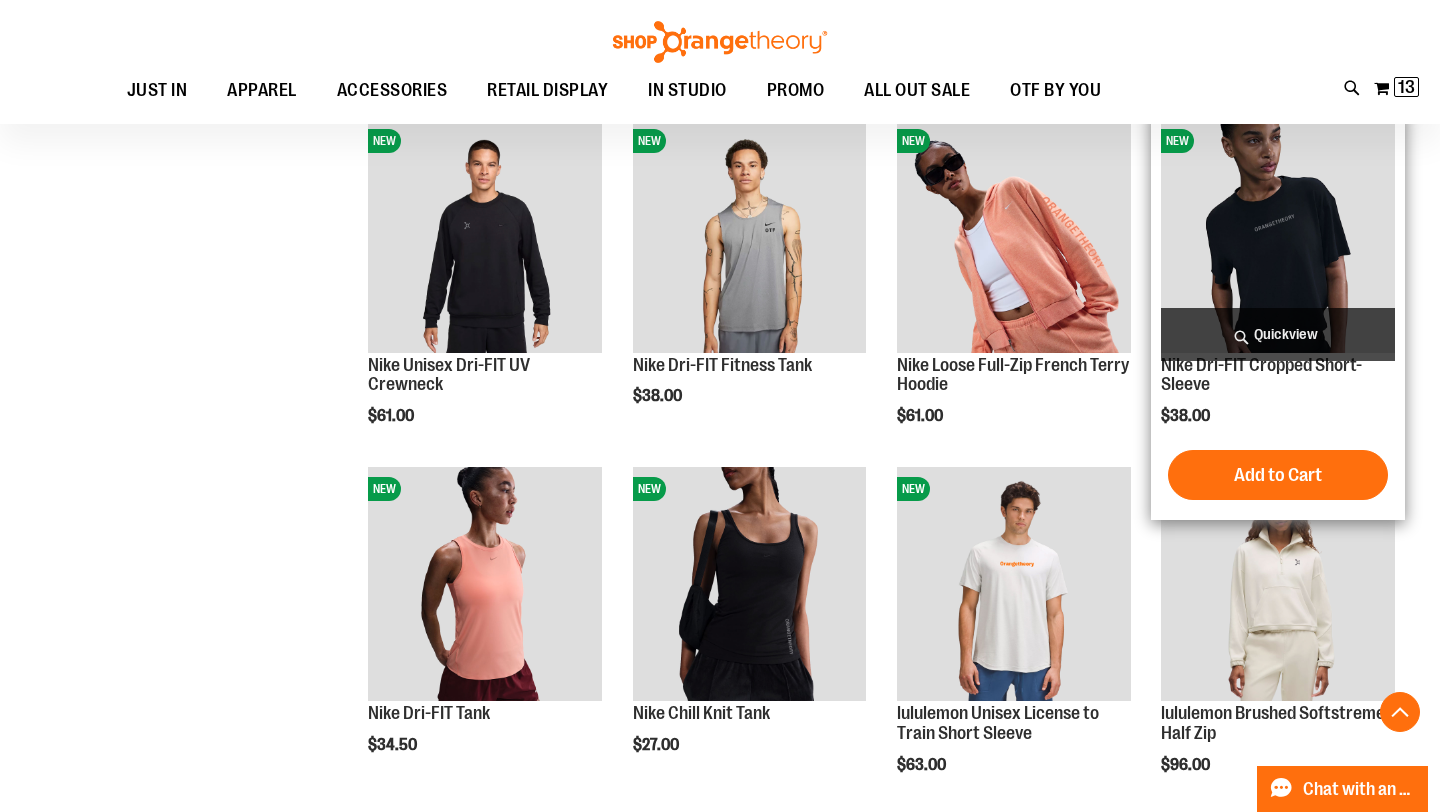 type on "**********" 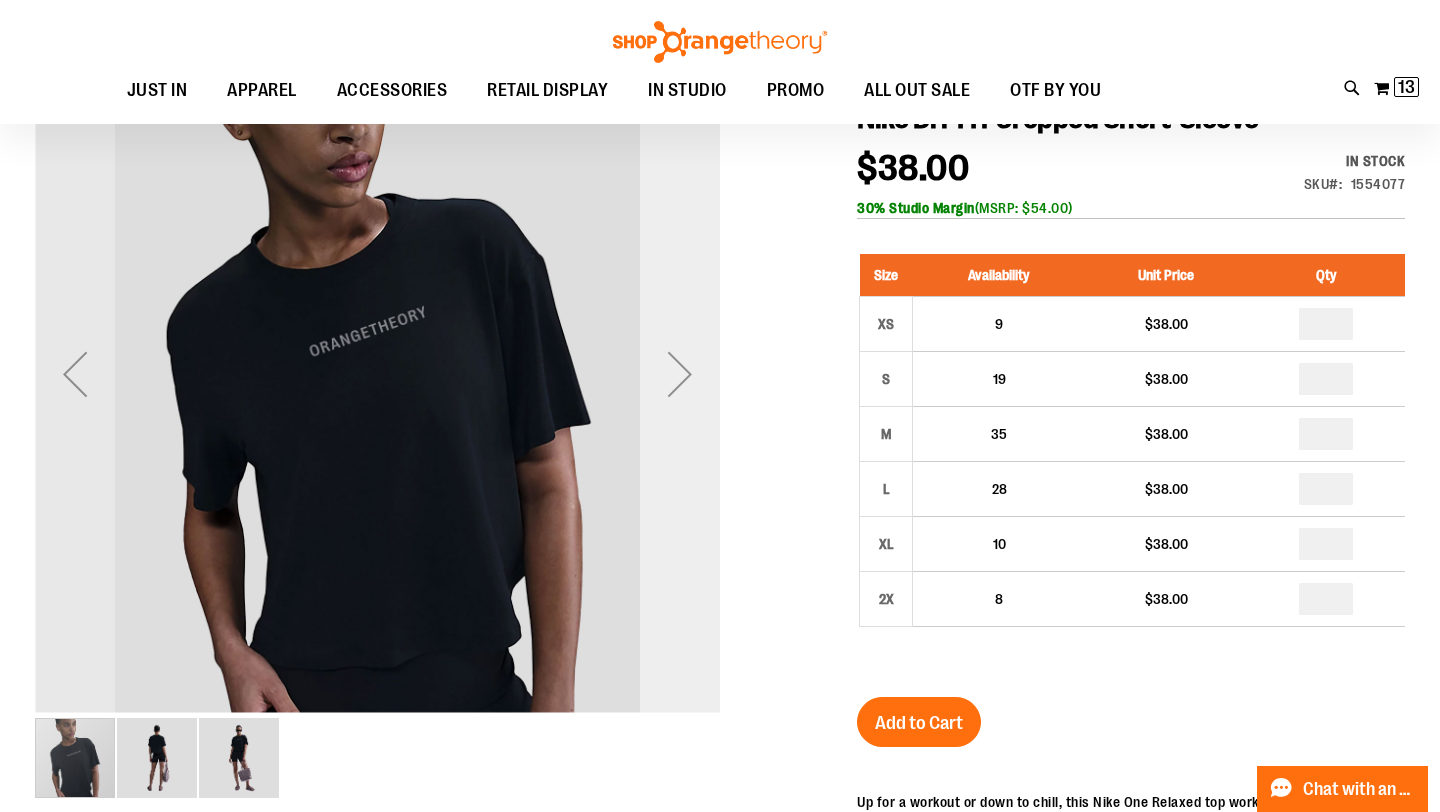 scroll, scrollTop: 249, scrollLeft: 0, axis: vertical 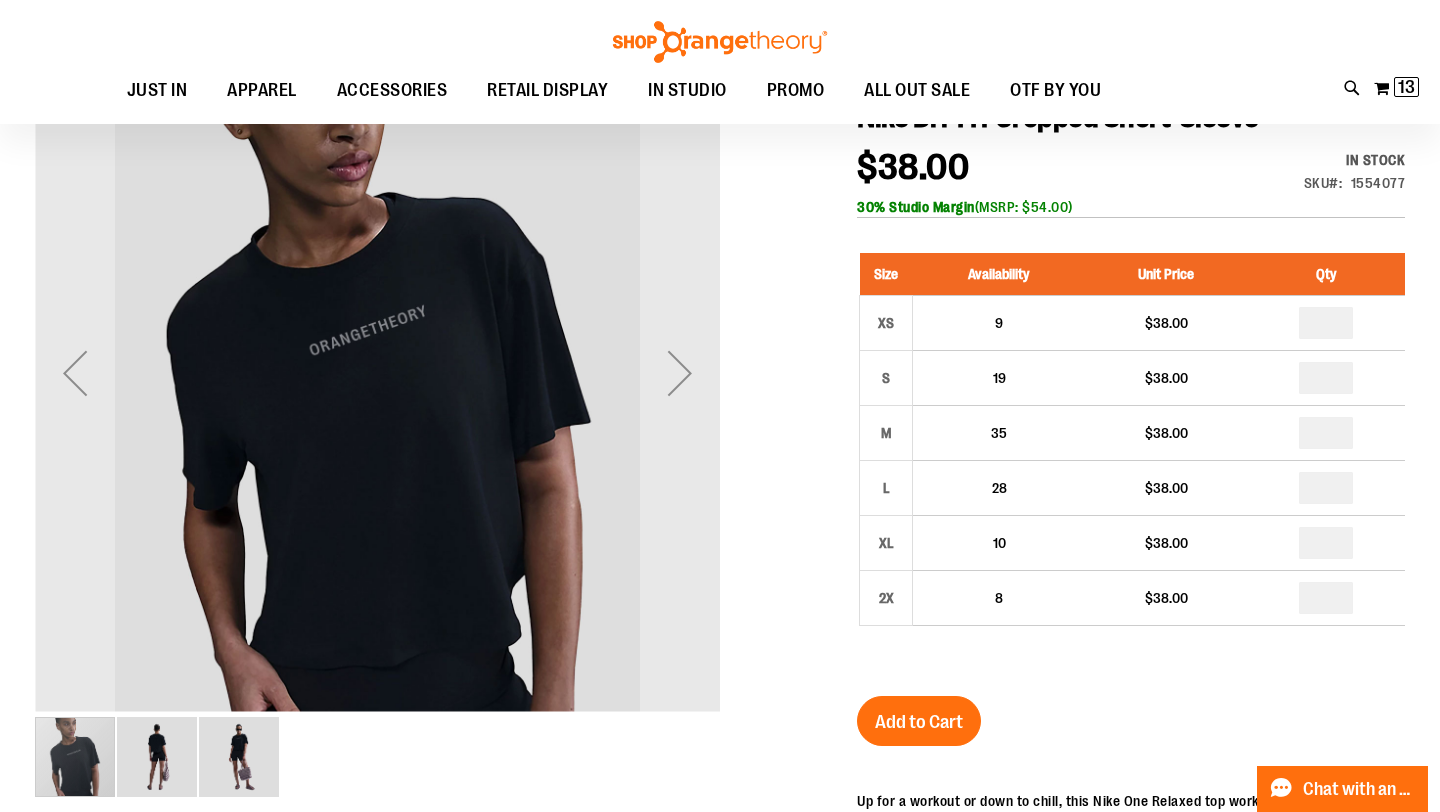 type on "**********" 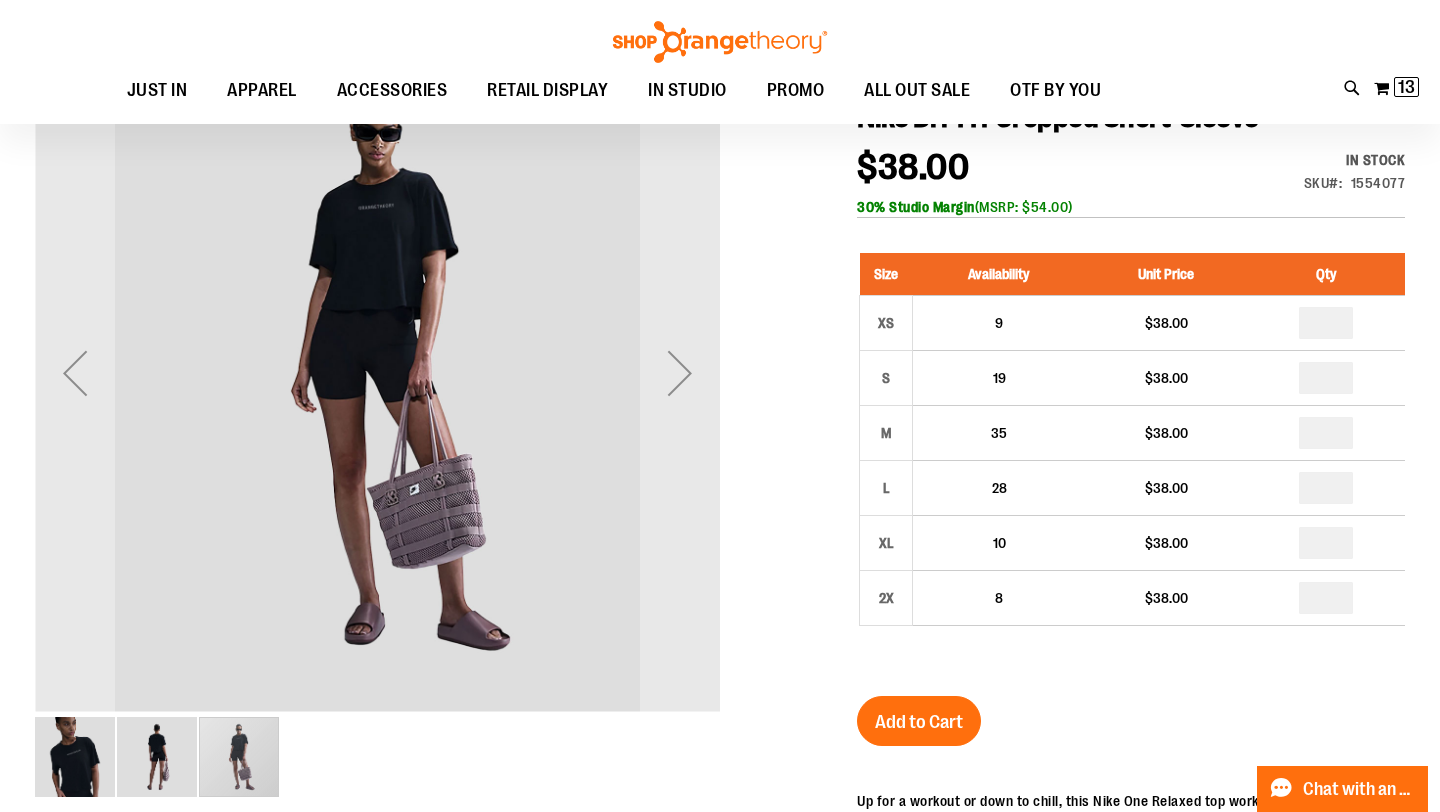click at bounding box center [157, 757] 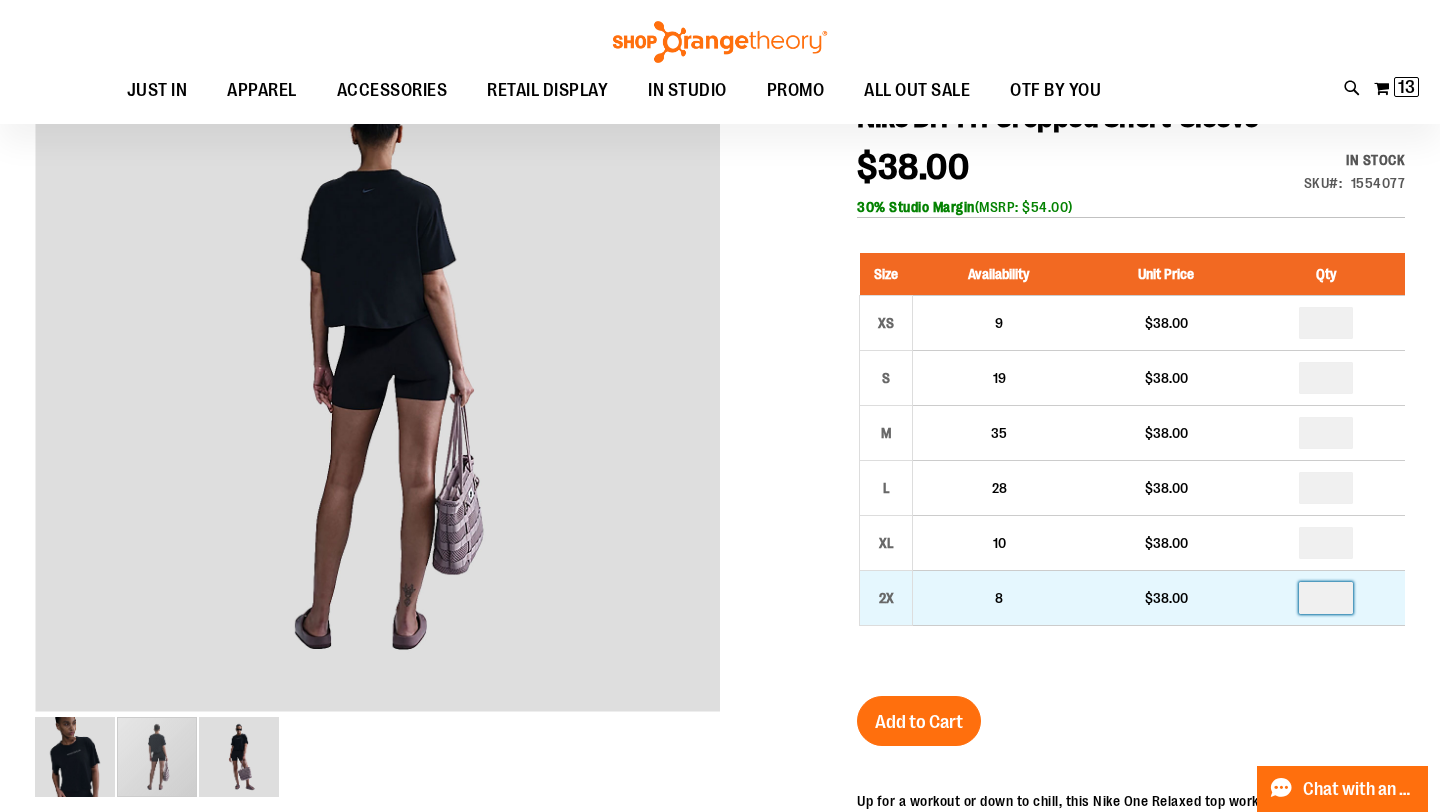 click at bounding box center [1326, 598] 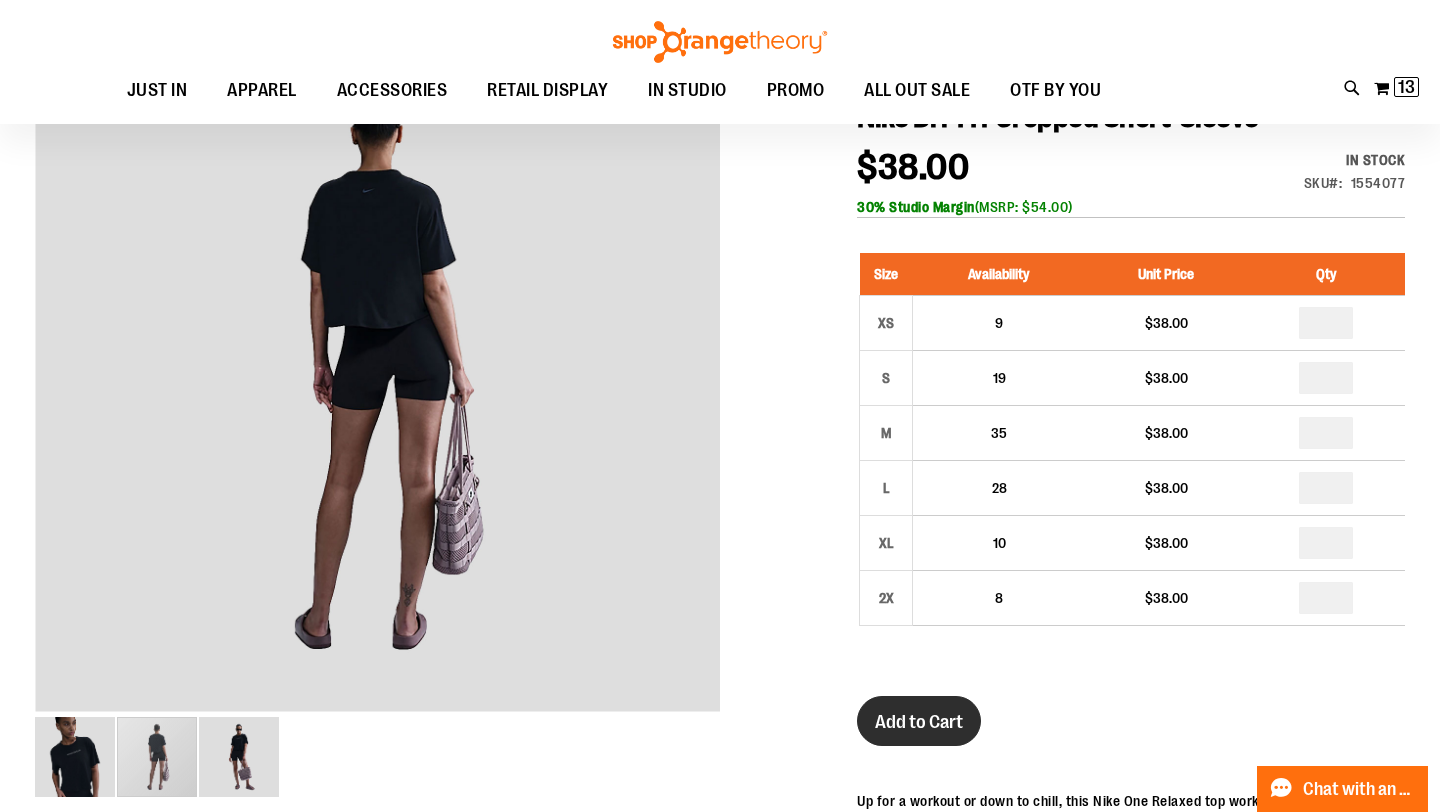 click on "Add to Cart" 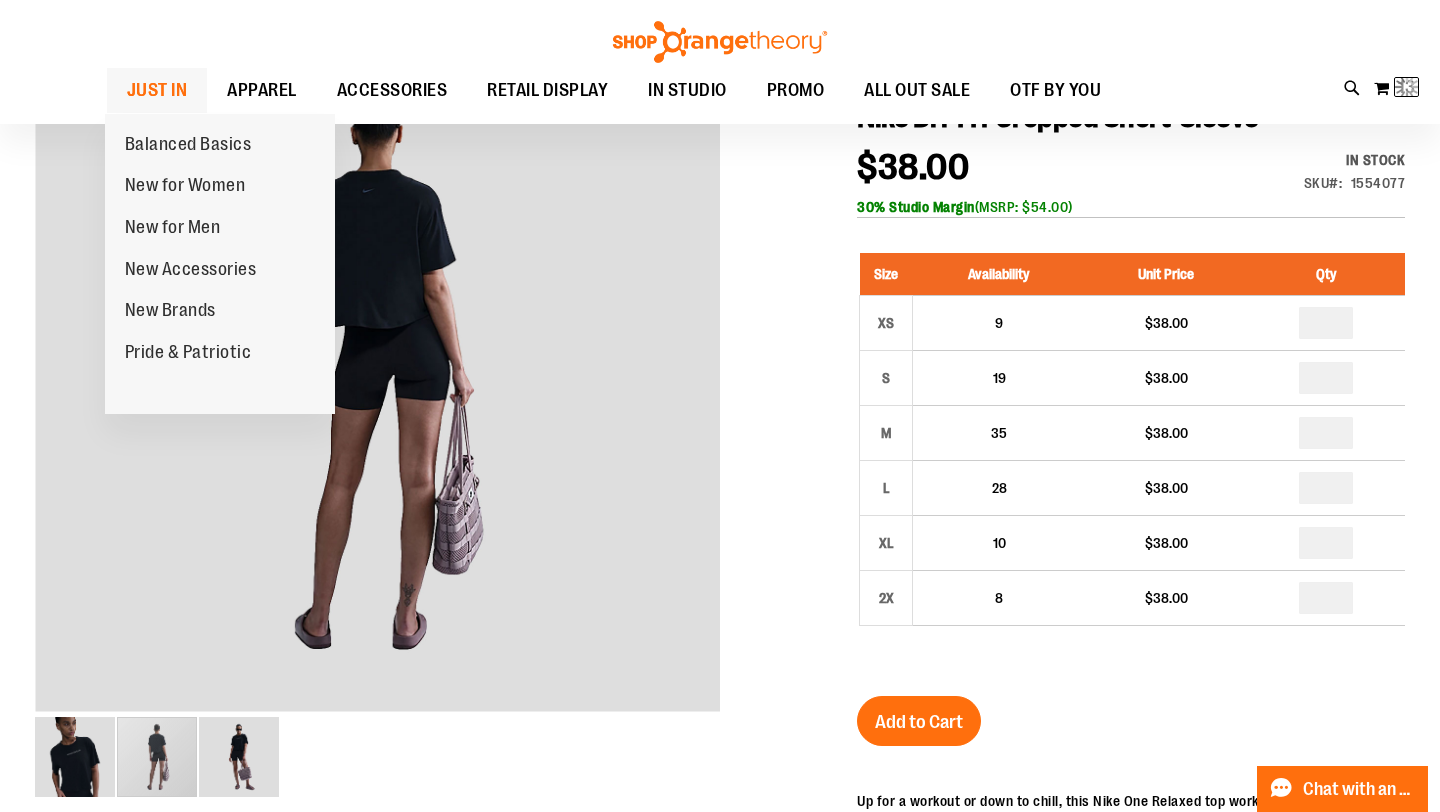 click on "JUST IN" 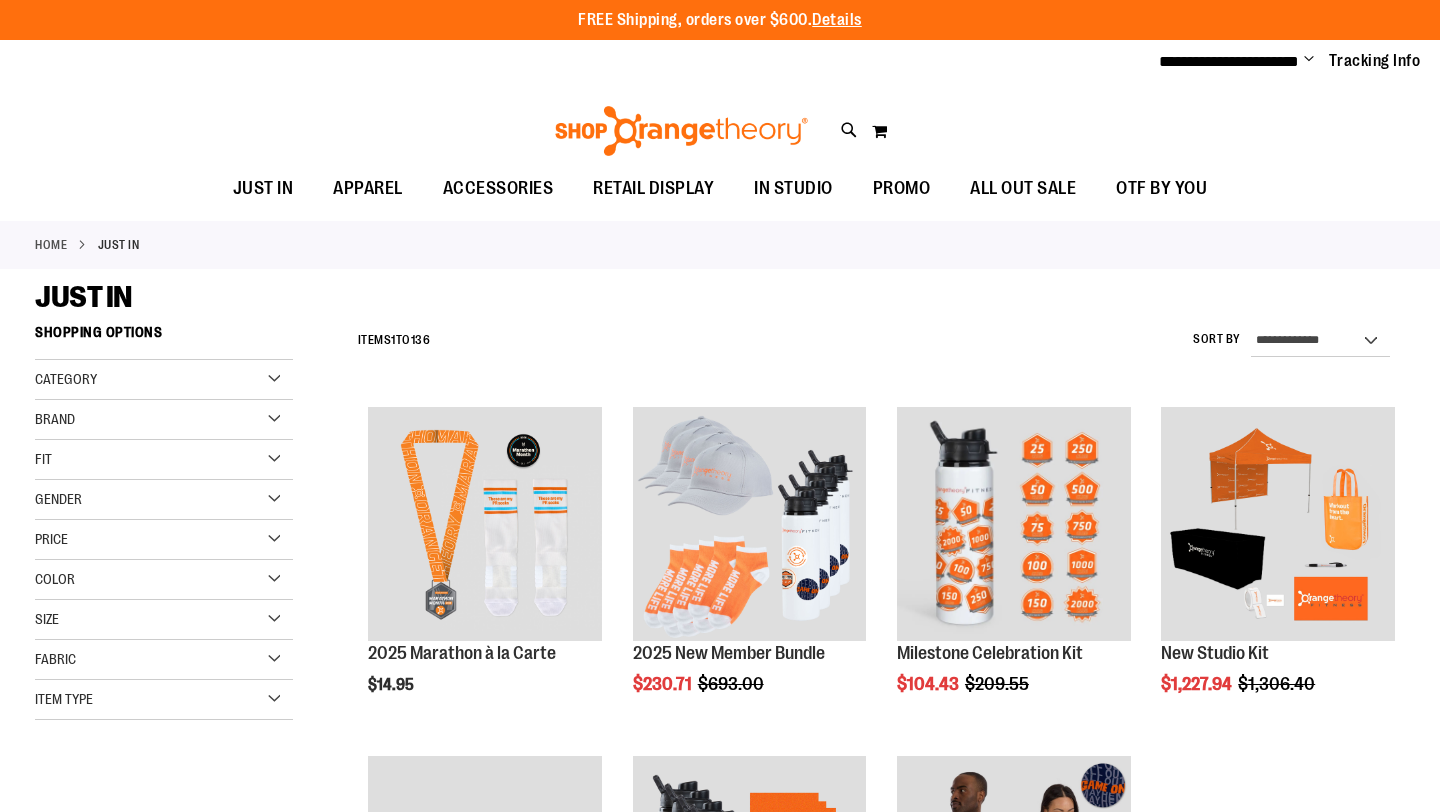 scroll, scrollTop: 0, scrollLeft: 0, axis: both 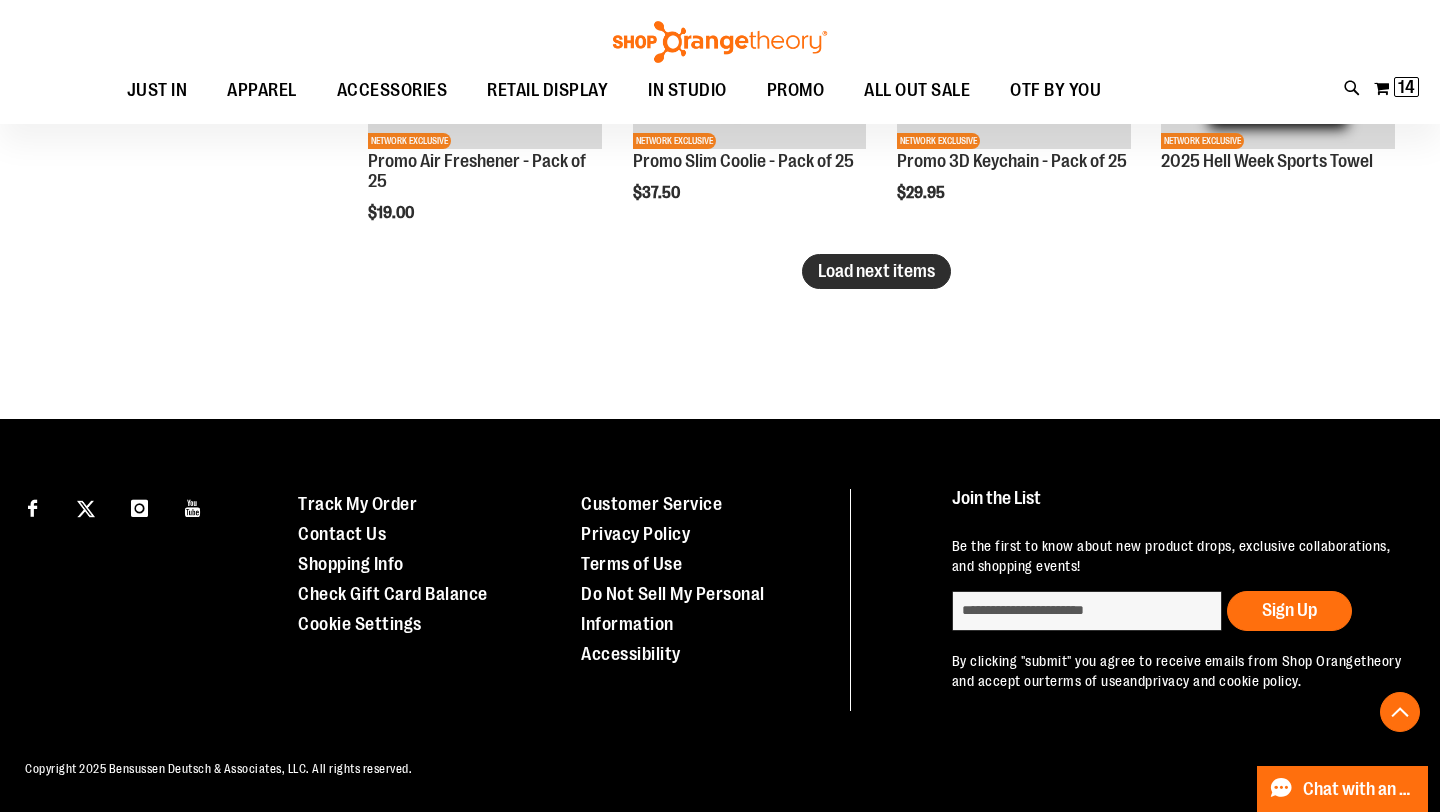 type on "**********" 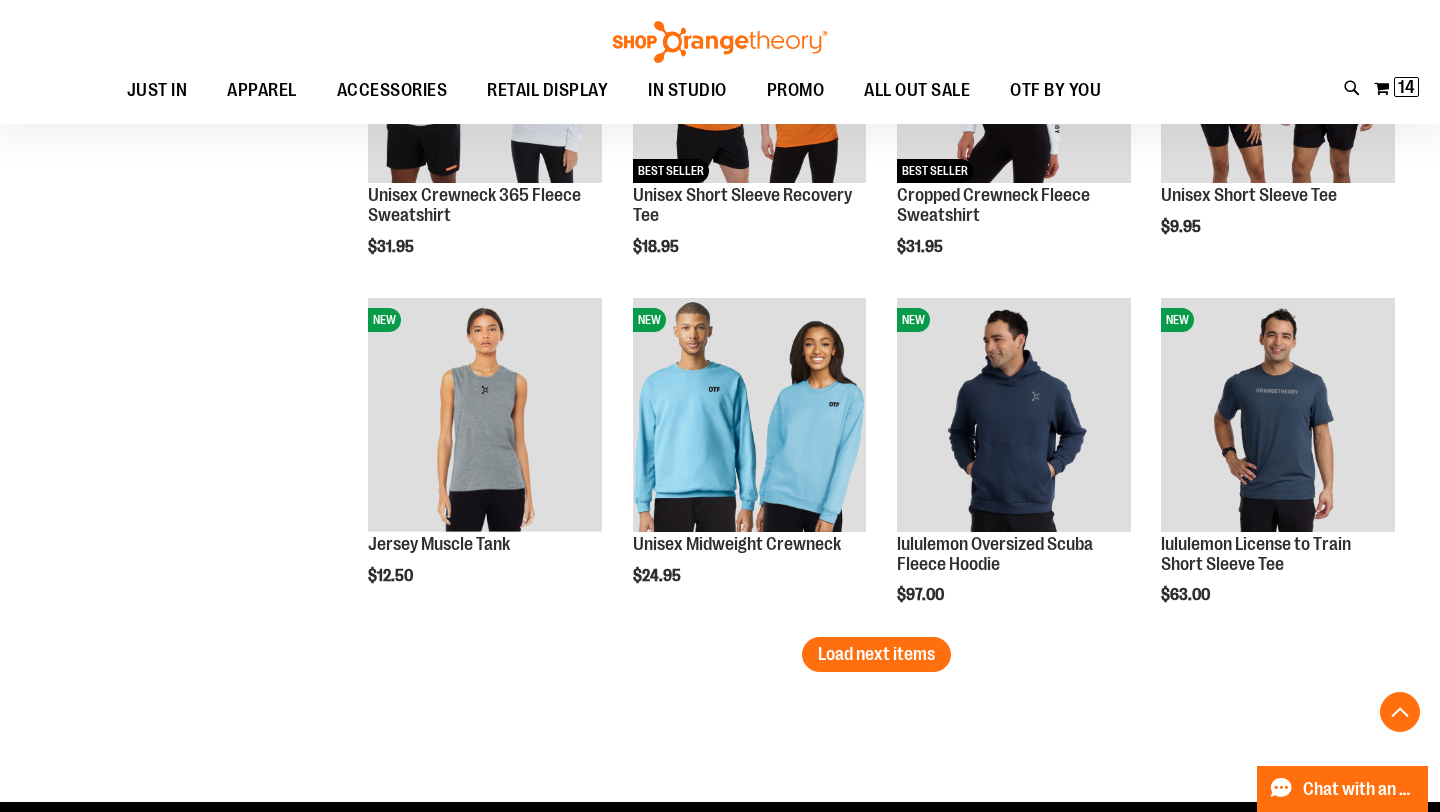 scroll, scrollTop: 3936, scrollLeft: 0, axis: vertical 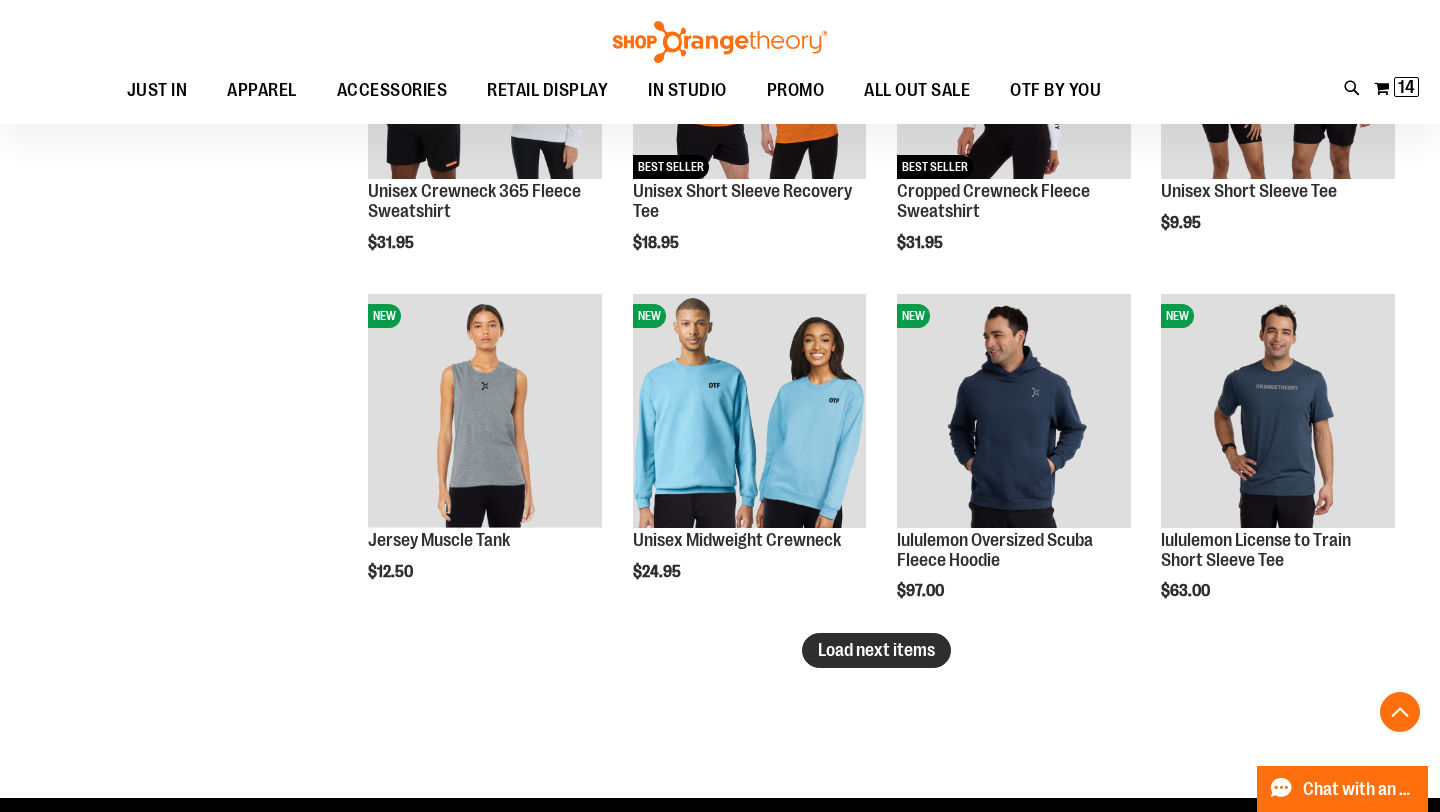 click on "Load next items" at bounding box center [876, 650] 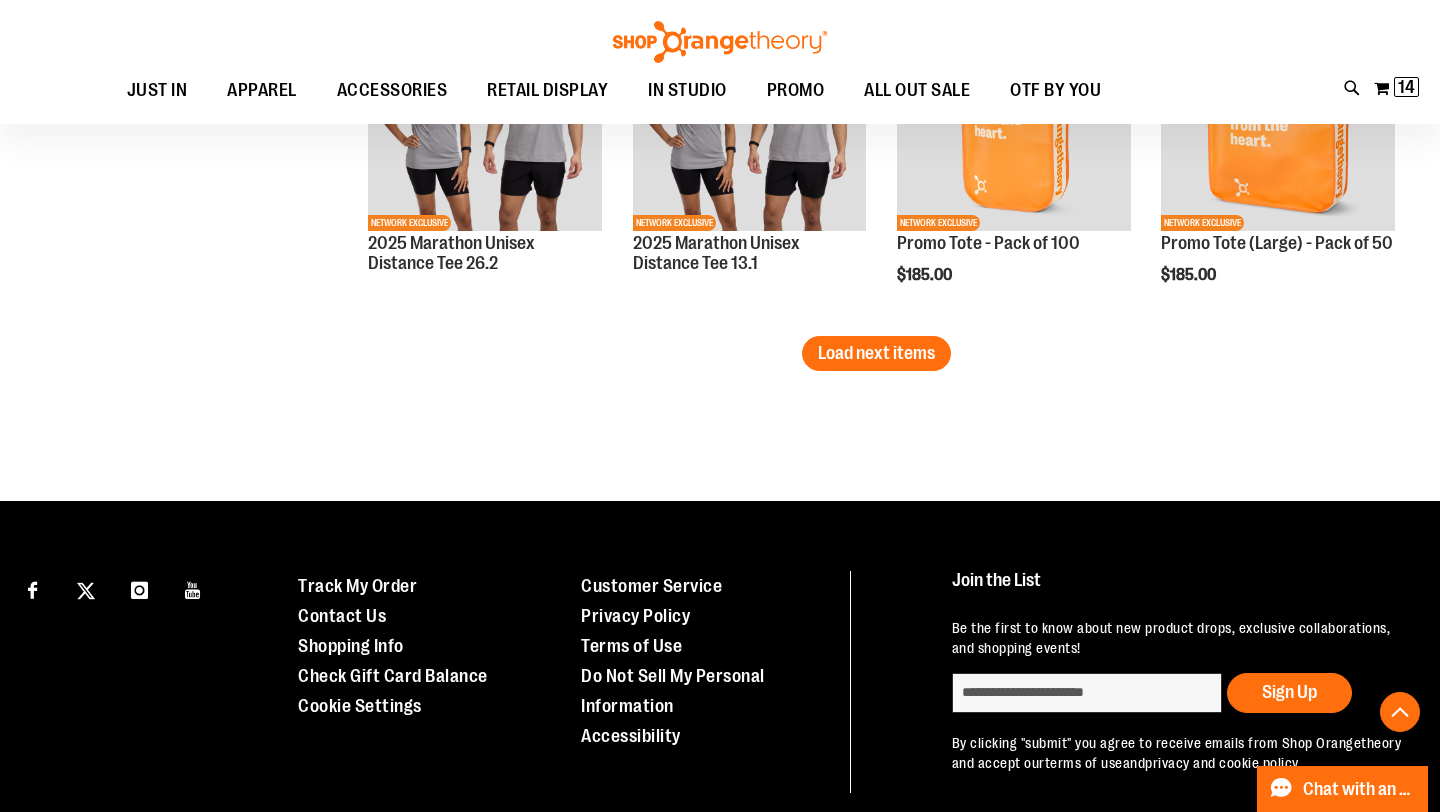 scroll, scrollTop: 5360, scrollLeft: 0, axis: vertical 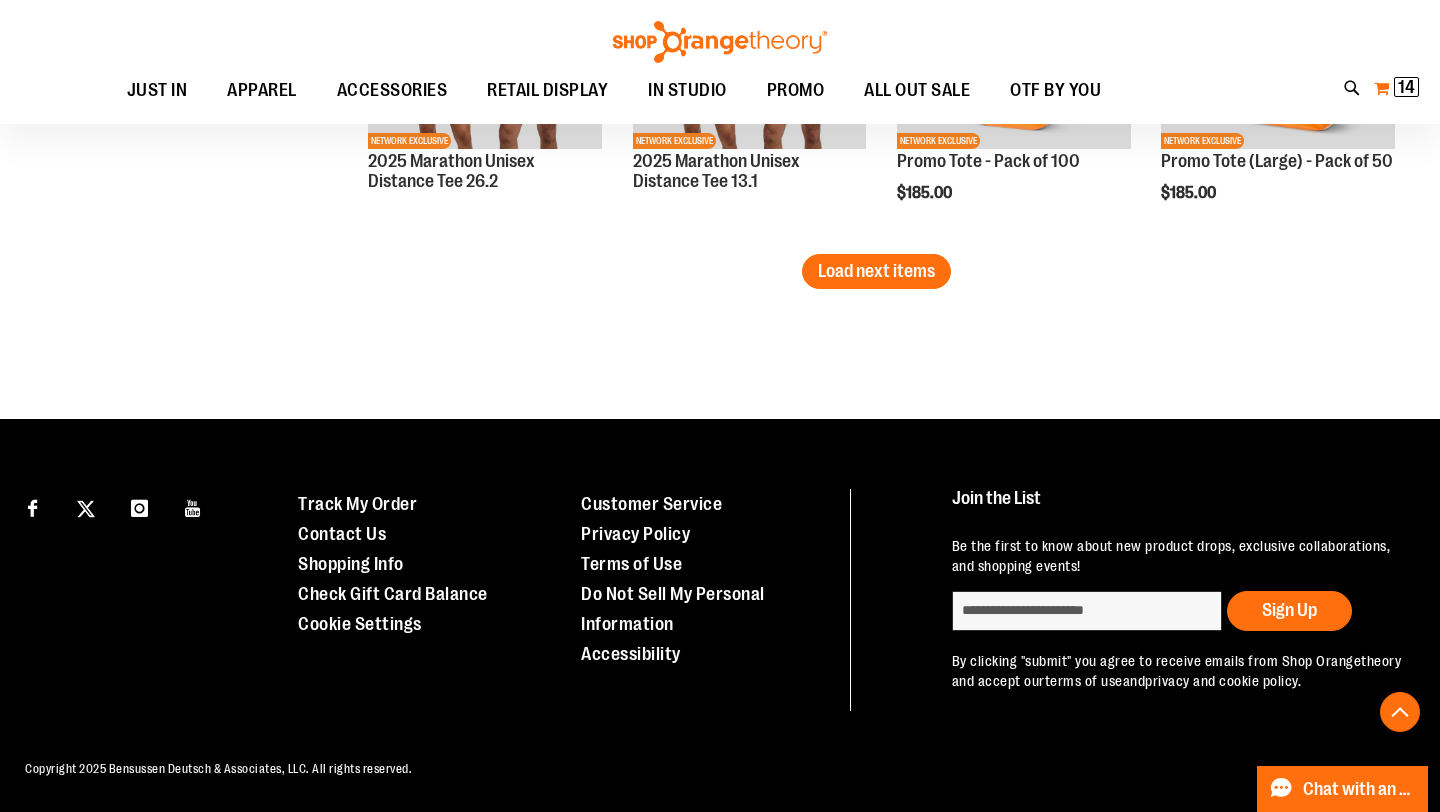 click on "14" at bounding box center [1406, 87] 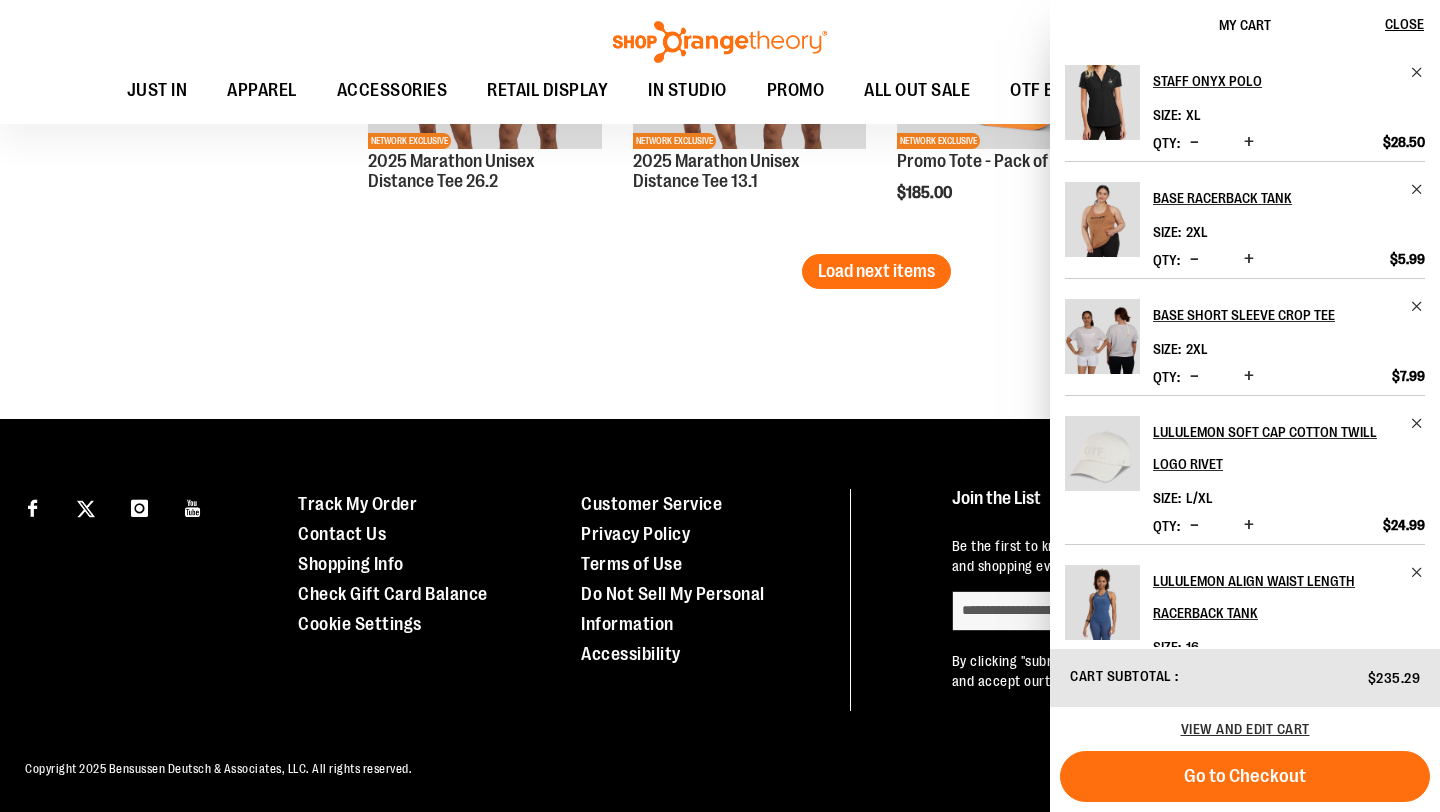 click at bounding box center (1194, 259) 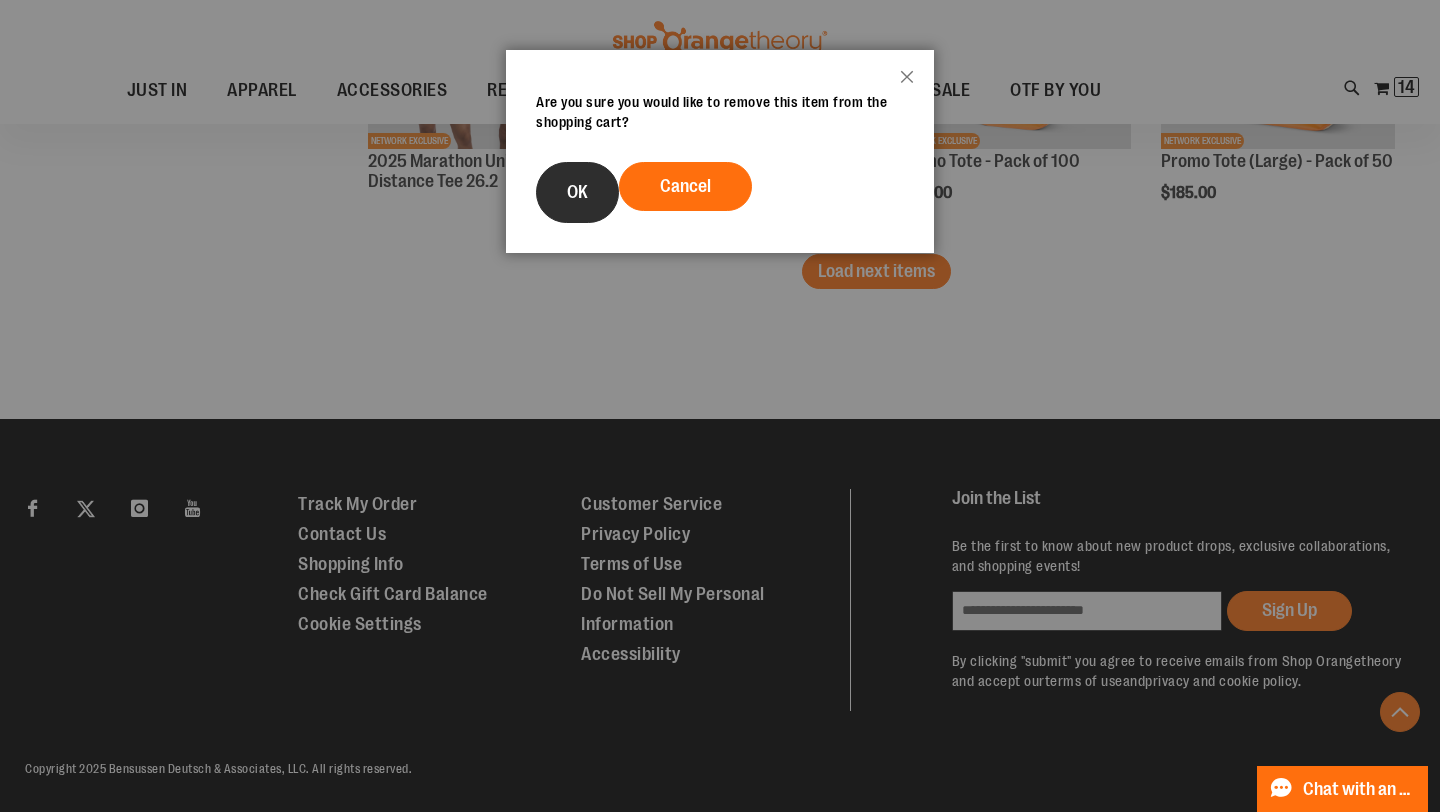 click on "OK" at bounding box center (577, 192) 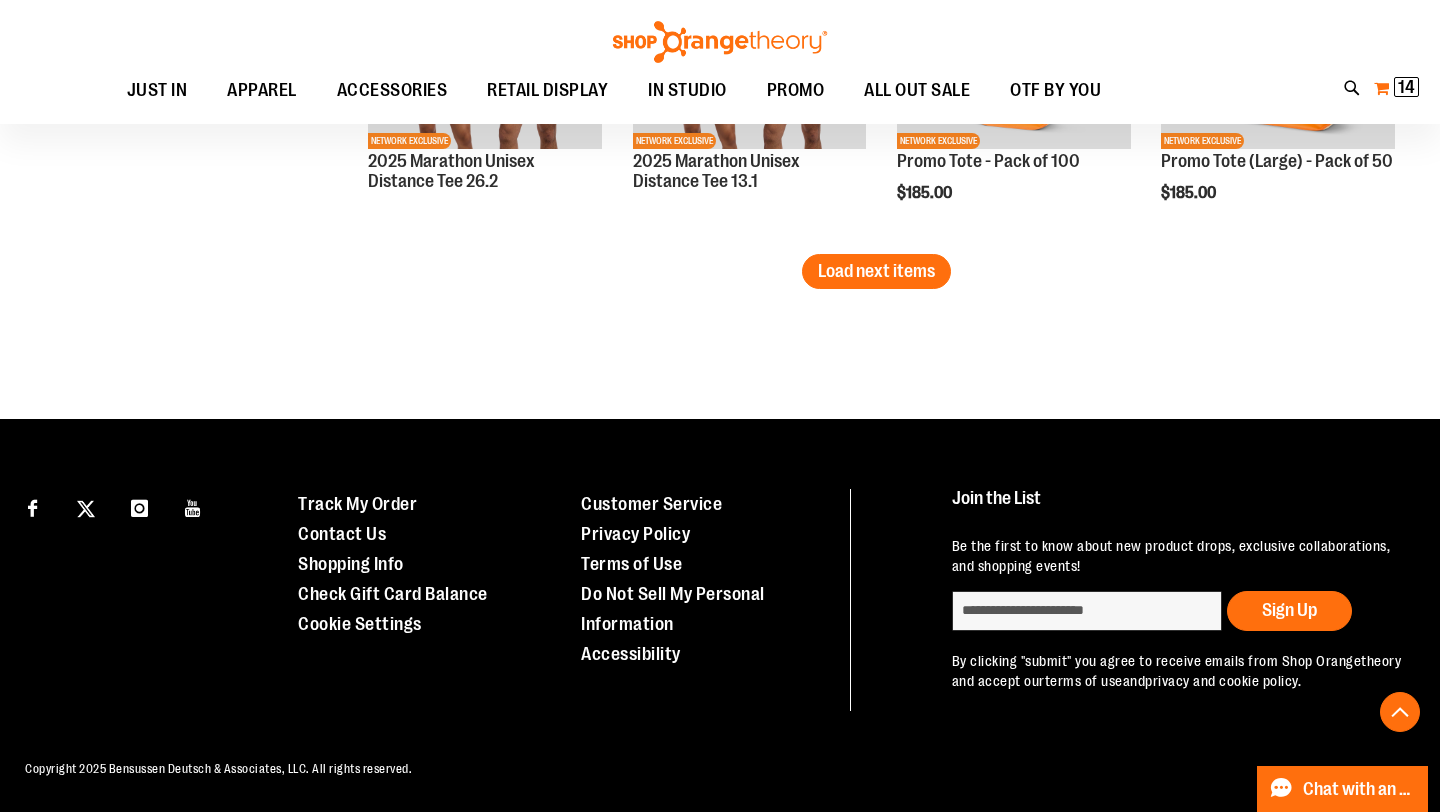 click on "My Cart
14
14
items" at bounding box center (1396, 88) 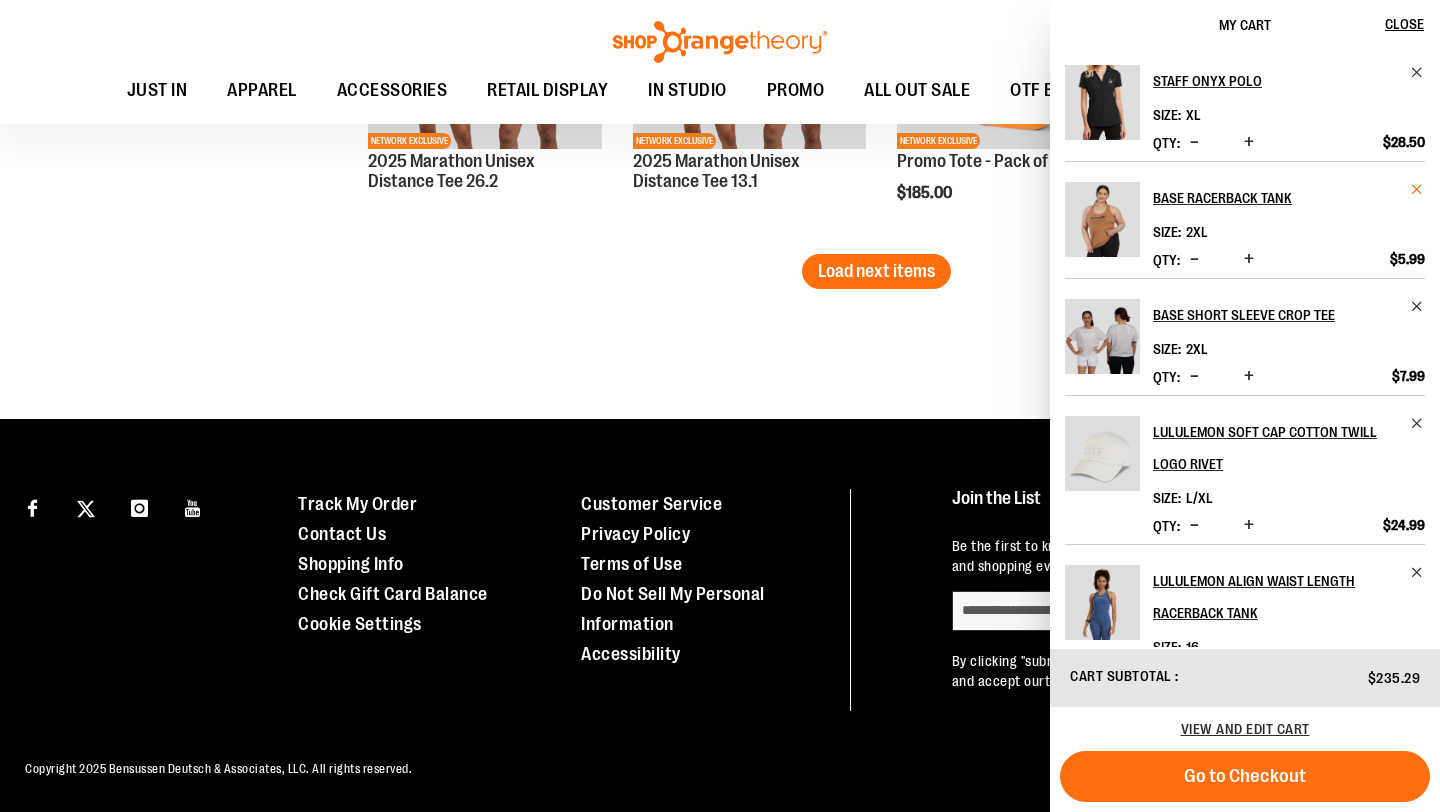 click at bounding box center [1417, 189] 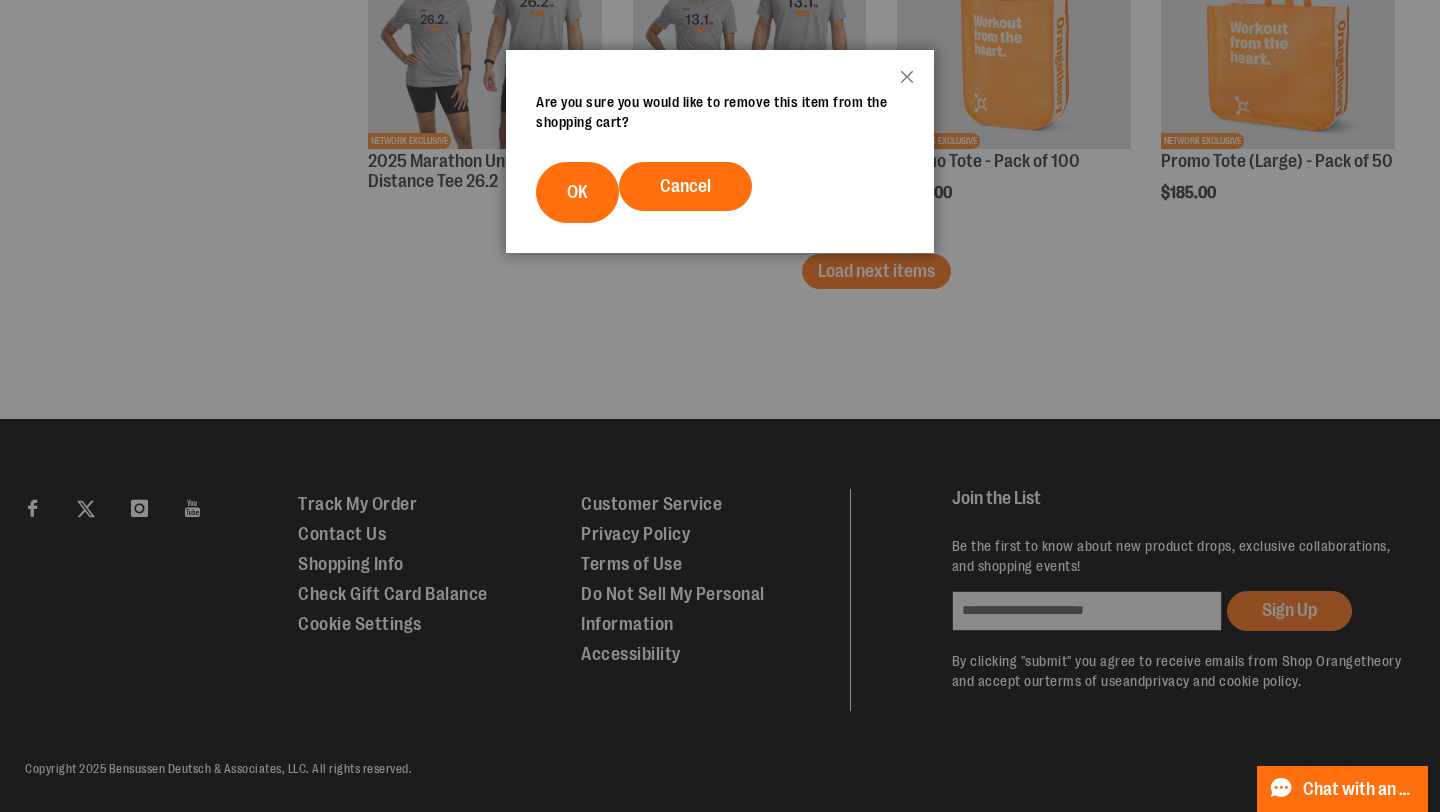 scroll, scrollTop: 0, scrollLeft: 0, axis: both 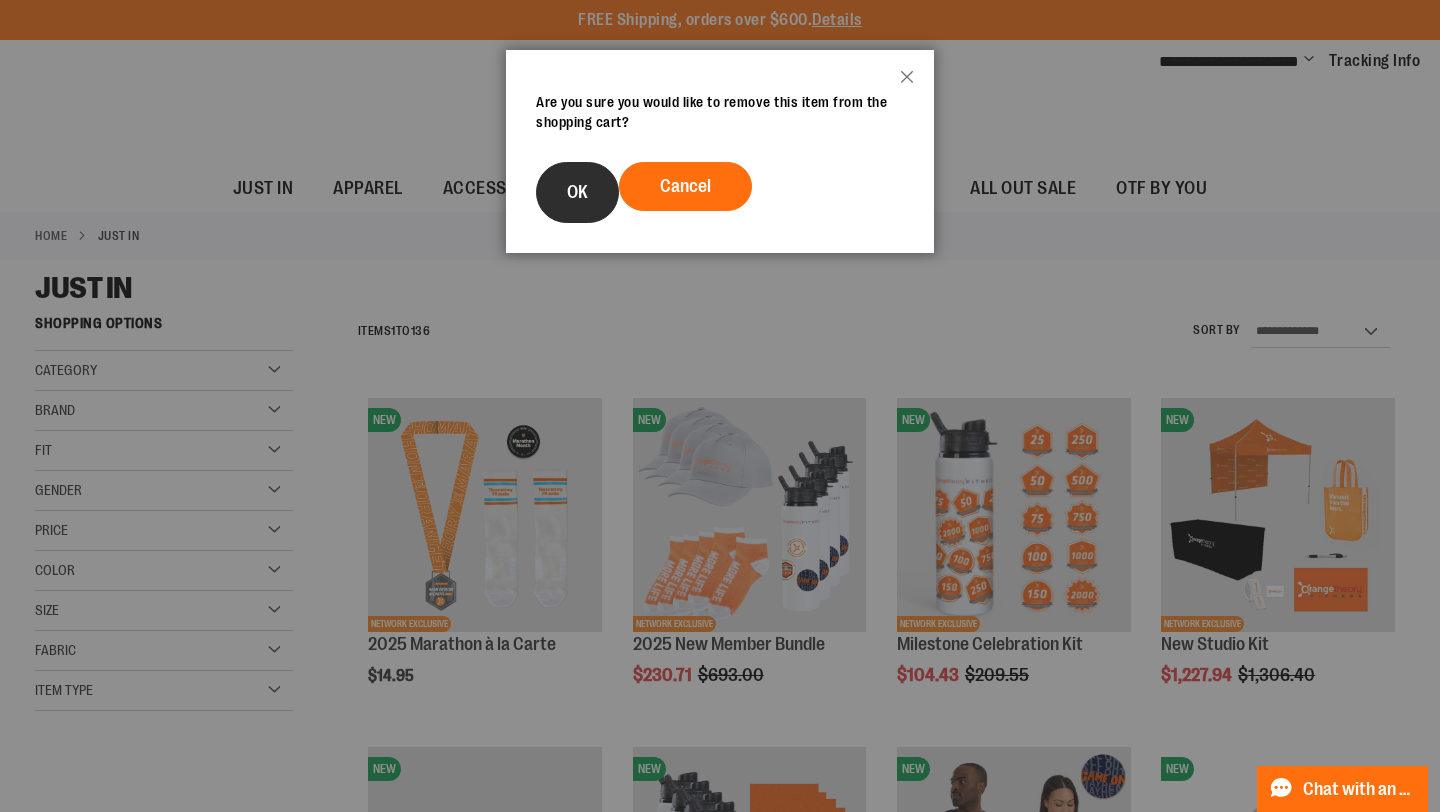 click on "OK" at bounding box center [577, 192] 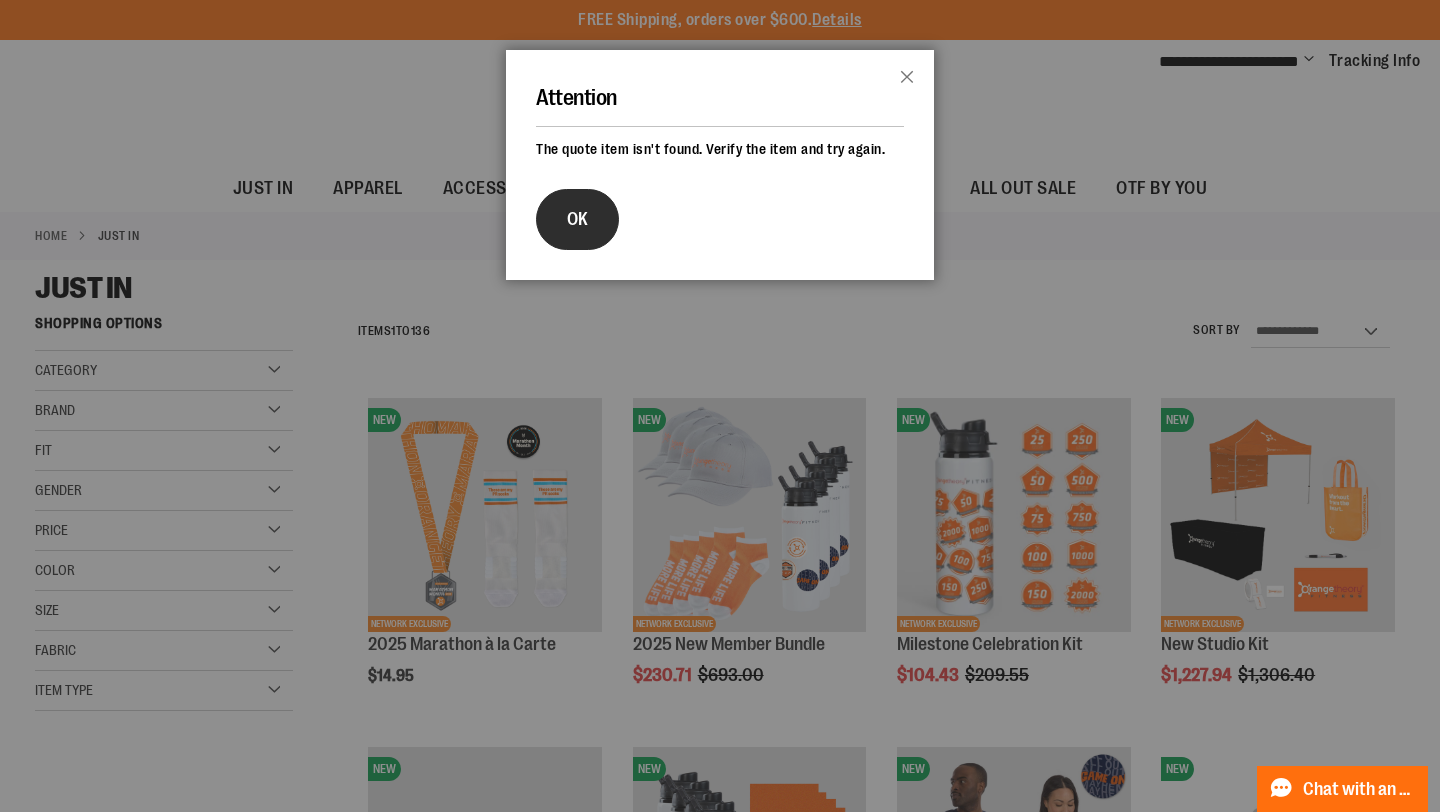 click on "OK" at bounding box center (577, 219) 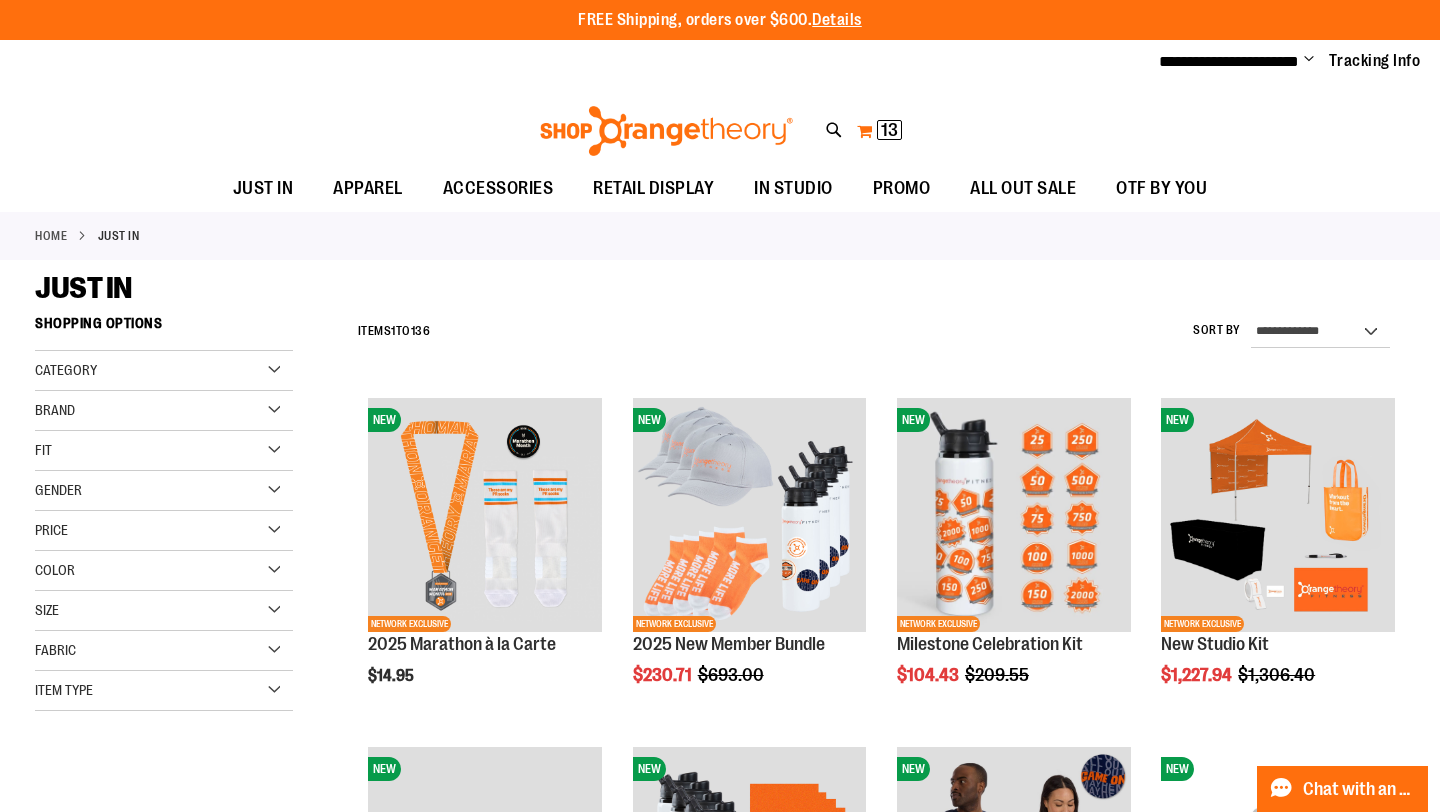click on "My Cart
13
13
items" at bounding box center (879, 131) 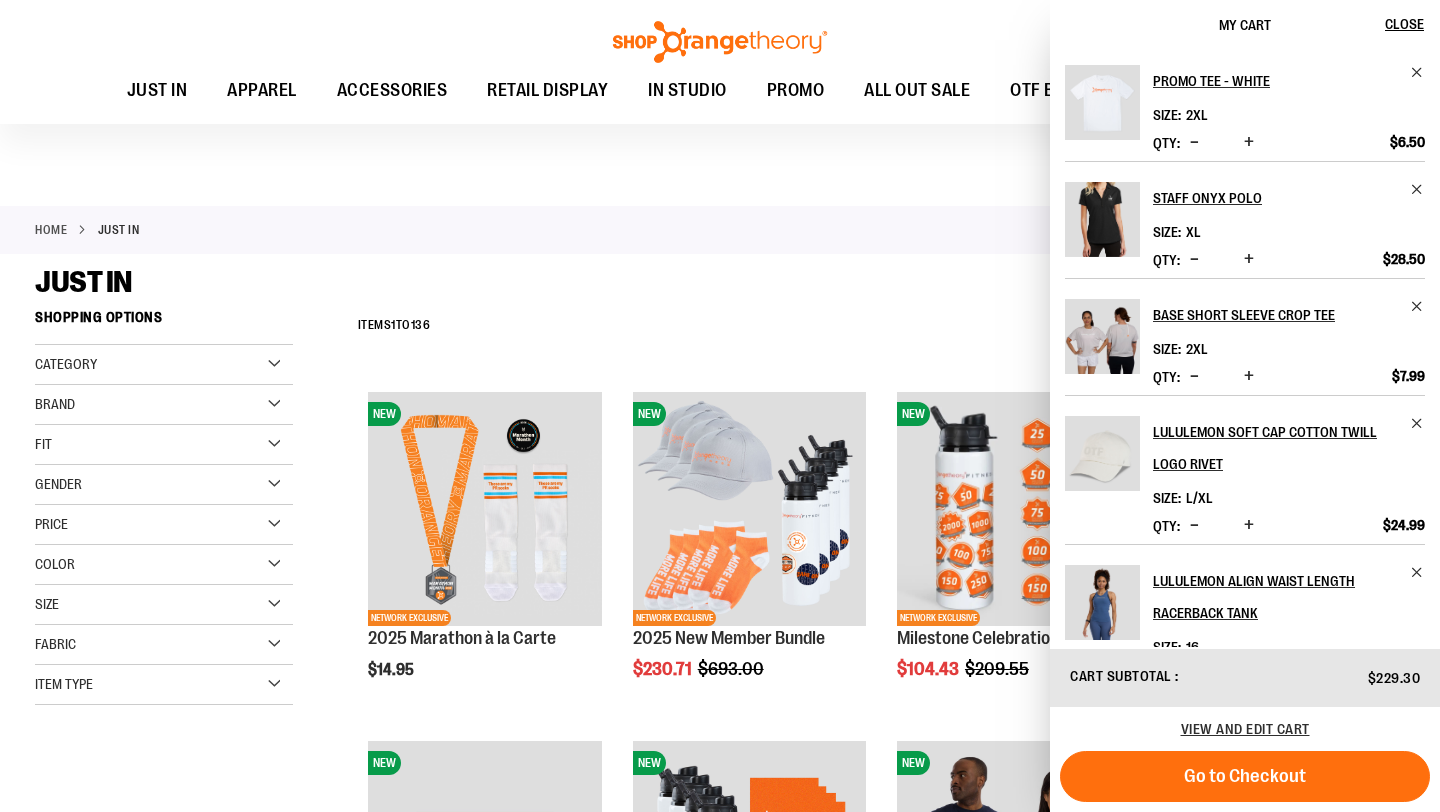 scroll, scrollTop: 7, scrollLeft: 0, axis: vertical 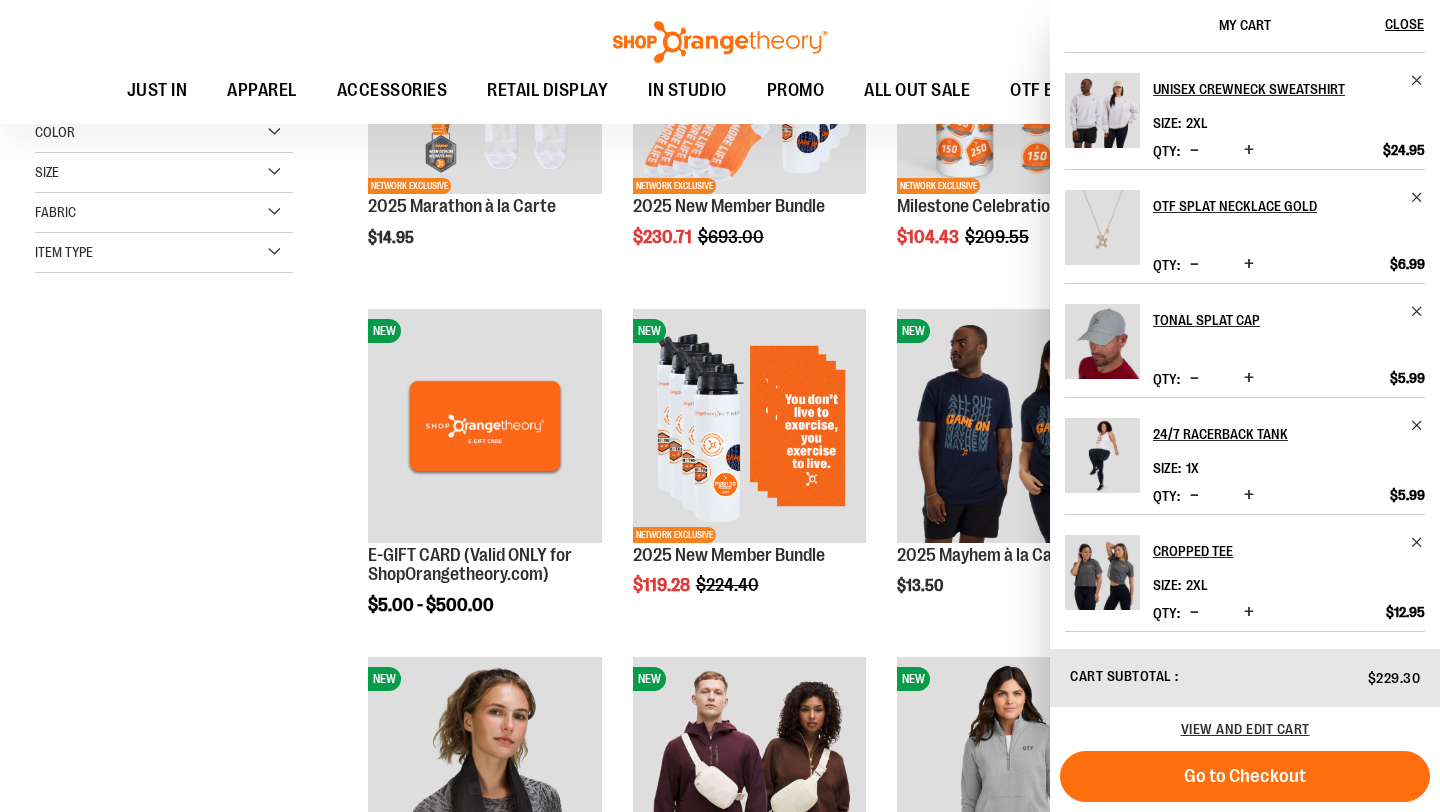 click on "$229.30" at bounding box center (1245, 678) 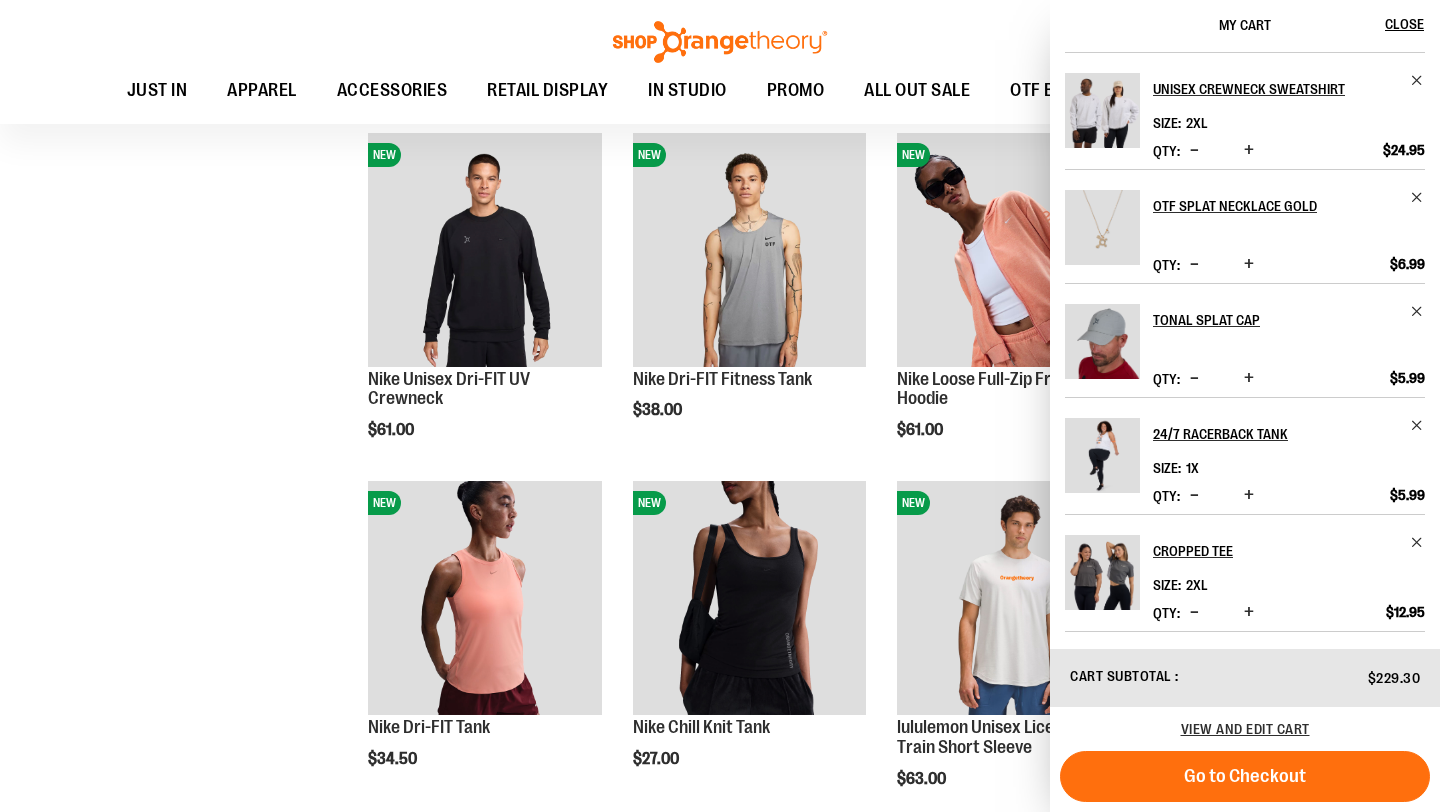 scroll, scrollTop: 1320, scrollLeft: 0, axis: vertical 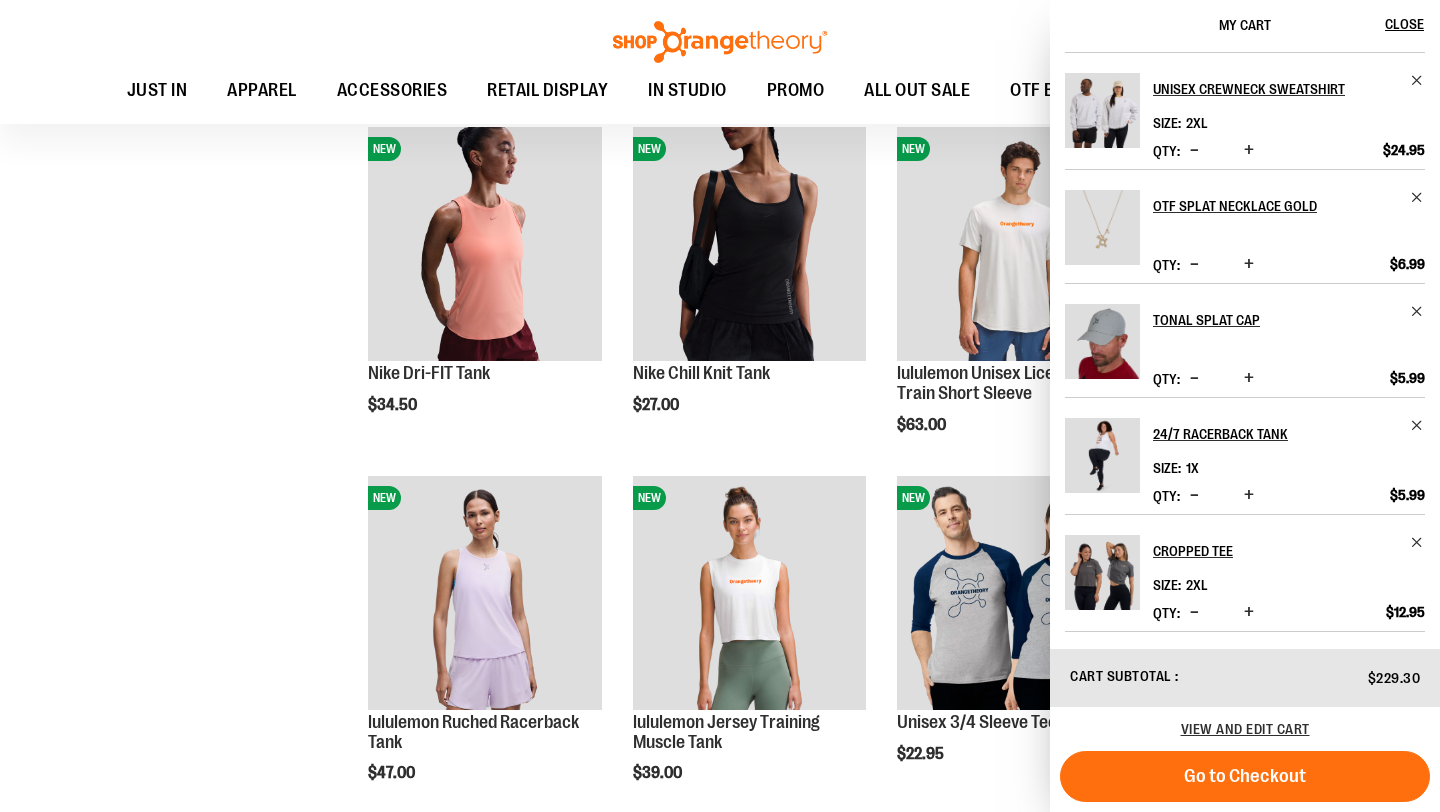 click at bounding box center (1194, 378) 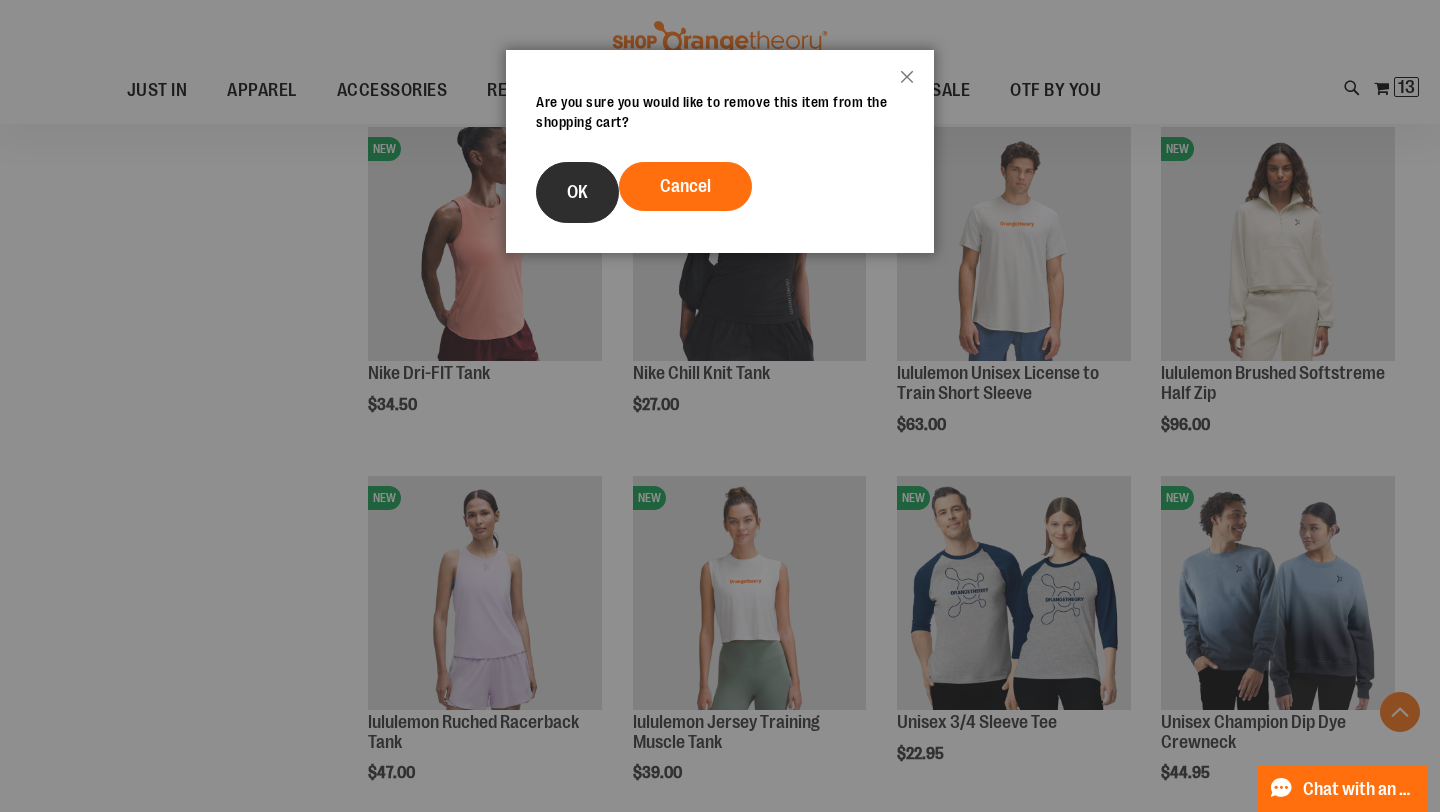 click on "OK" at bounding box center [577, 192] 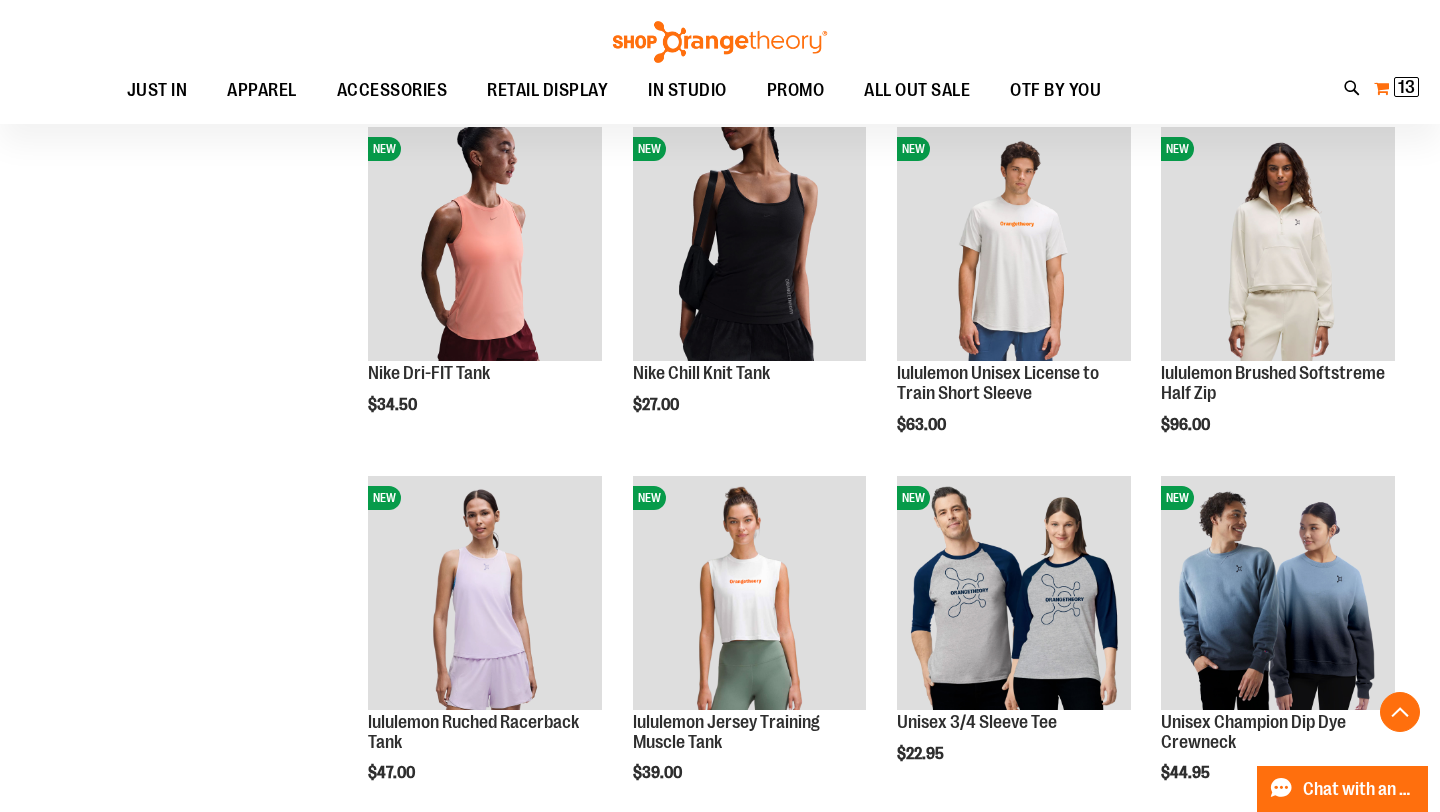 click on "My Cart
13
13
items" at bounding box center (1396, 88) 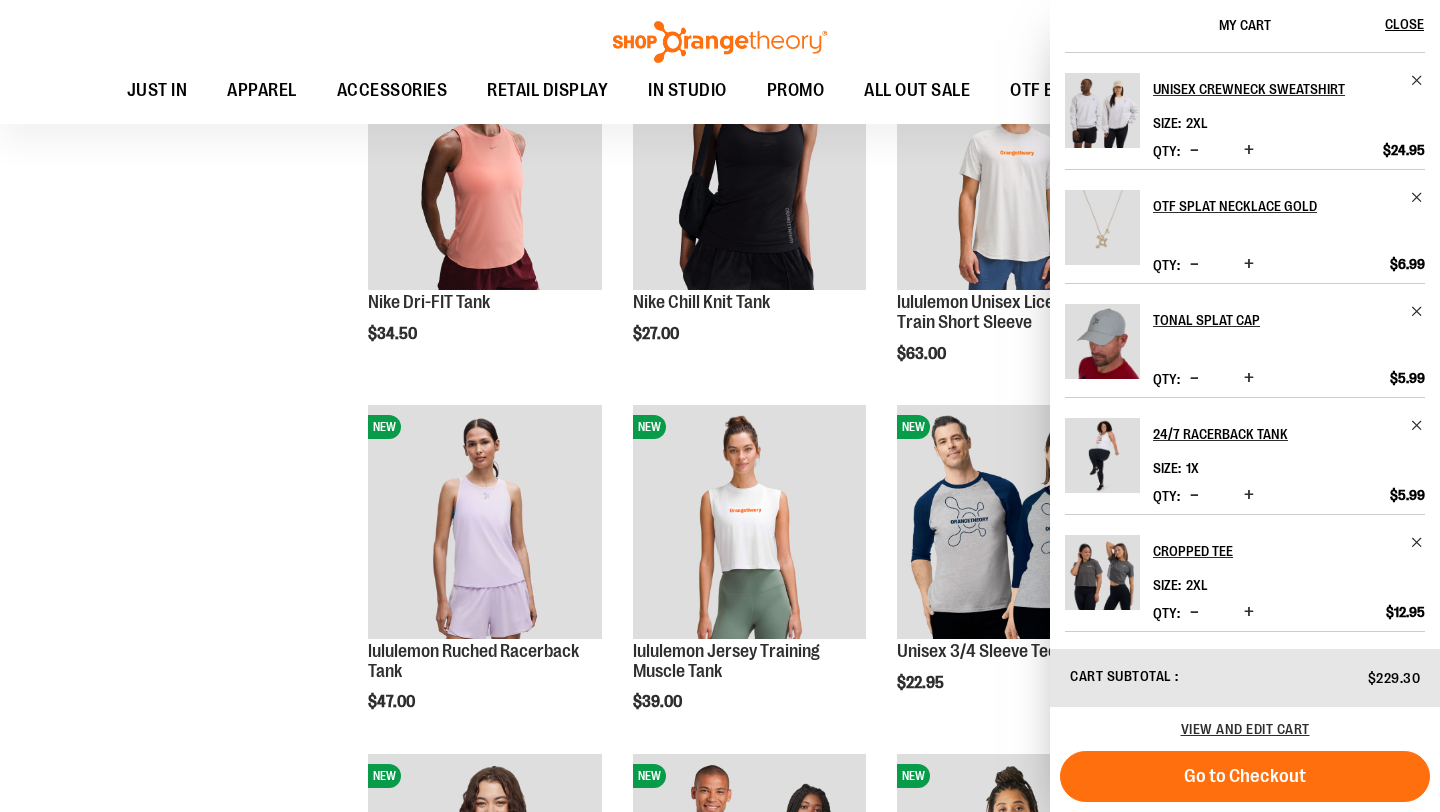 scroll, scrollTop: 1742, scrollLeft: 0, axis: vertical 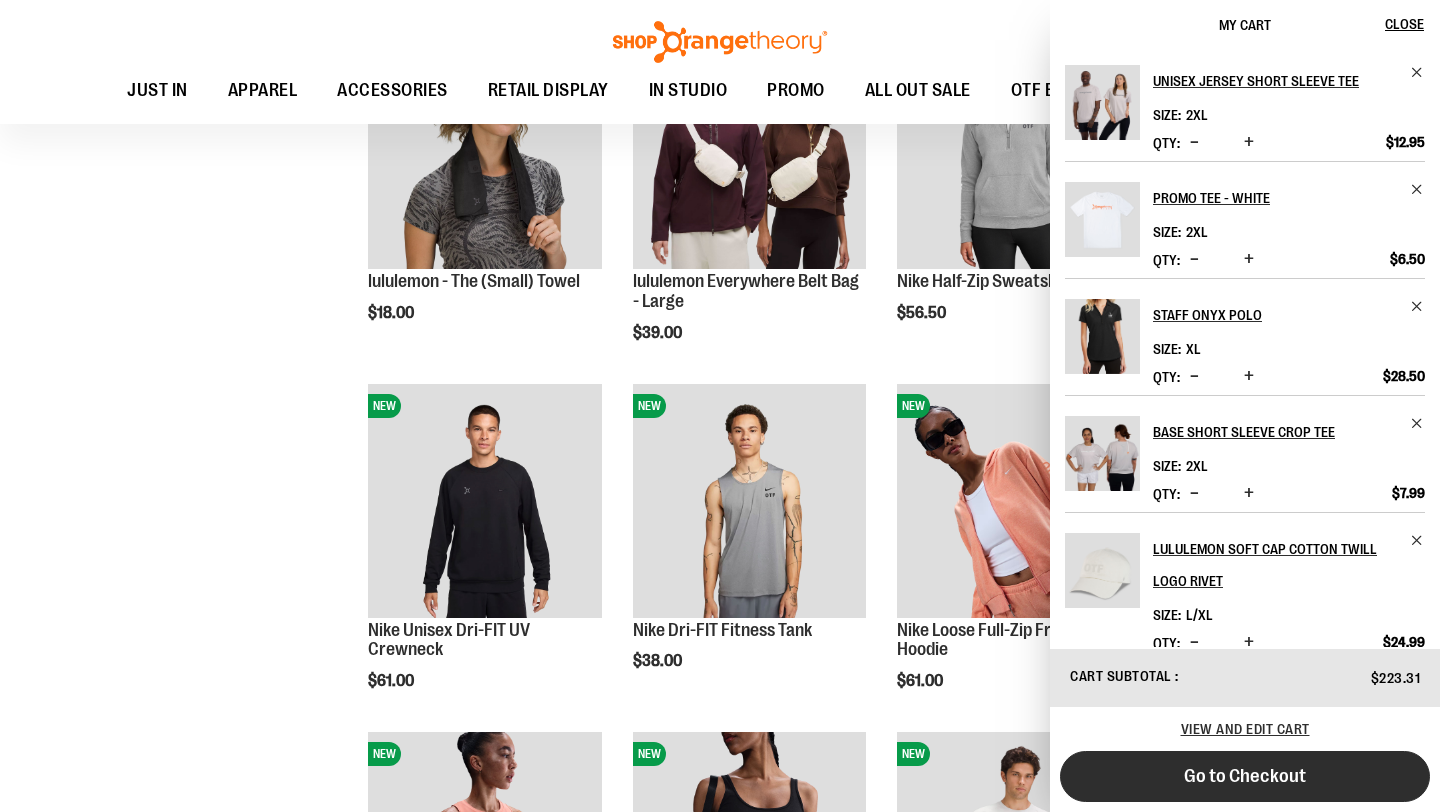 click on "Go to Checkout" at bounding box center [1245, 776] 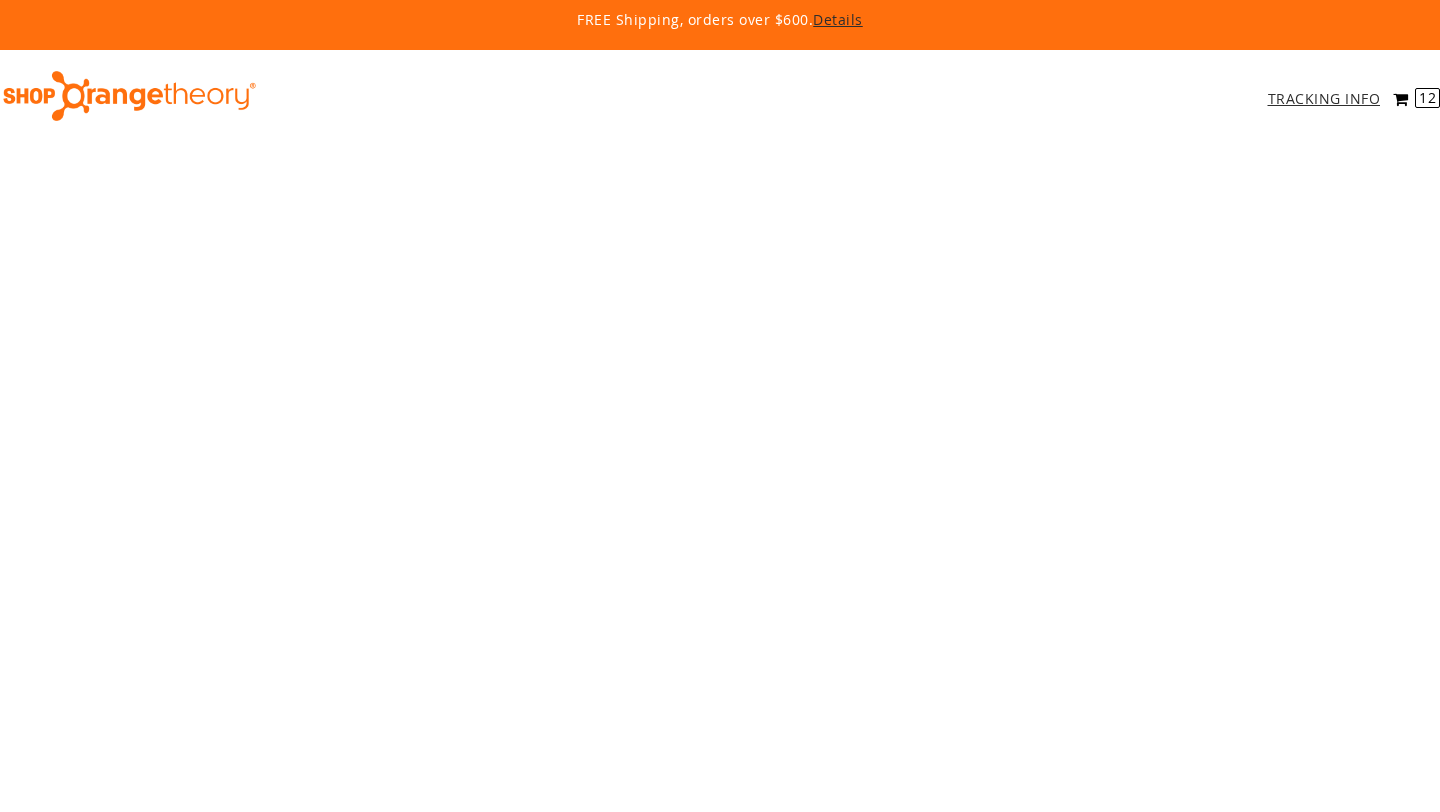scroll, scrollTop: 0, scrollLeft: 0, axis: both 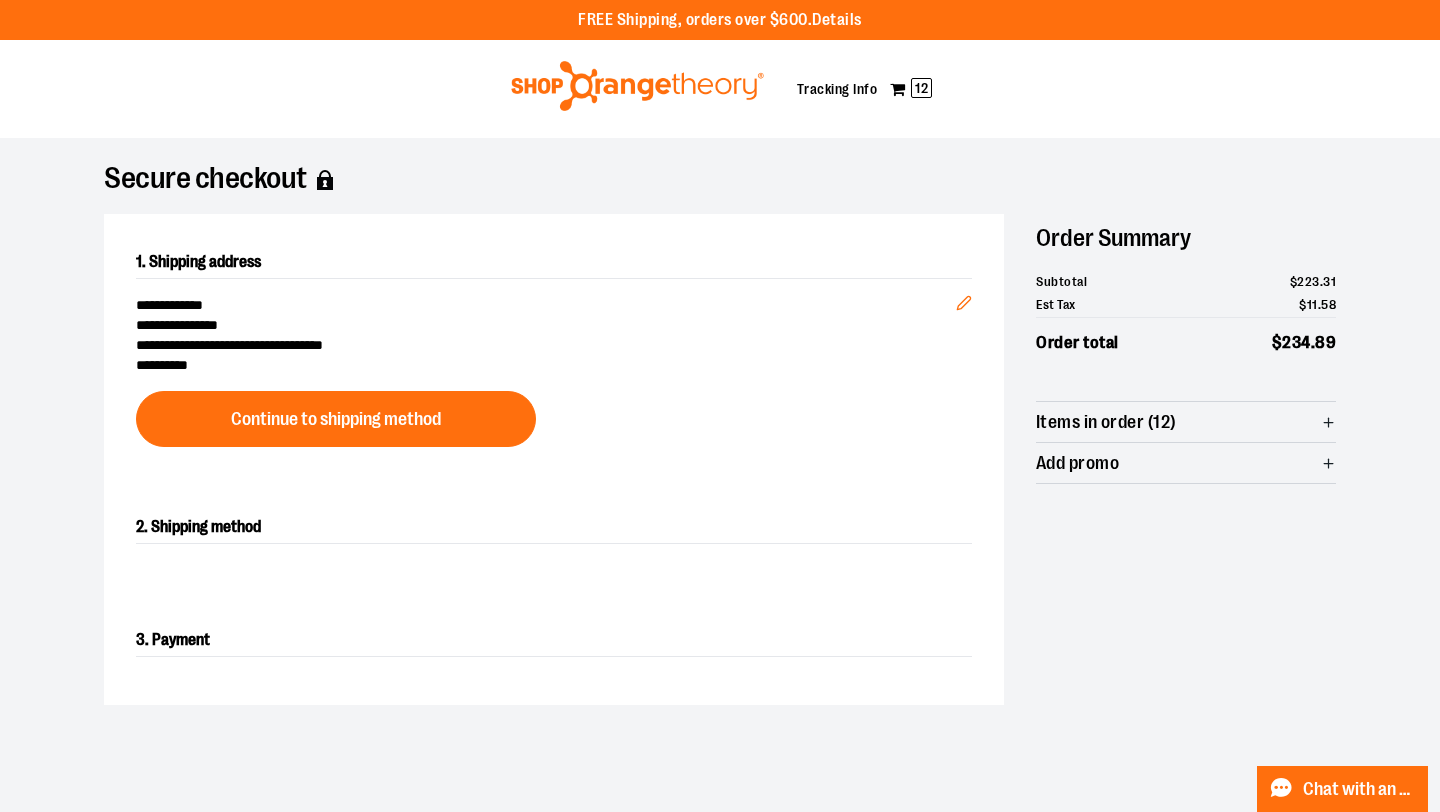 click on "Items in order (12)" at bounding box center (1186, 422) 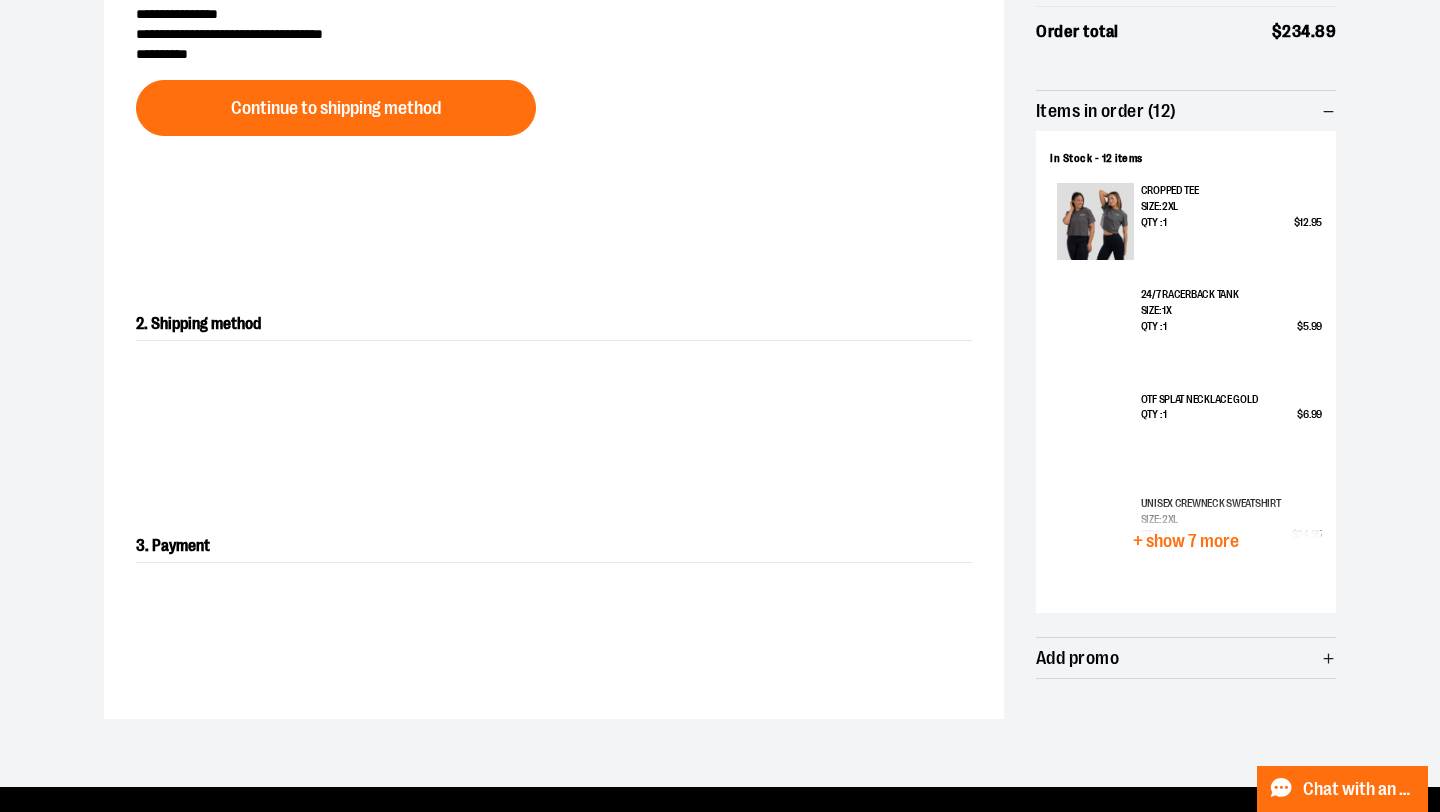 scroll, scrollTop: 312, scrollLeft: 0, axis: vertical 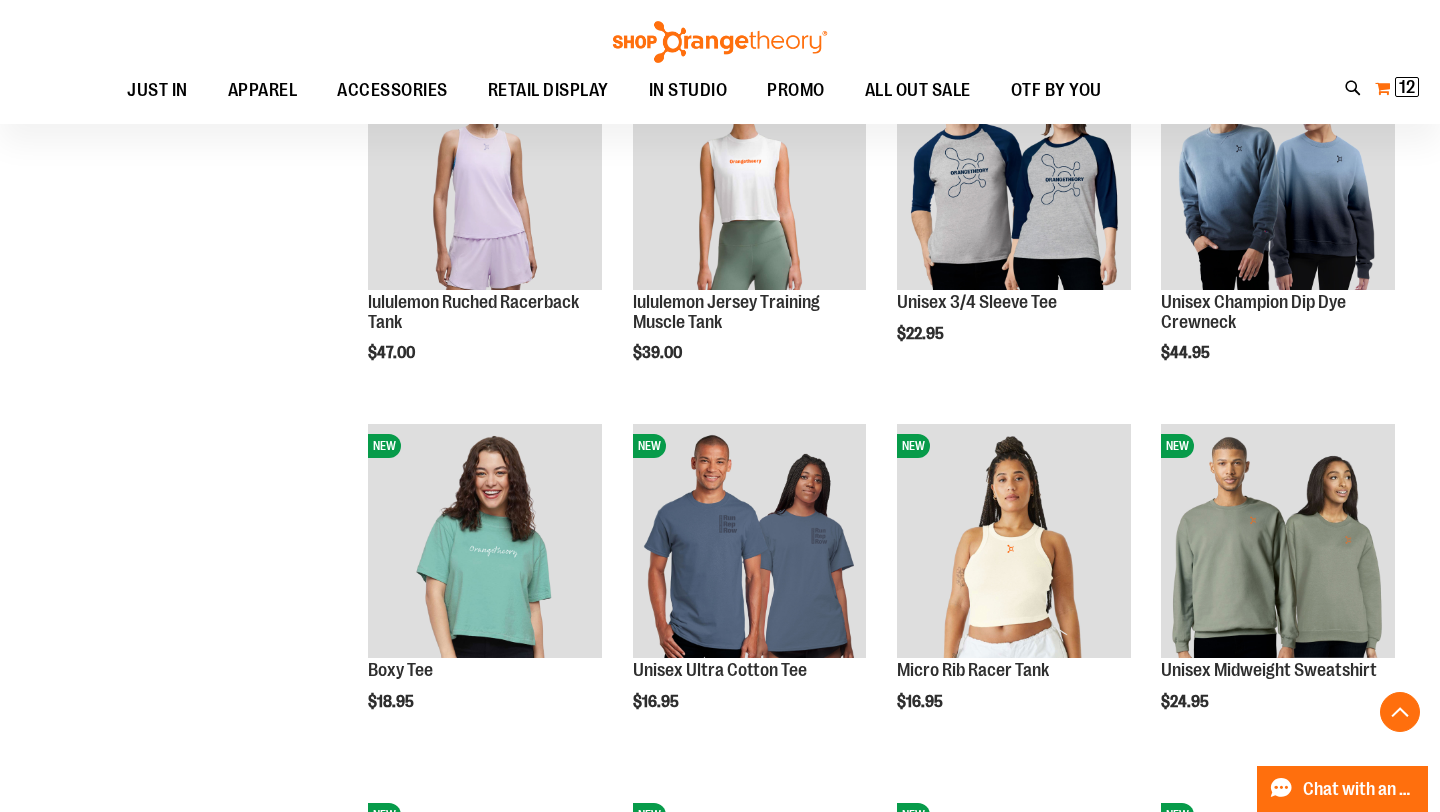 type on "**********" 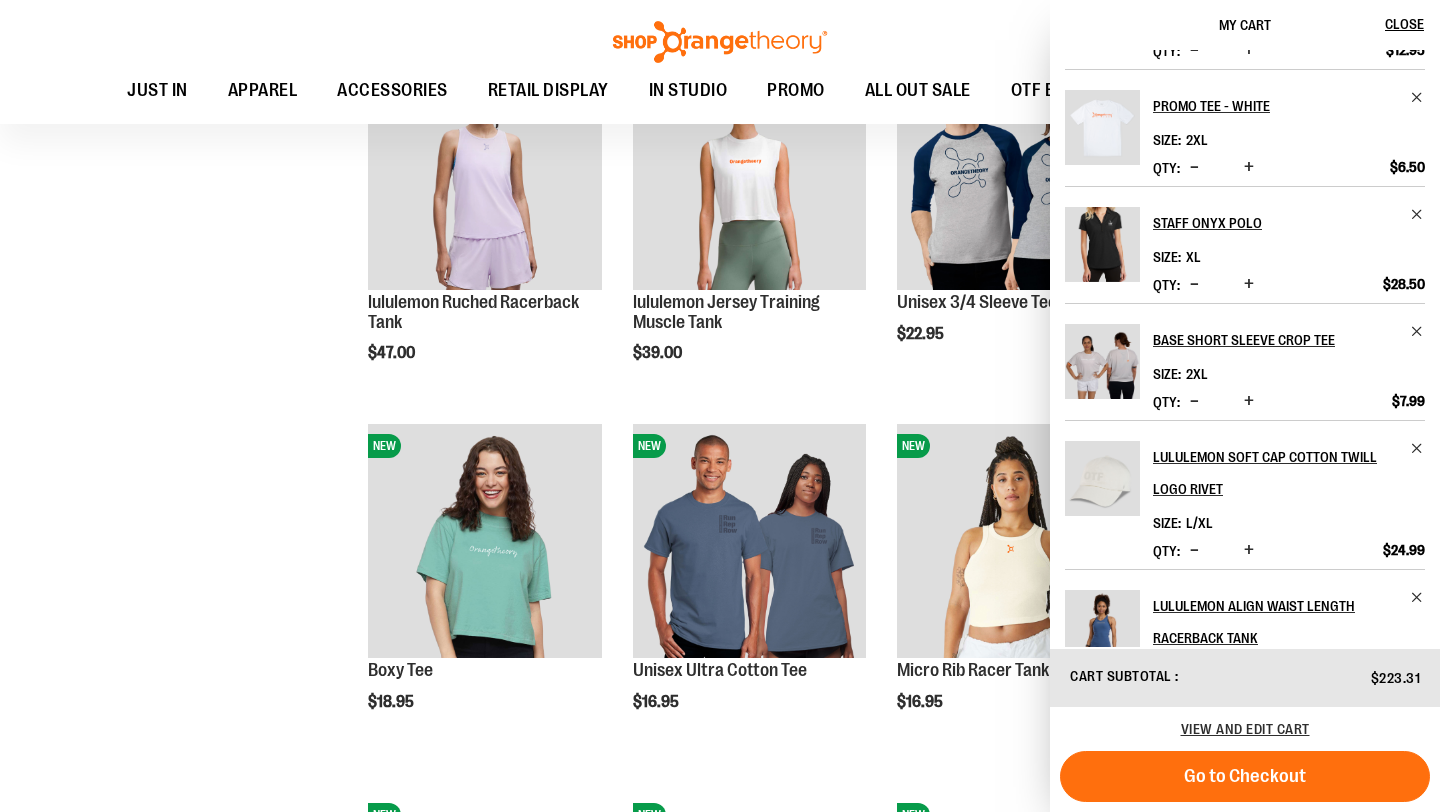 scroll, scrollTop: 0, scrollLeft: 0, axis: both 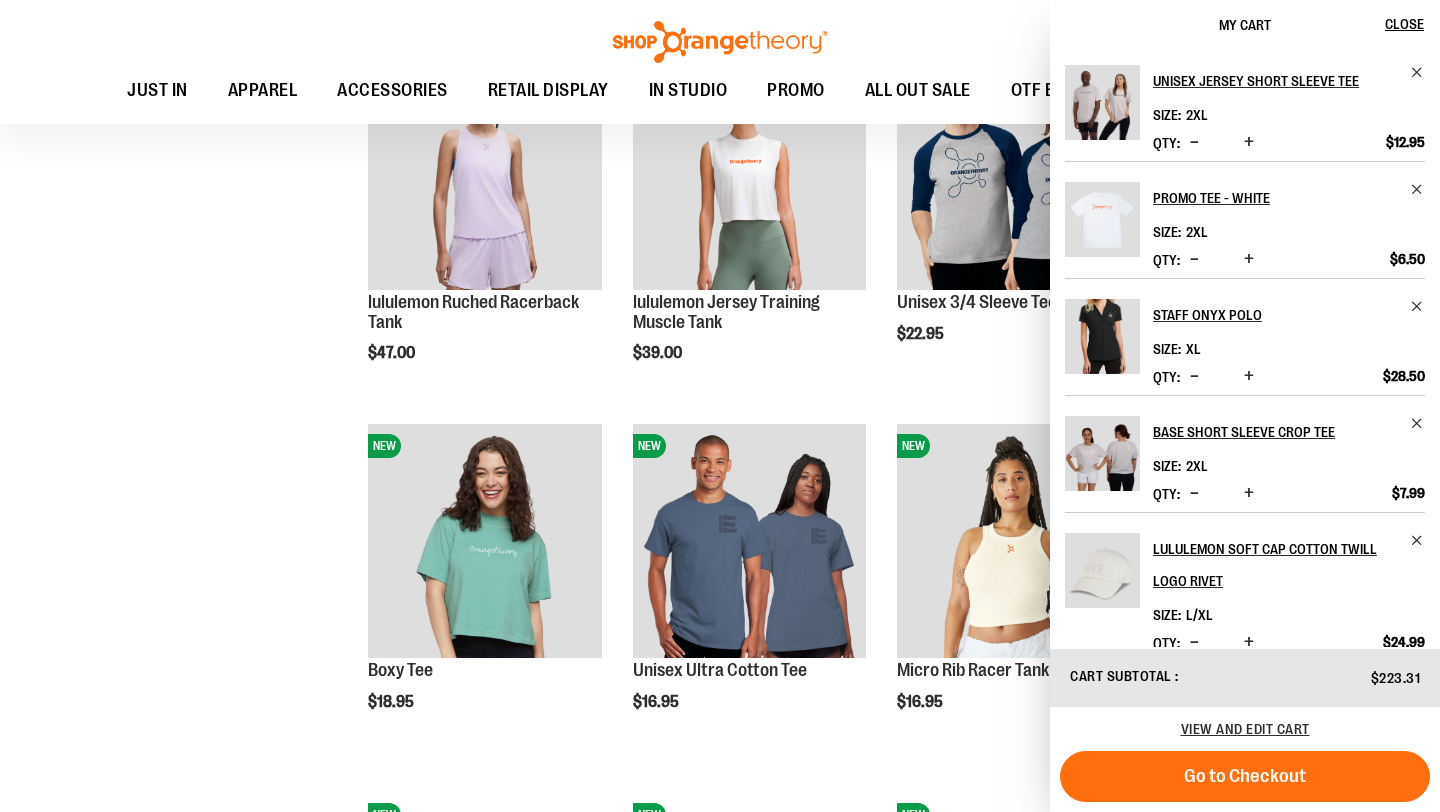 click at bounding box center (1194, 142) 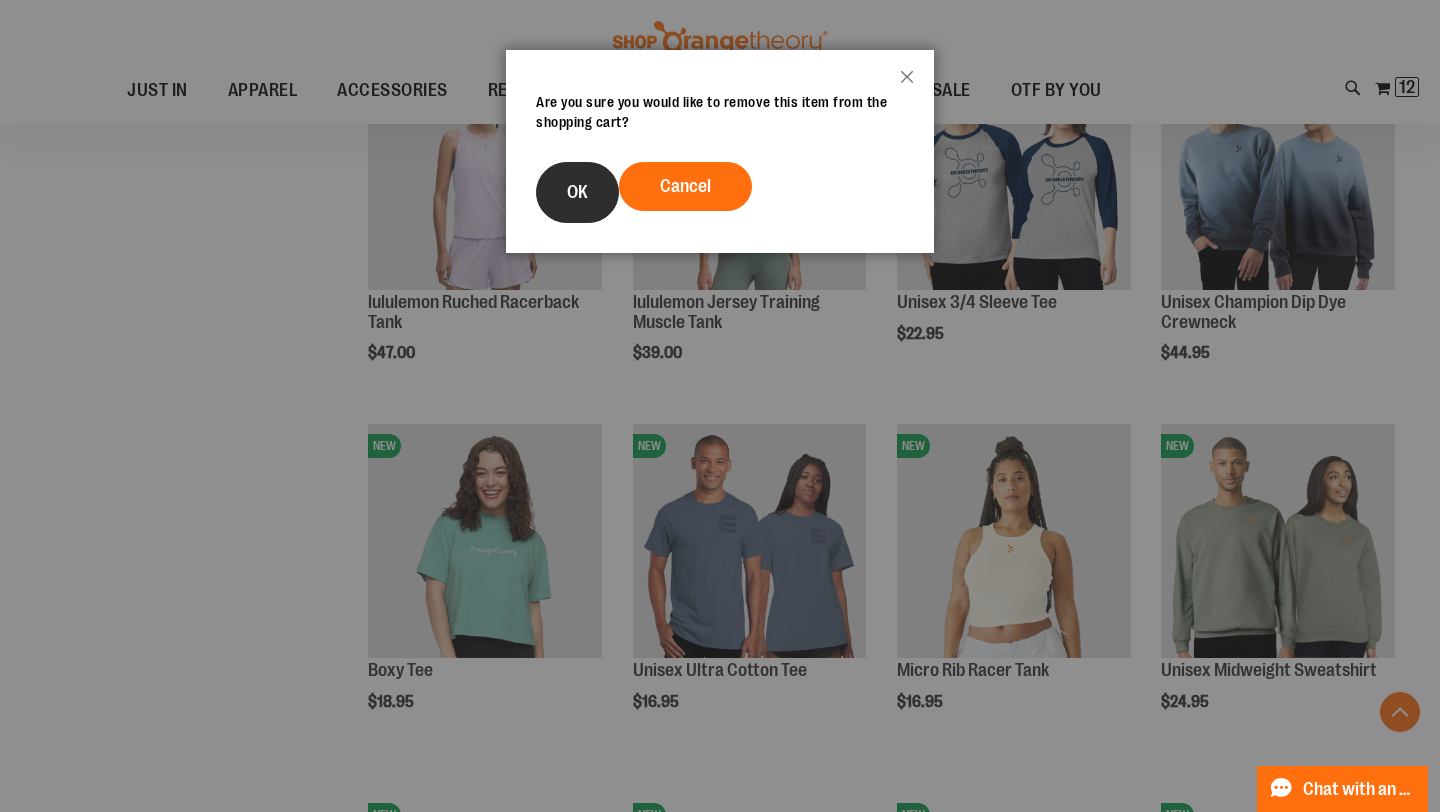 click on "OK" at bounding box center [577, 192] 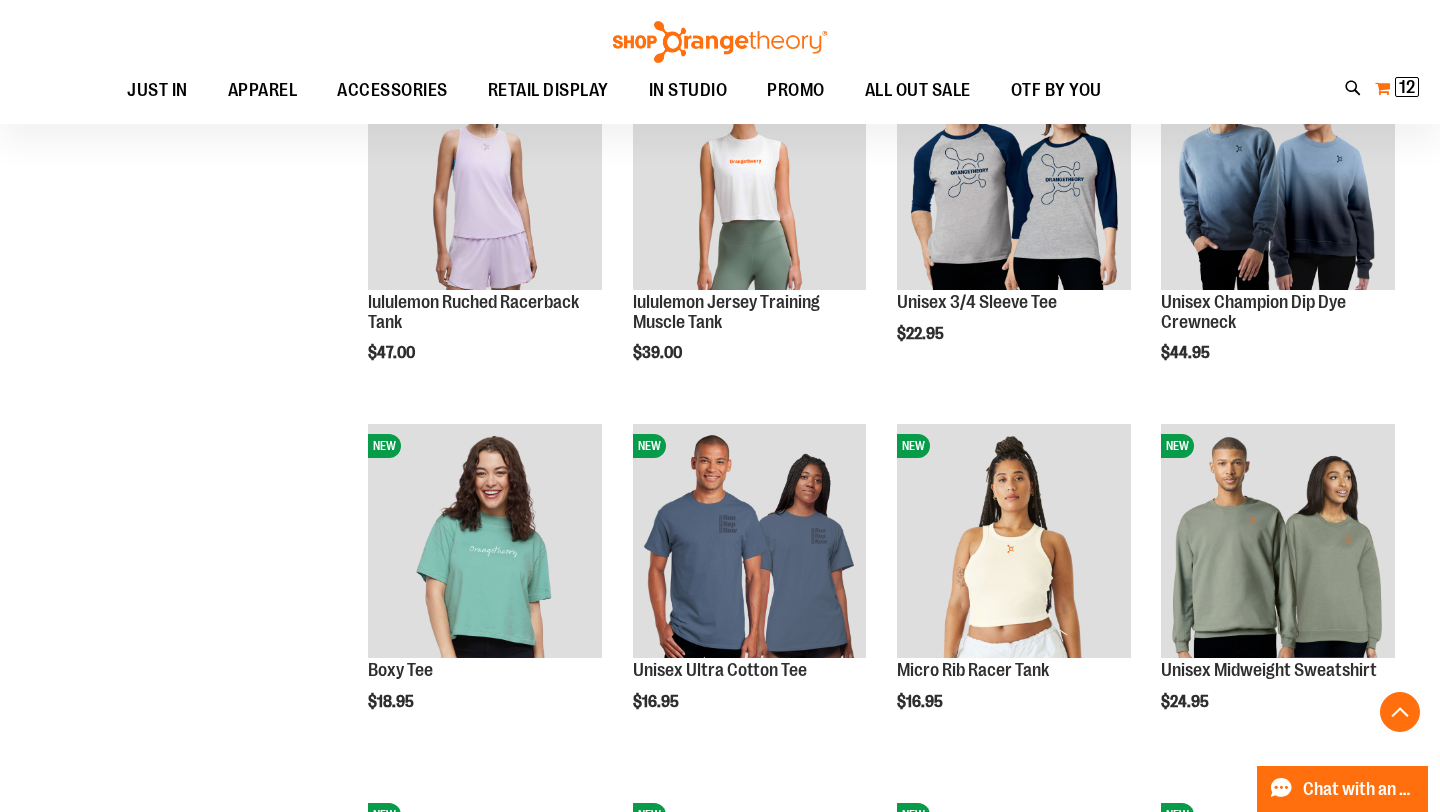 click on "My Cart
12
12
items" at bounding box center (1397, 88) 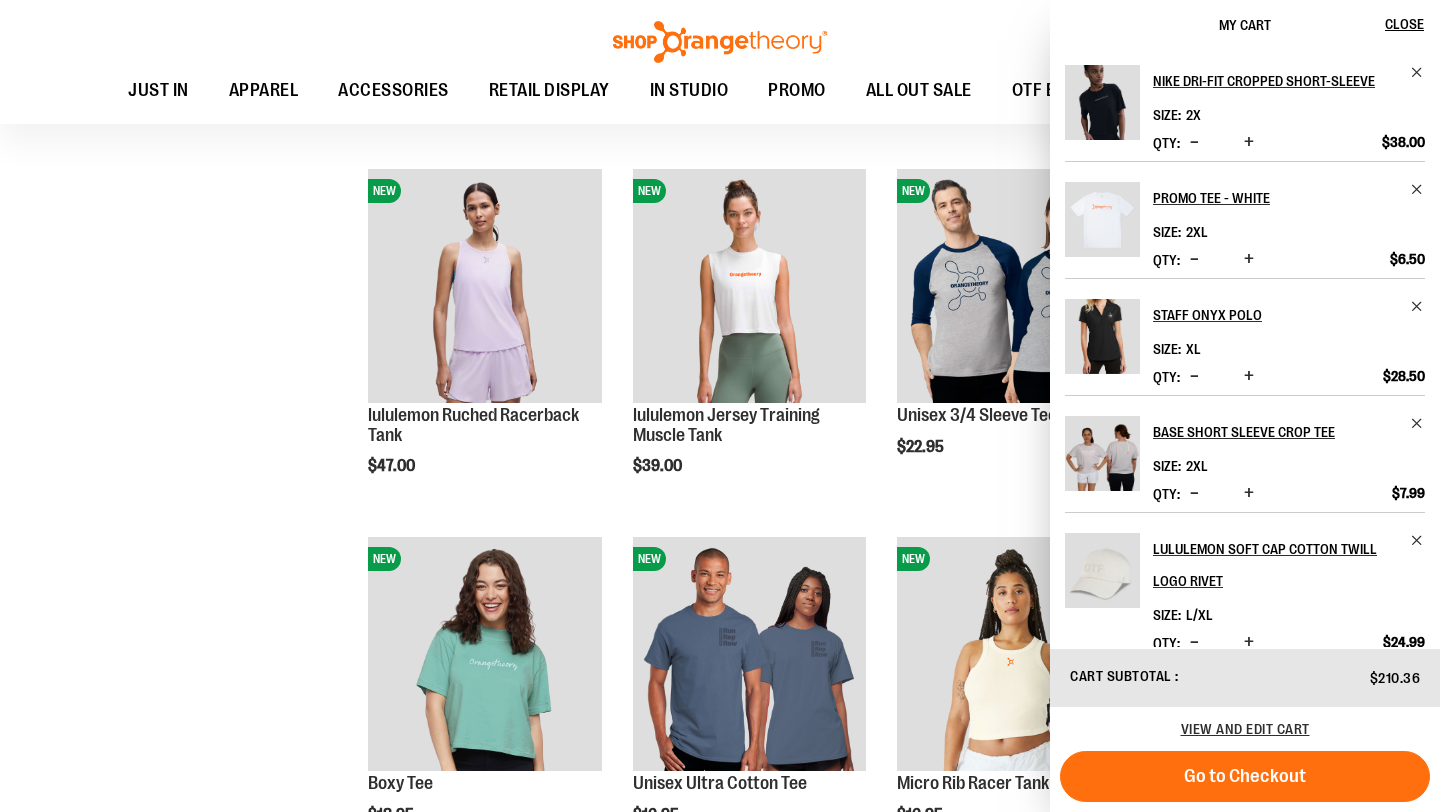 scroll, scrollTop: 763, scrollLeft: 0, axis: vertical 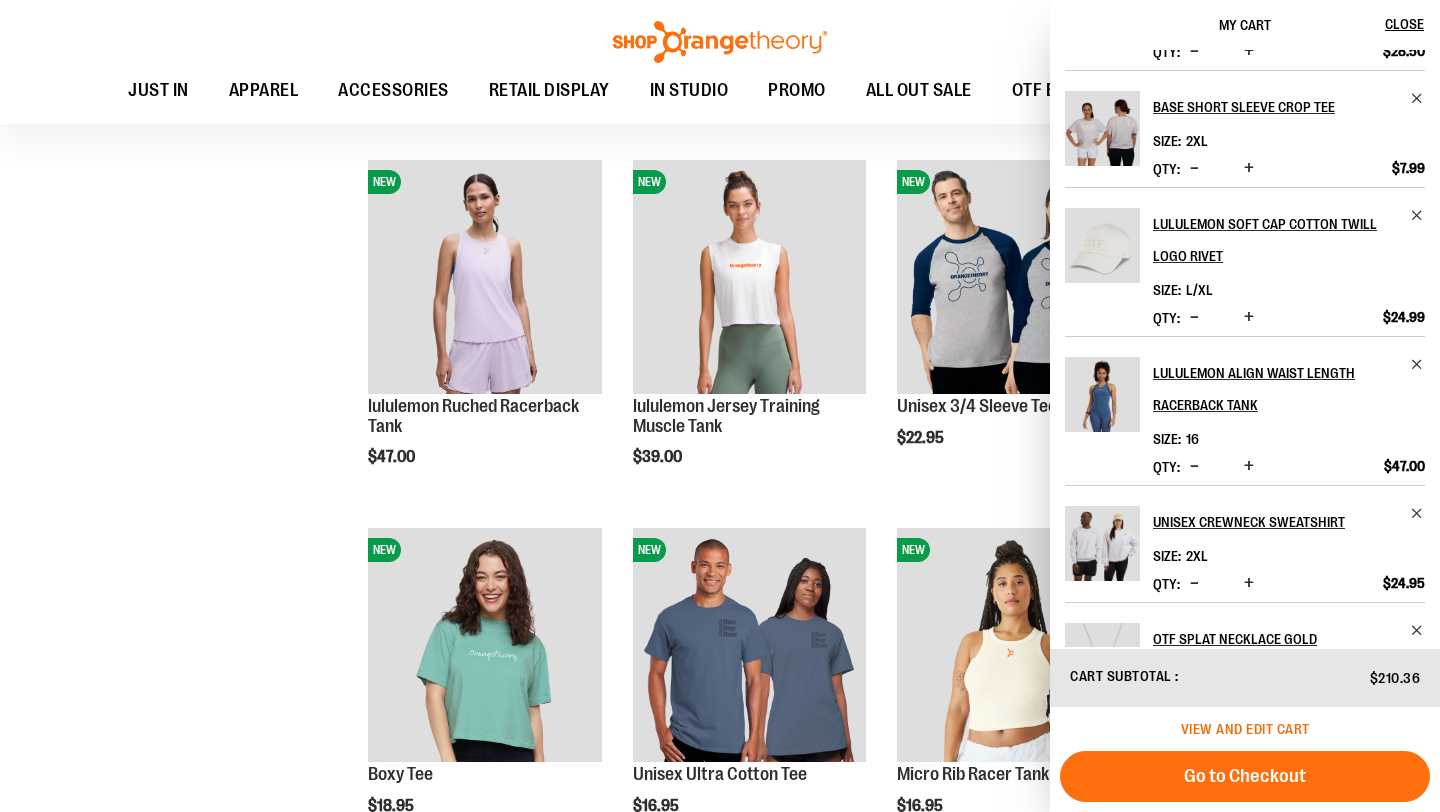 click on "View and edit cart" at bounding box center (1245, 729) 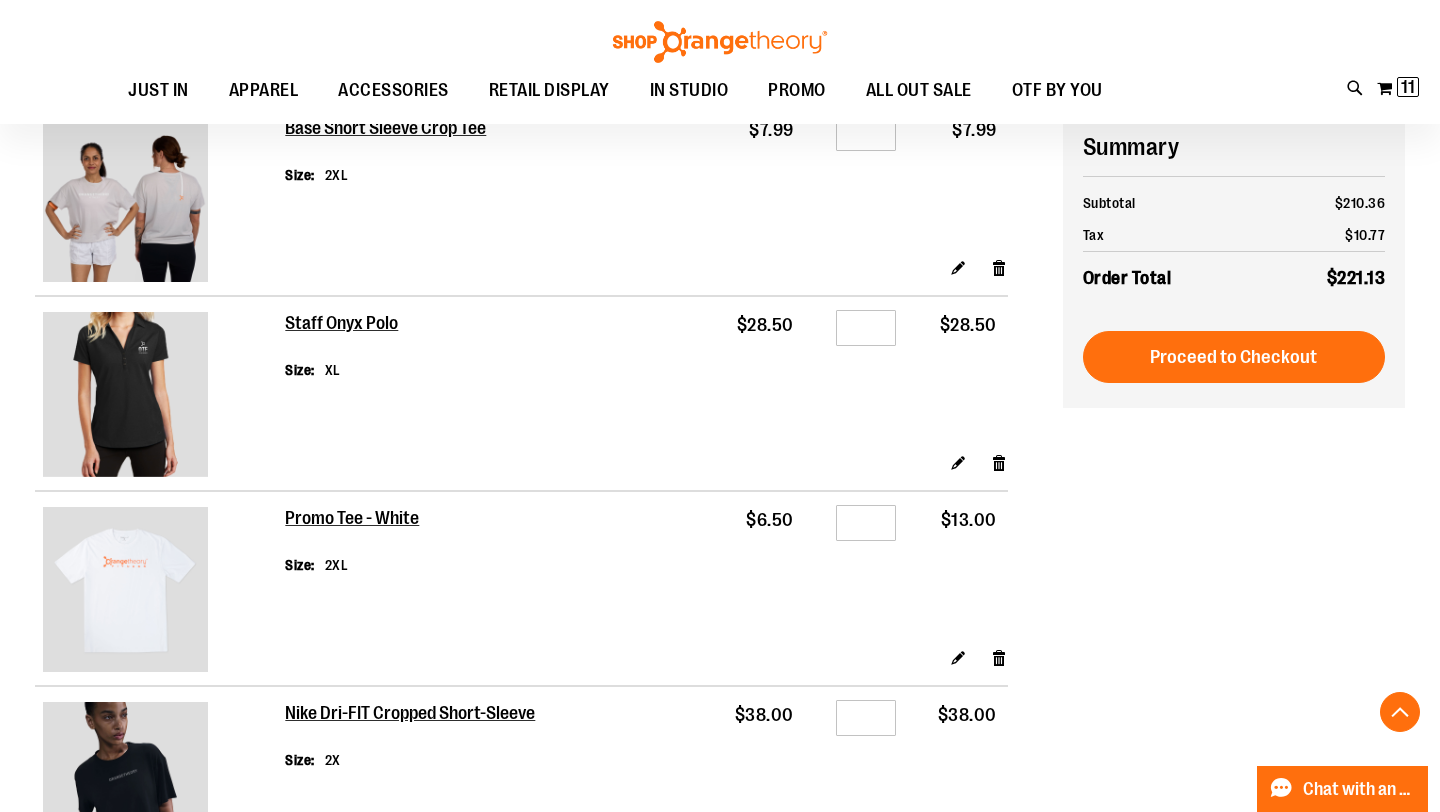 scroll, scrollTop: 1411, scrollLeft: 0, axis: vertical 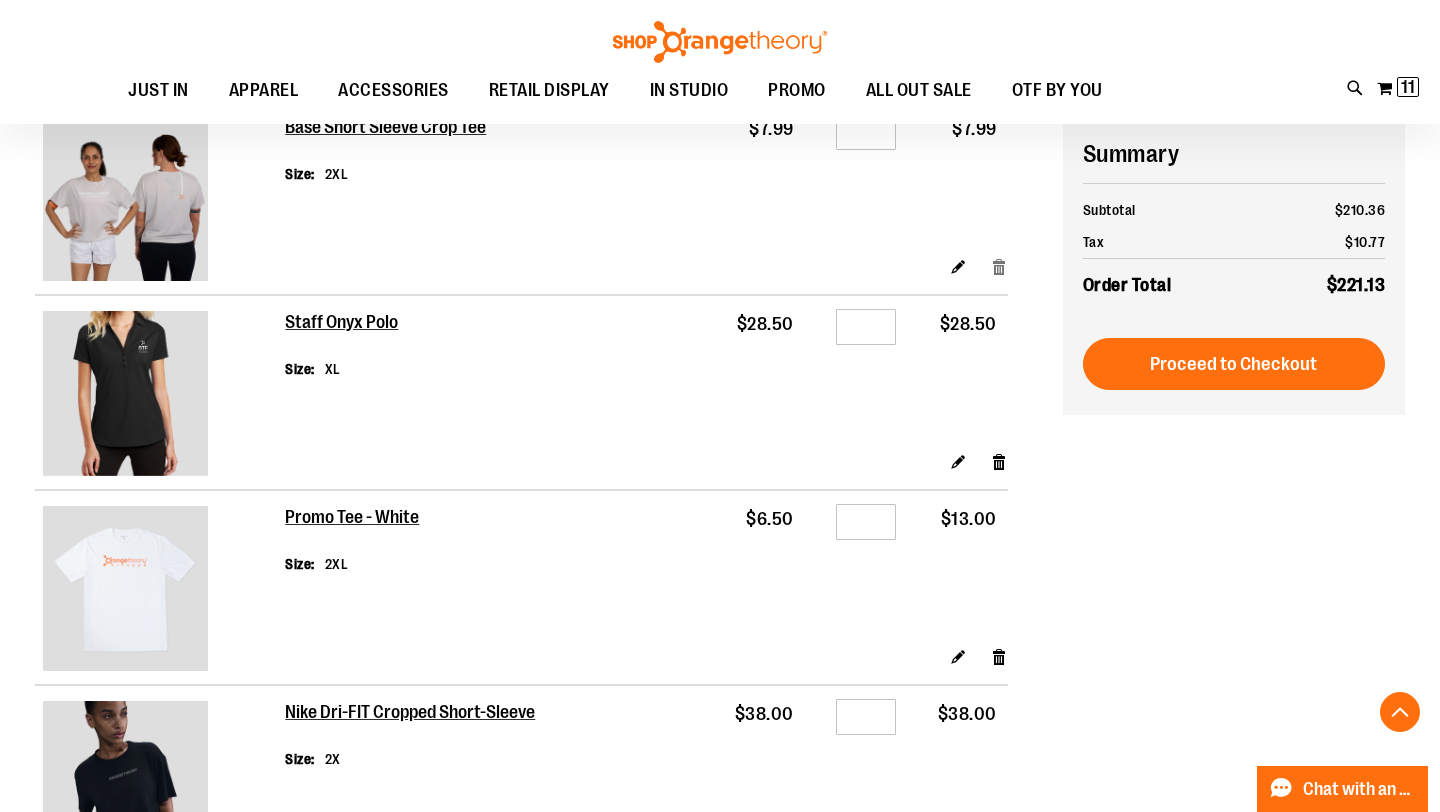 type on "**********" 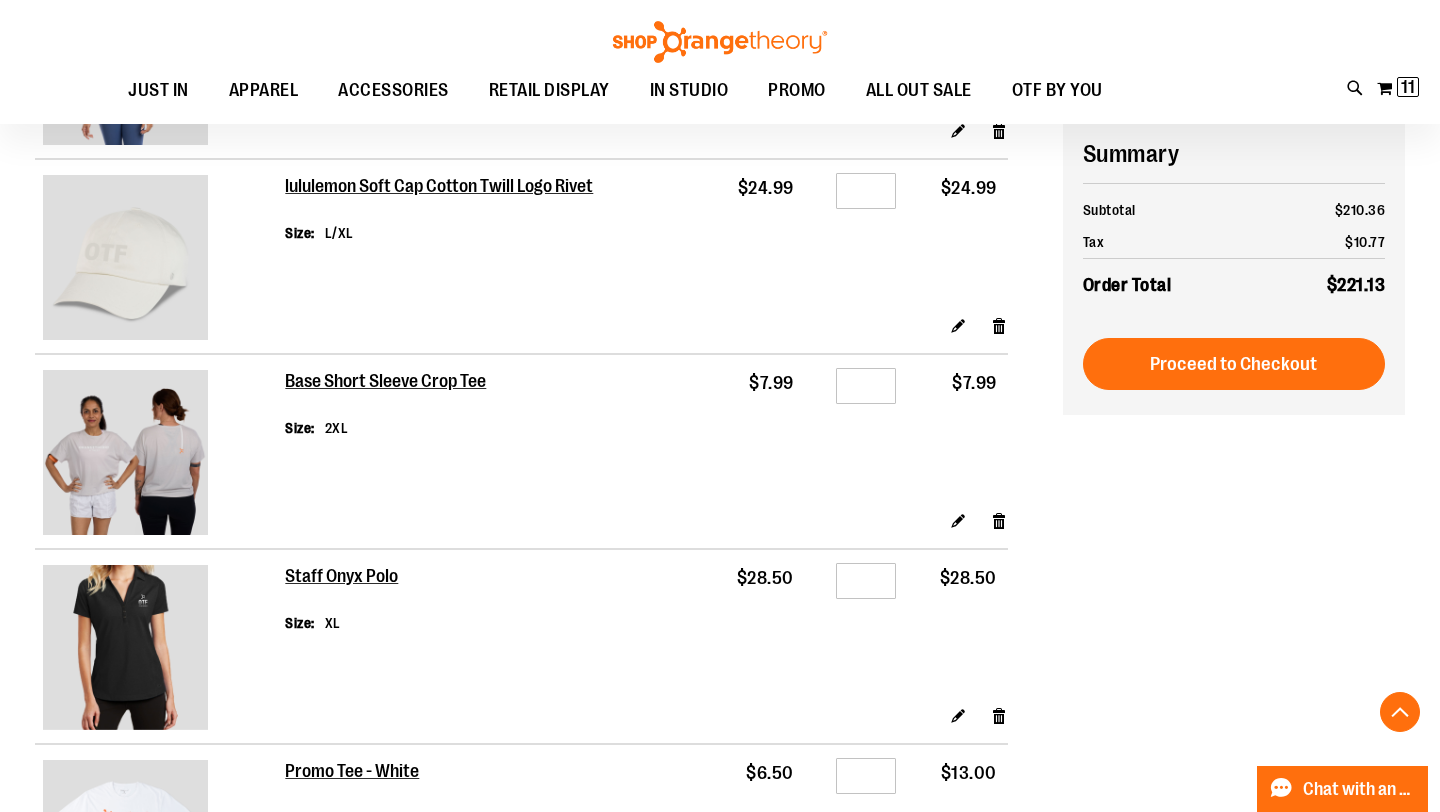 scroll, scrollTop: 1151, scrollLeft: 0, axis: vertical 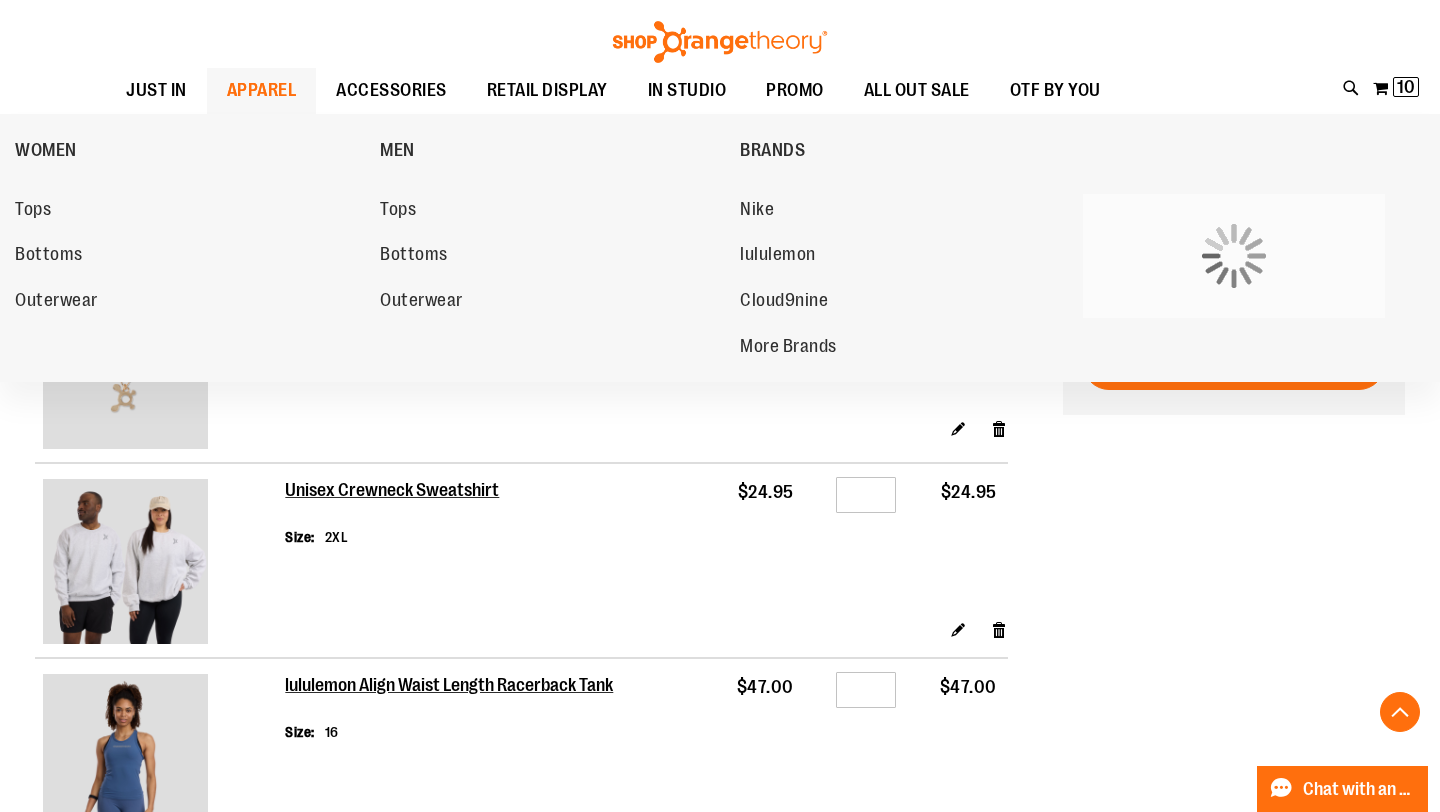 type on "**********" 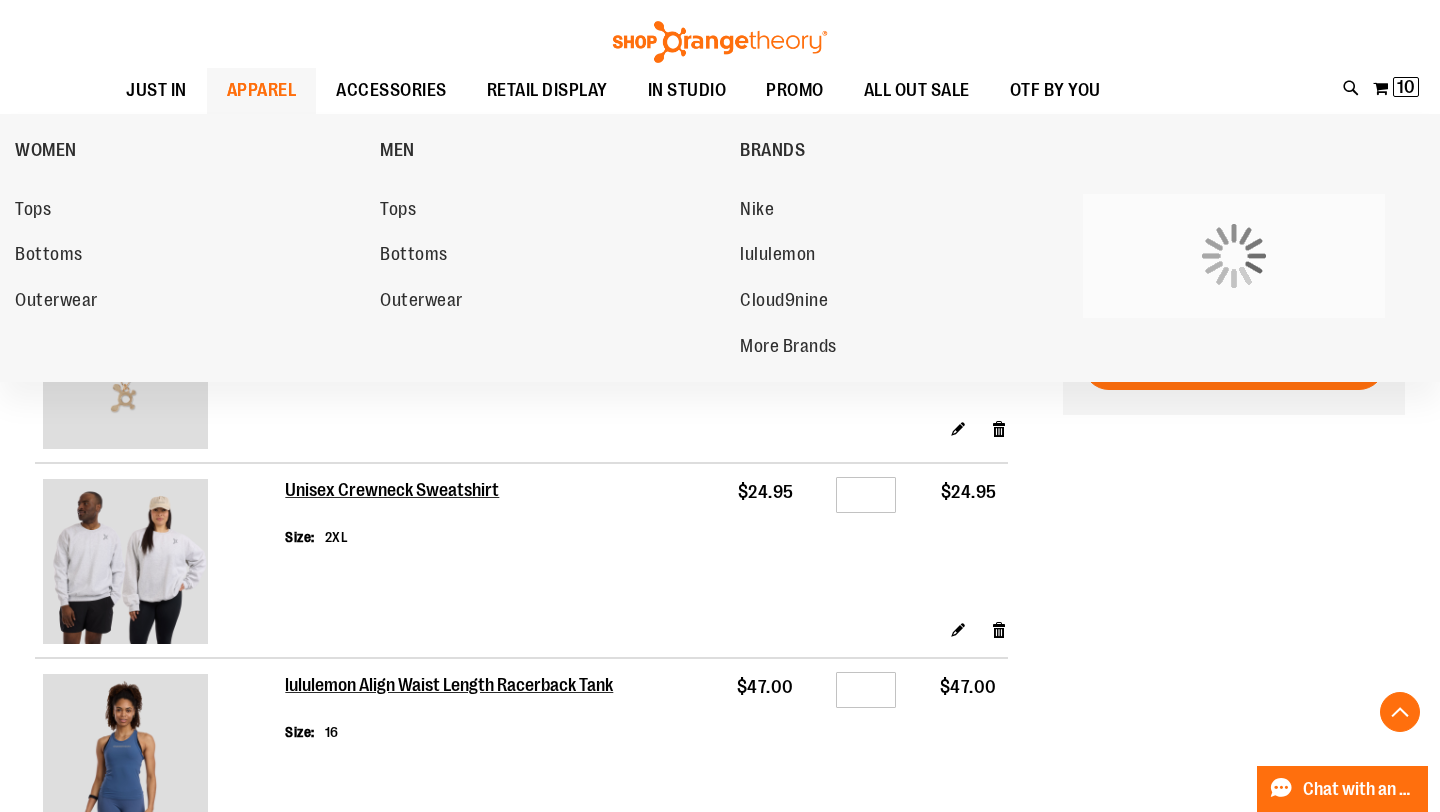 click on "APPAREL" at bounding box center [262, 90] 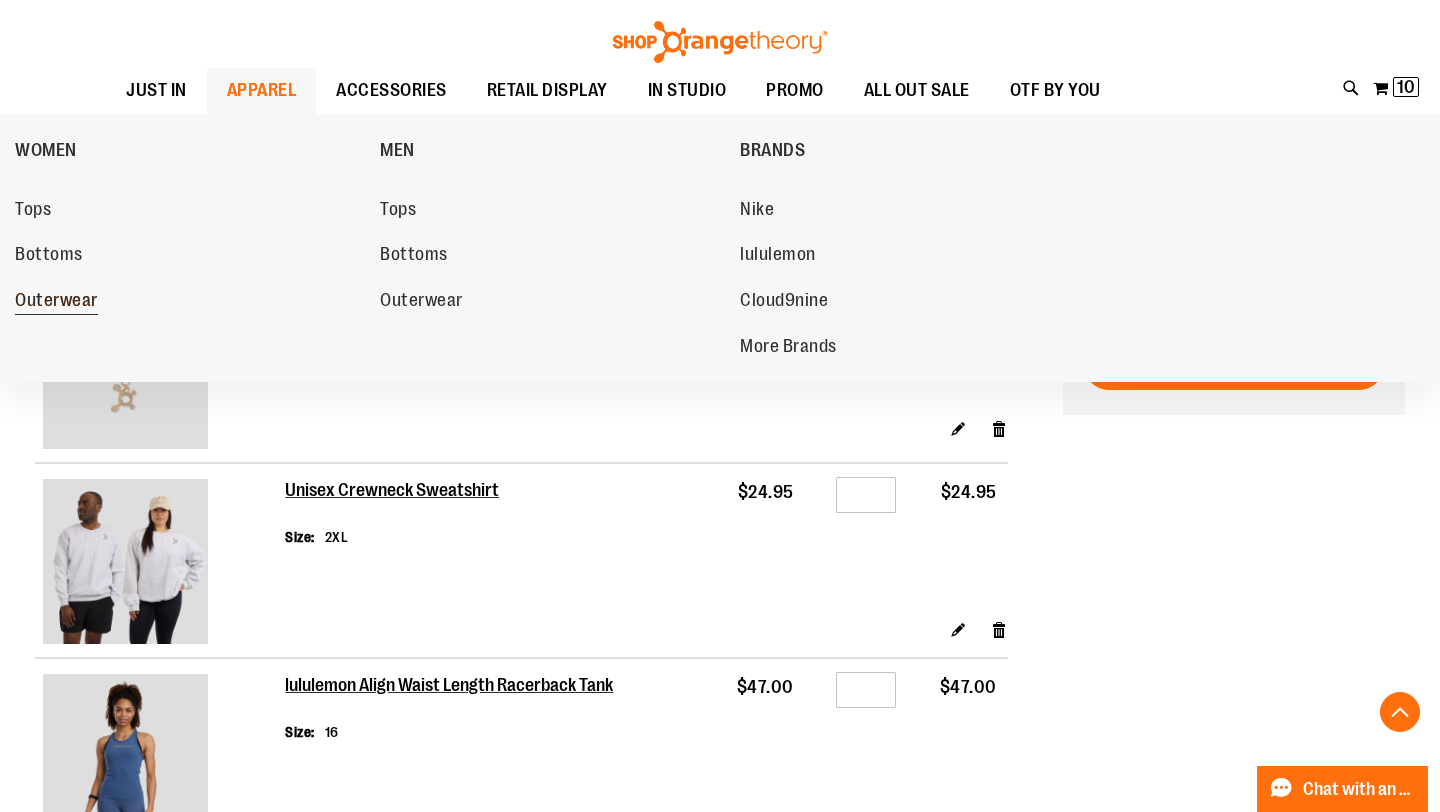 click on "Outerwear" at bounding box center [56, 302] 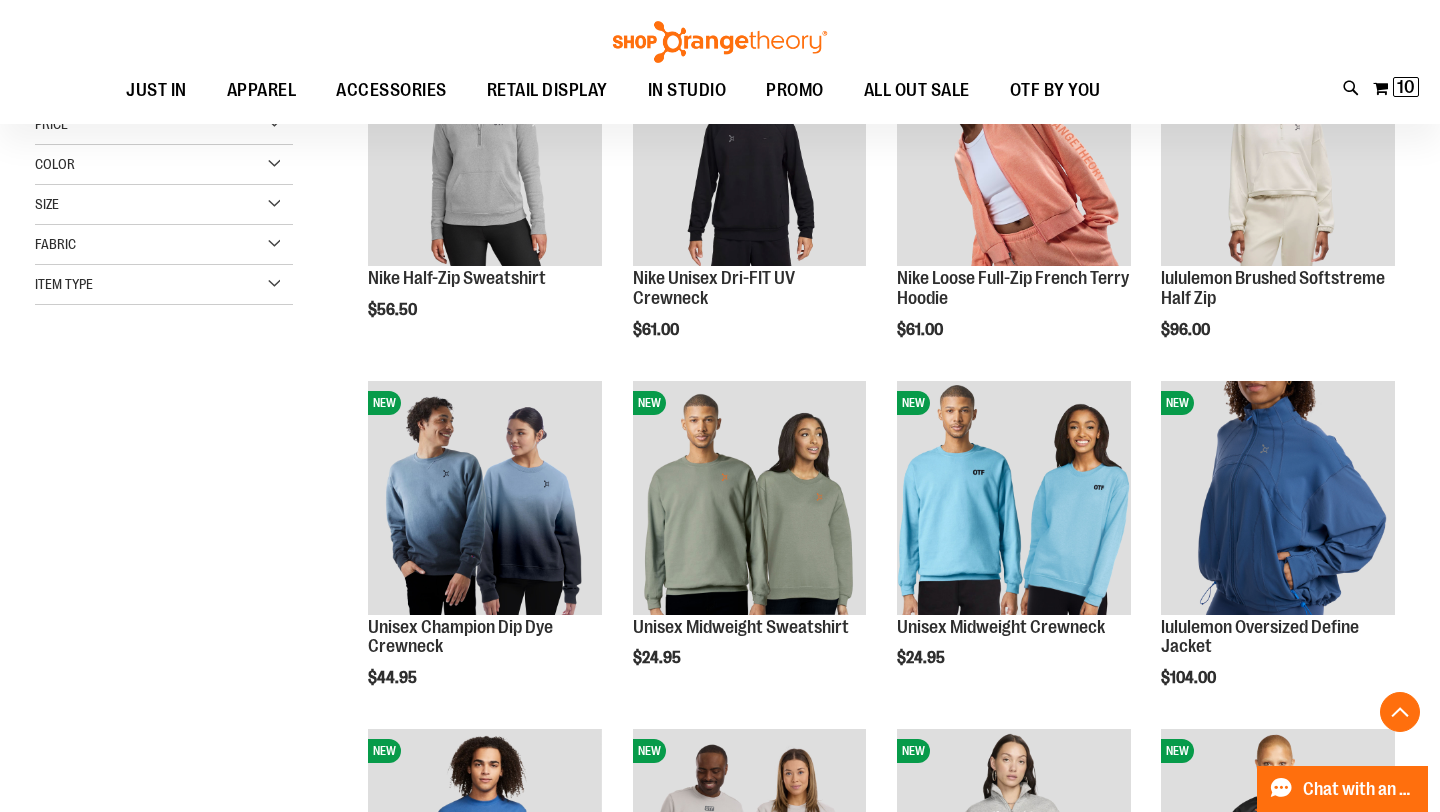 scroll, scrollTop: 391, scrollLeft: 0, axis: vertical 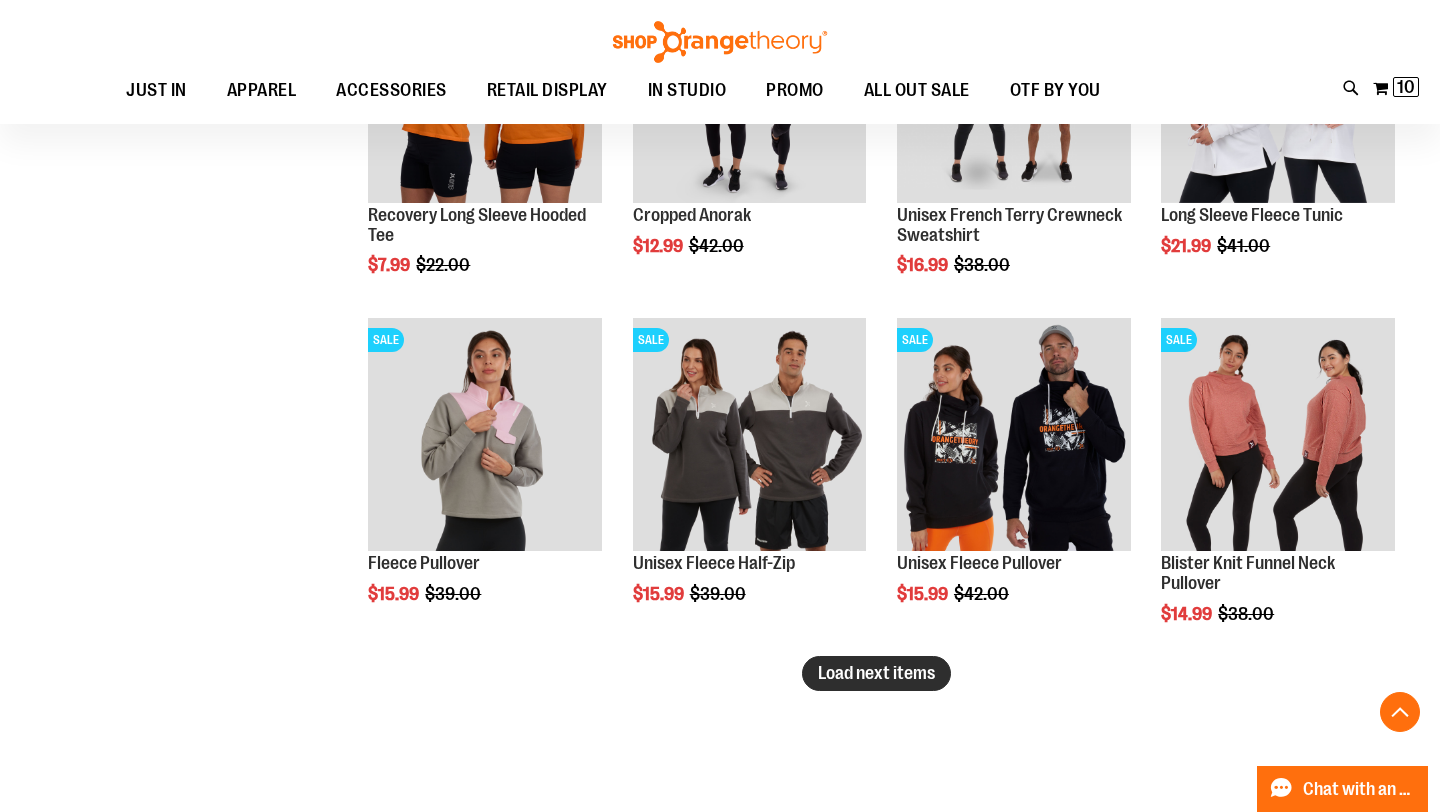 type on "**********" 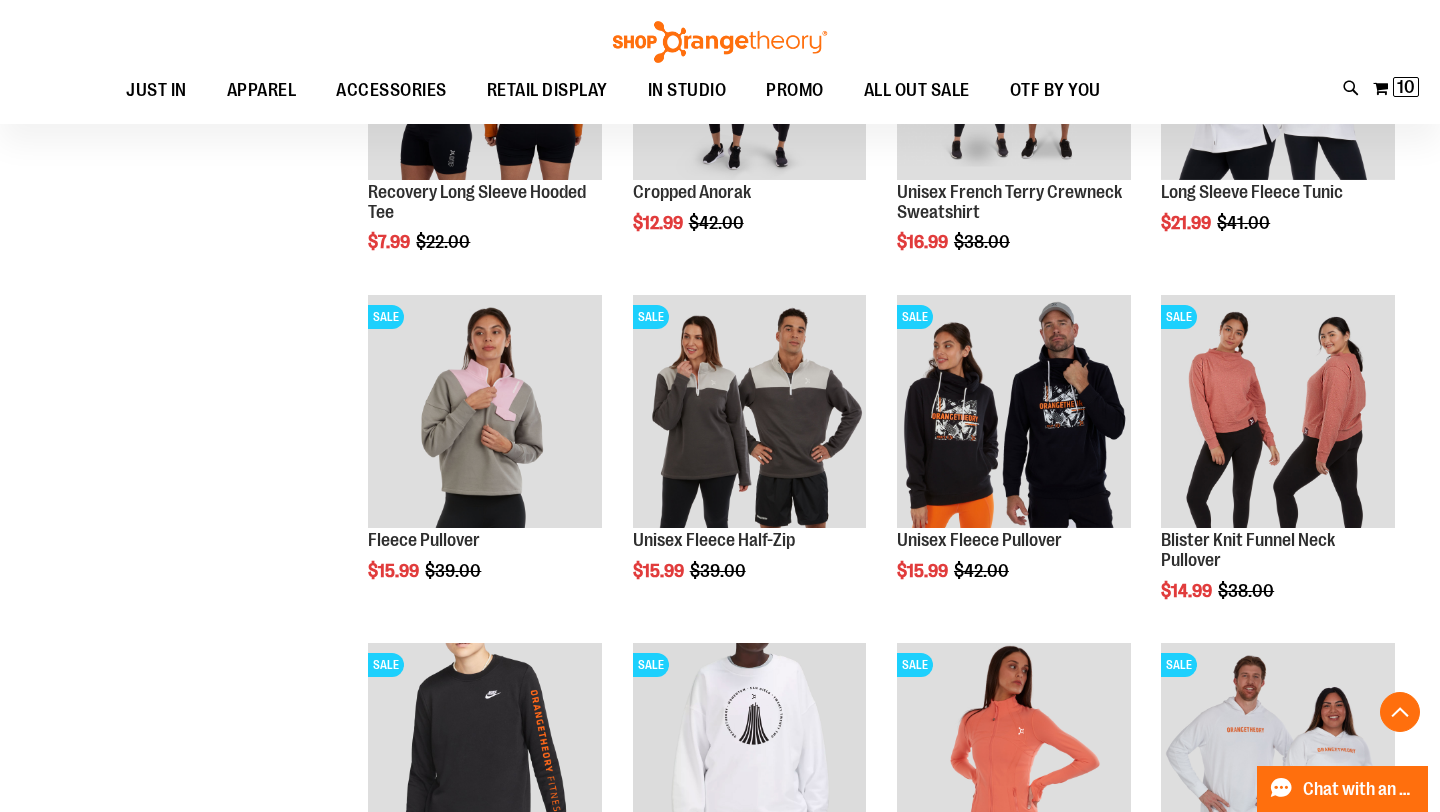 scroll, scrollTop: 2705, scrollLeft: 0, axis: vertical 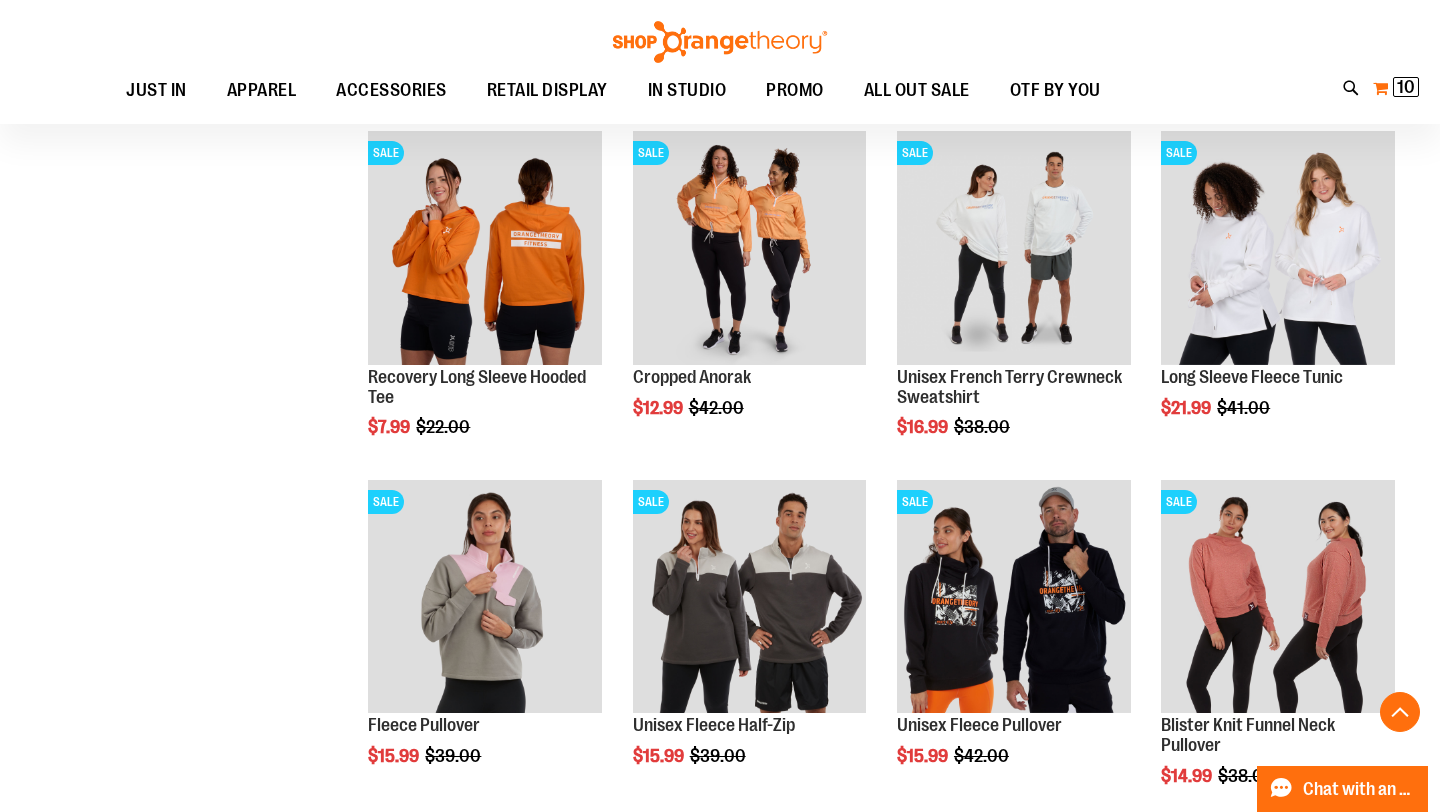 click on "My Cart
10
10
items" at bounding box center [1396, 88] 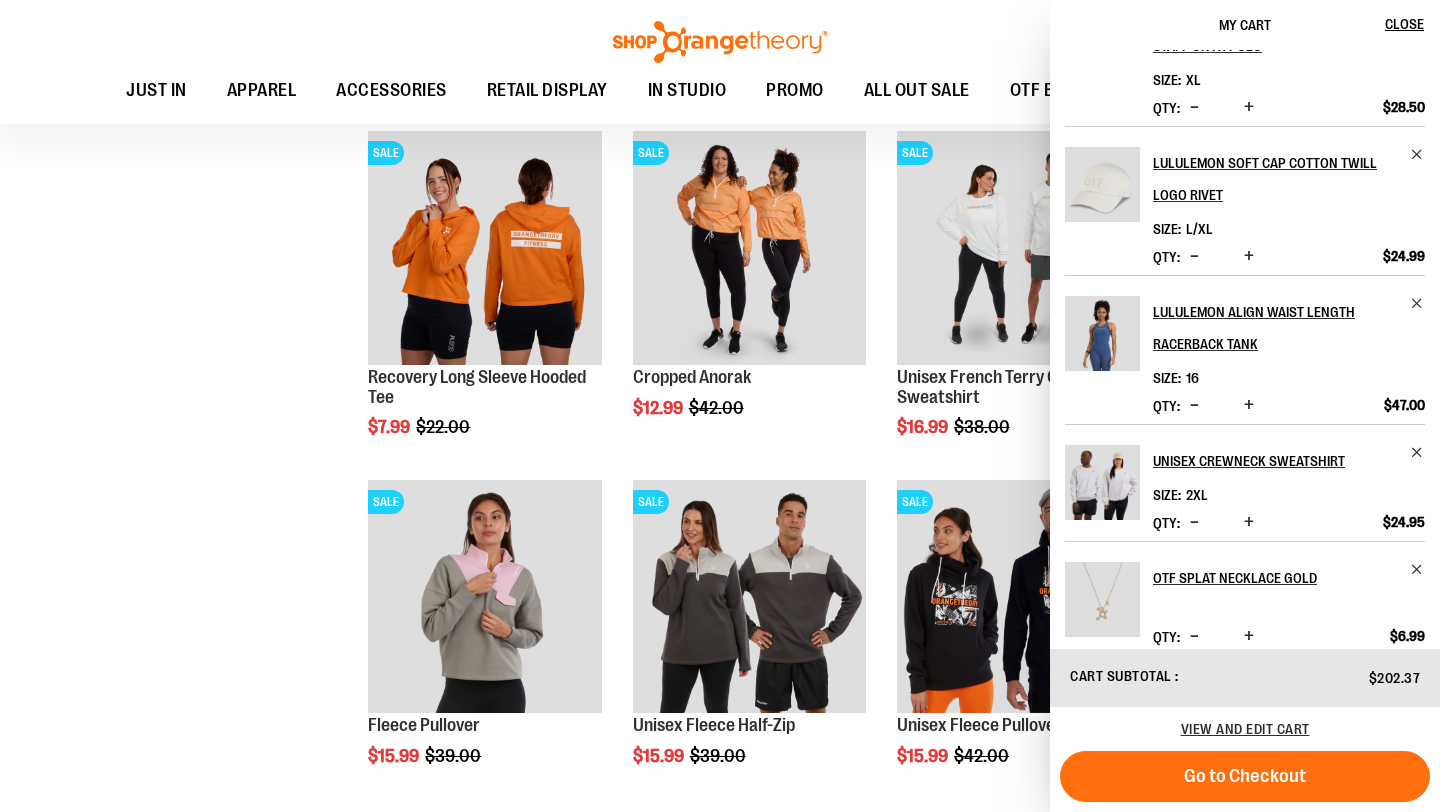 scroll, scrollTop: 527, scrollLeft: 0, axis: vertical 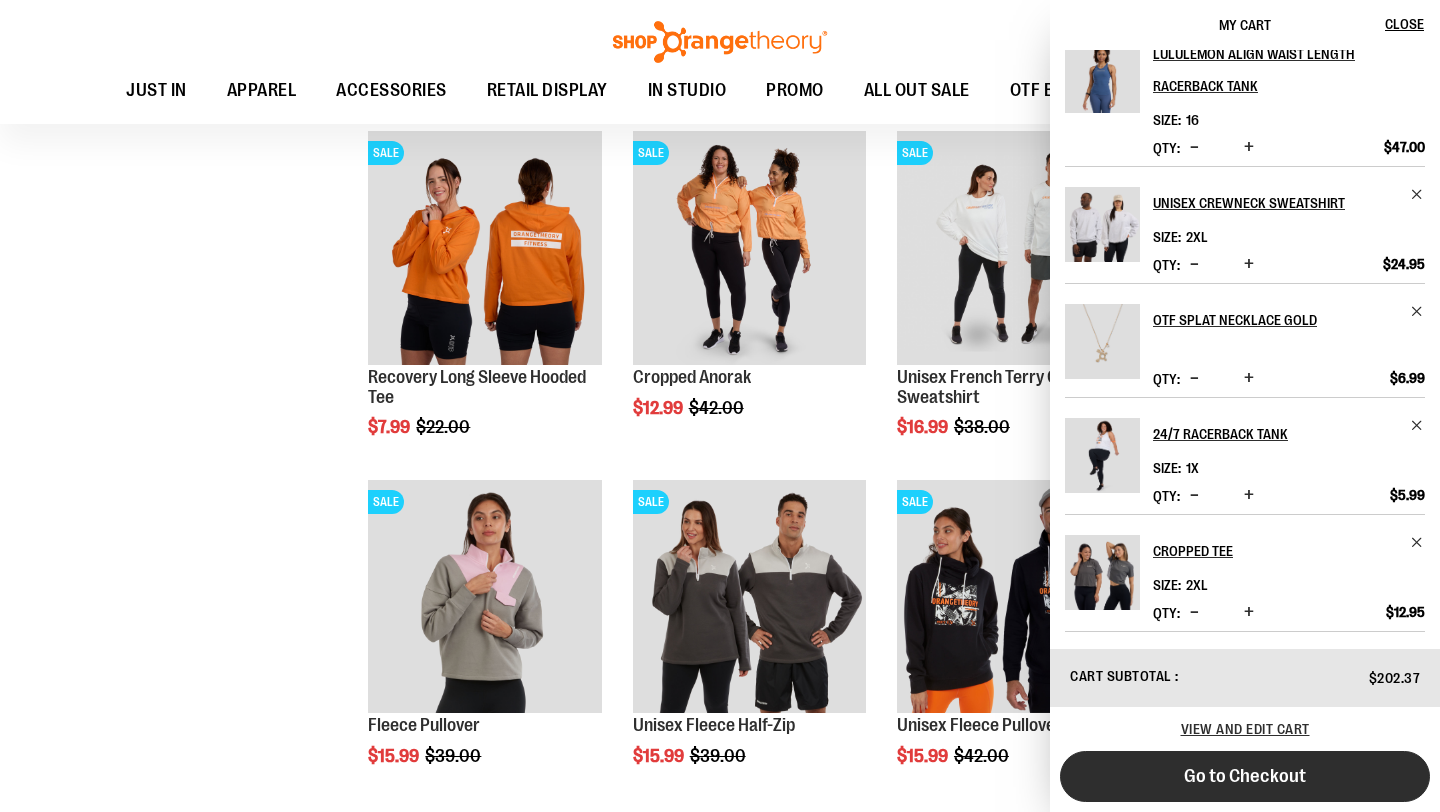 click on "Go to Checkout" at bounding box center (1245, 776) 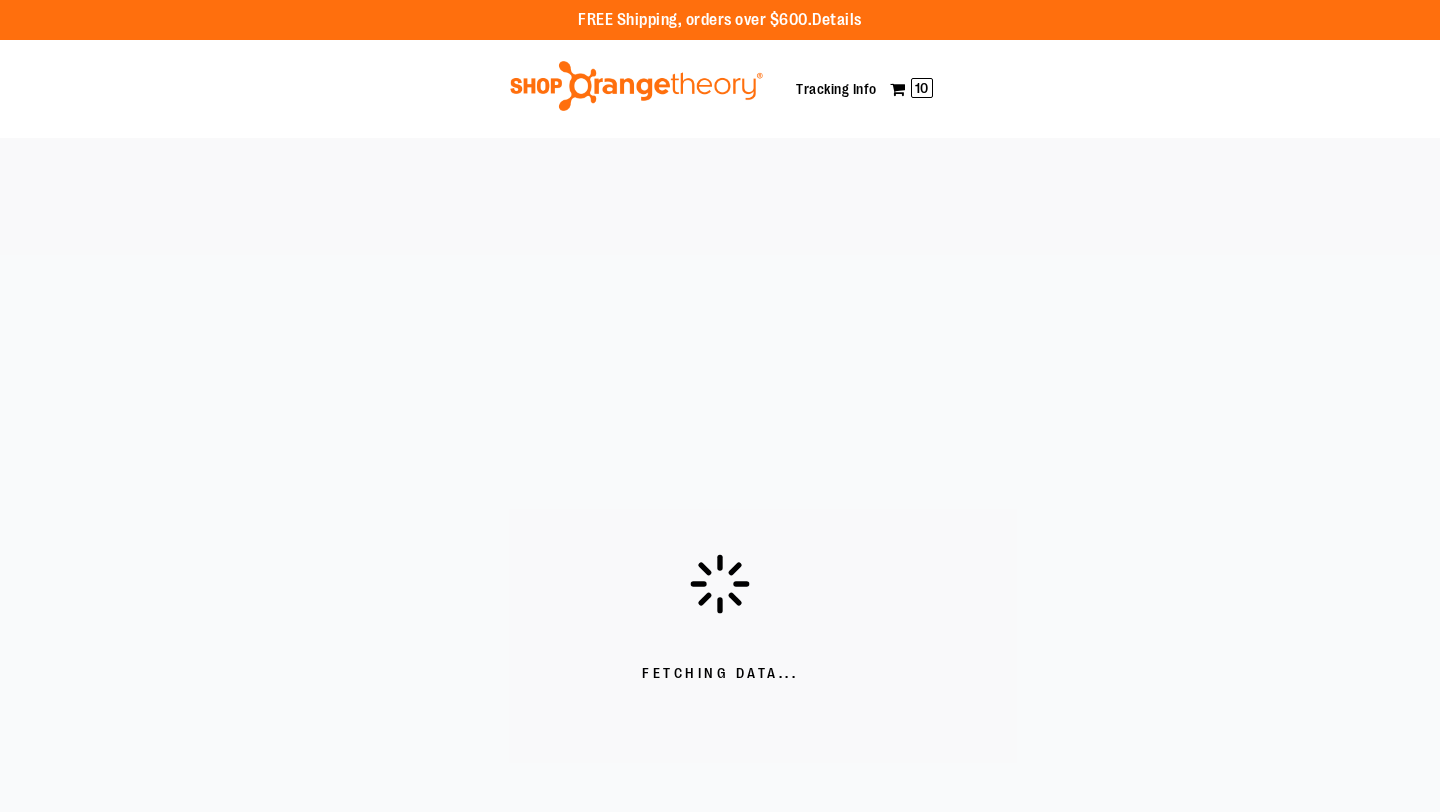scroll, scrollTop: 0, scrollLeft: 0, axis: both 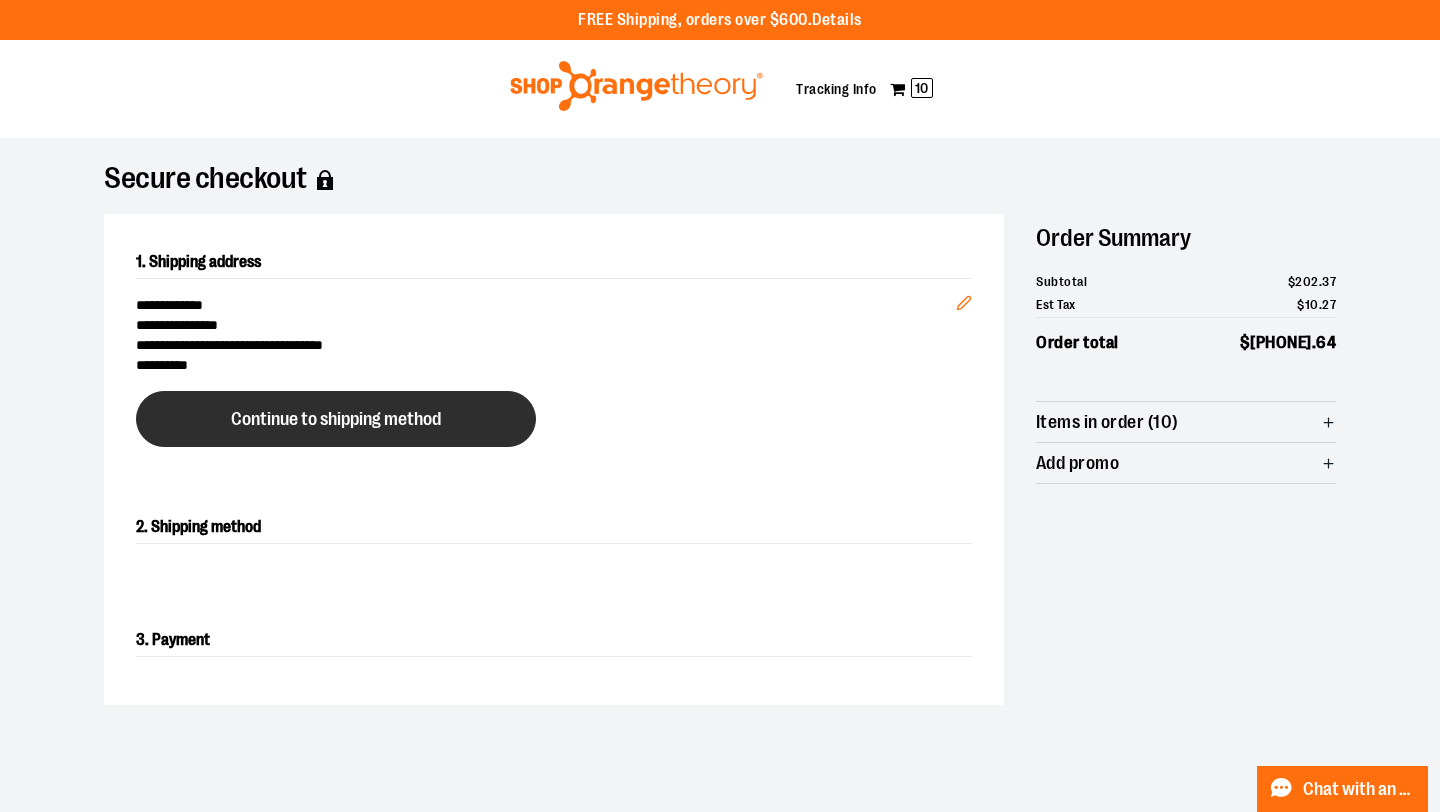 click on "Continue to shipping method" at bounding box center [336, 419] 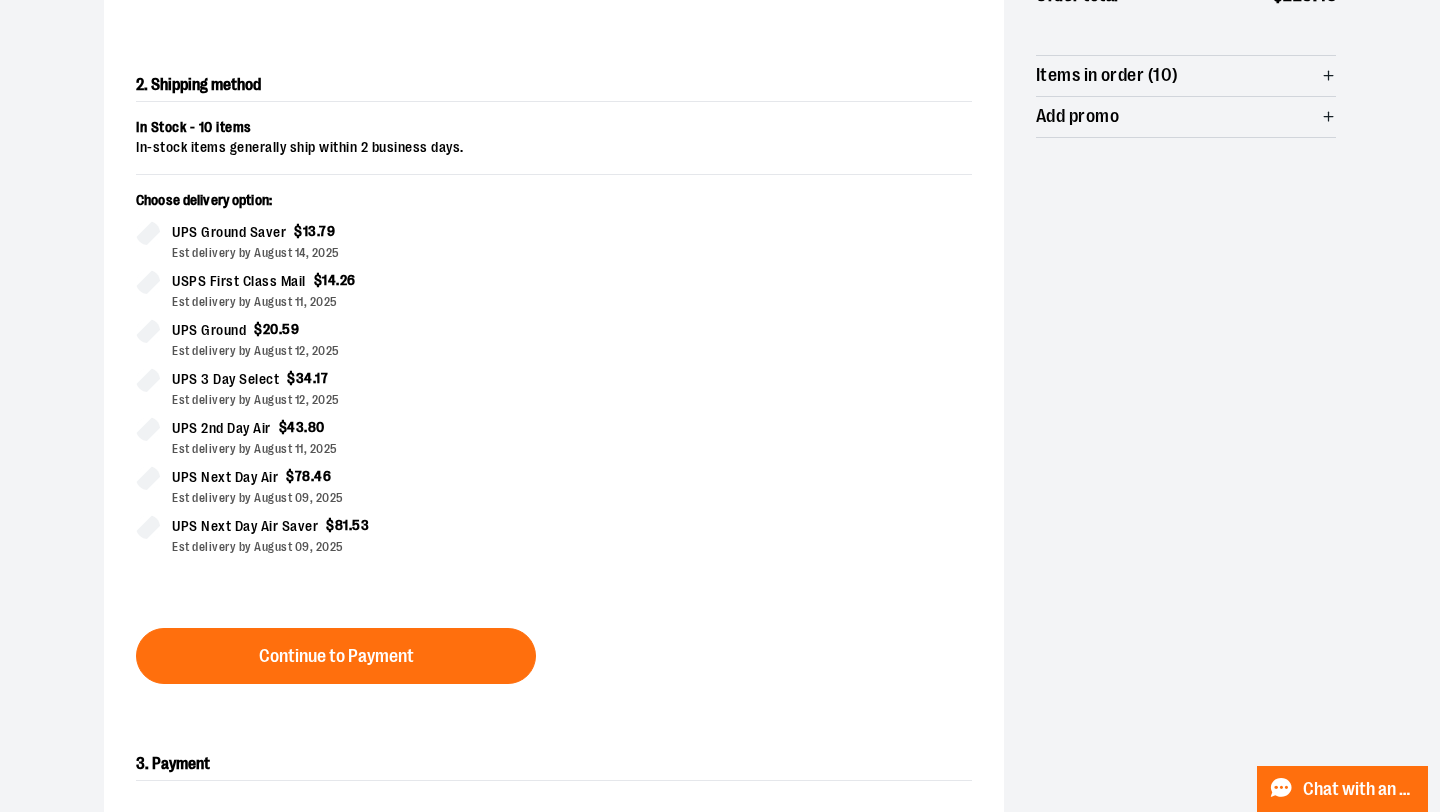 scroll, scrollTop: 453, scrollLeft: 0, axis: vertical 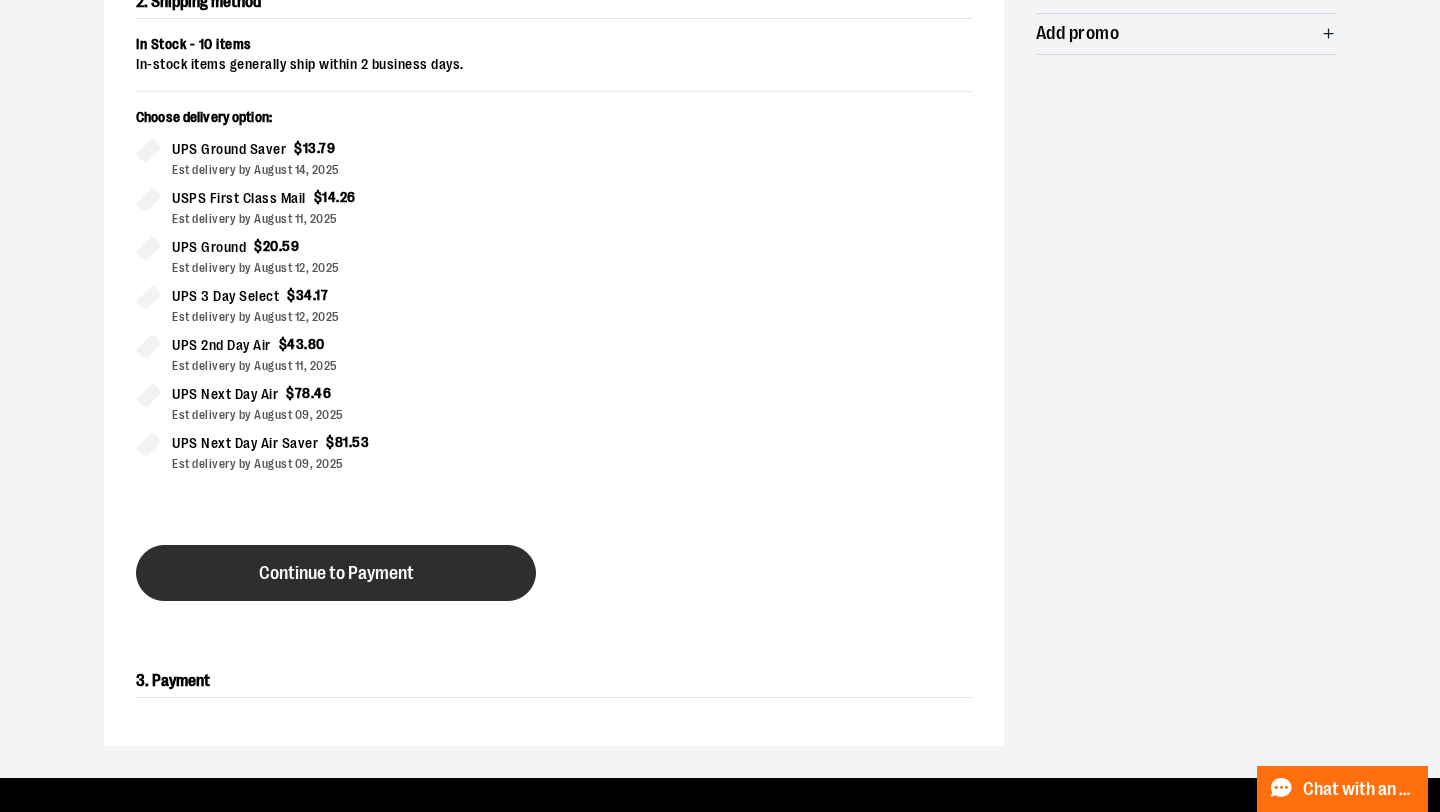 click on "Continue to Payment" at bounding box center [336, 573] 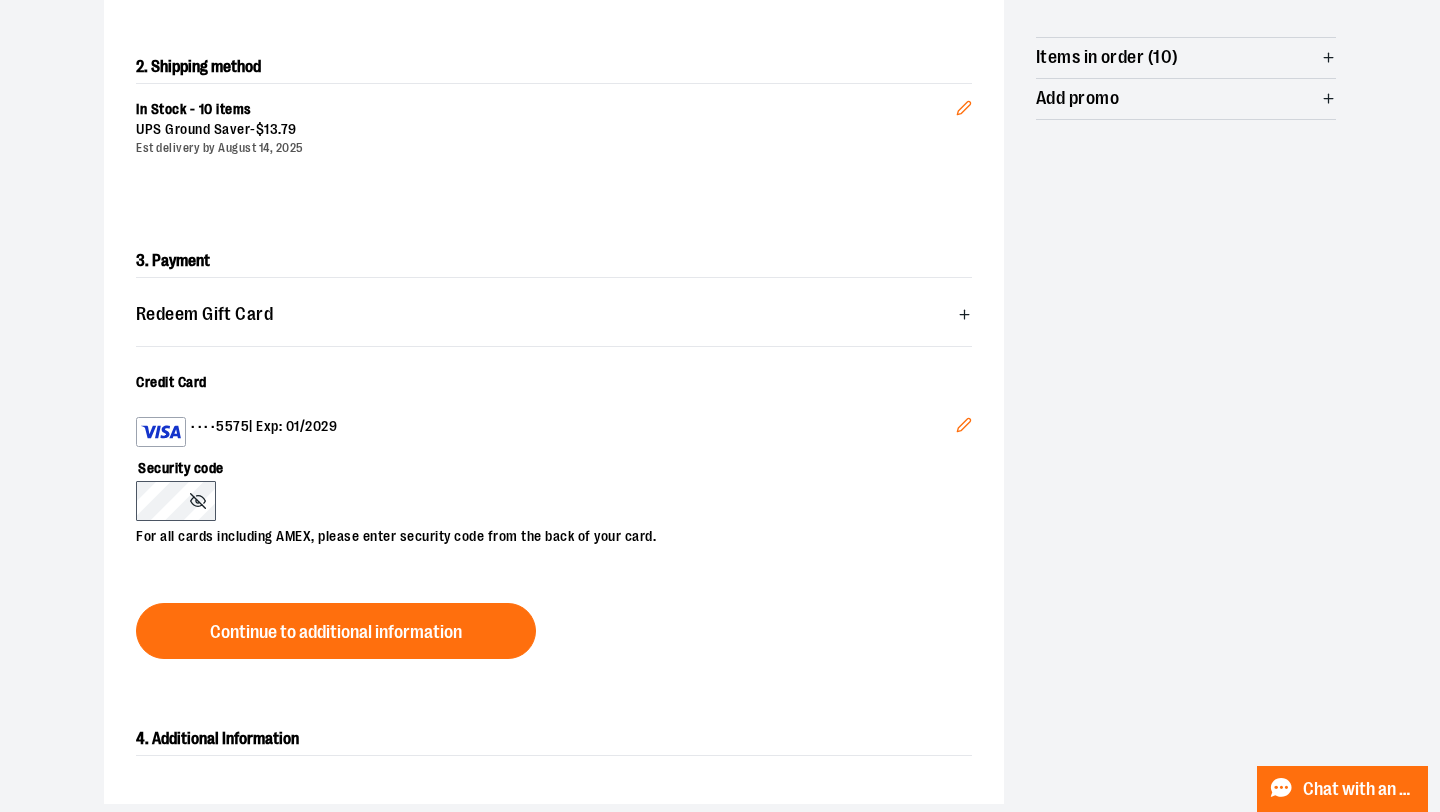 scroll, scrollTop: 394, scrollLeft: 0, axis: vertical 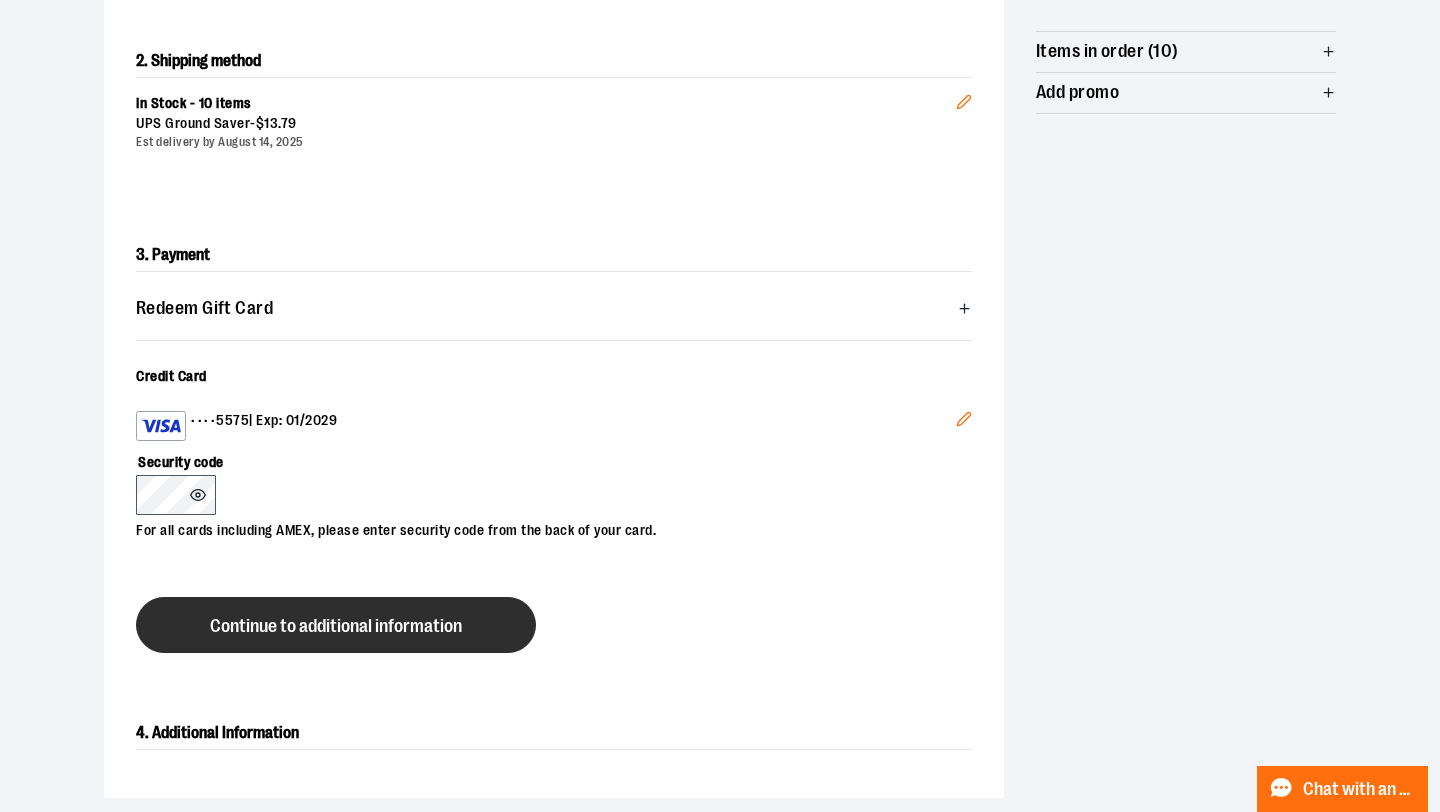 click on "Continue to additional information" at bounding box center (336, 626) 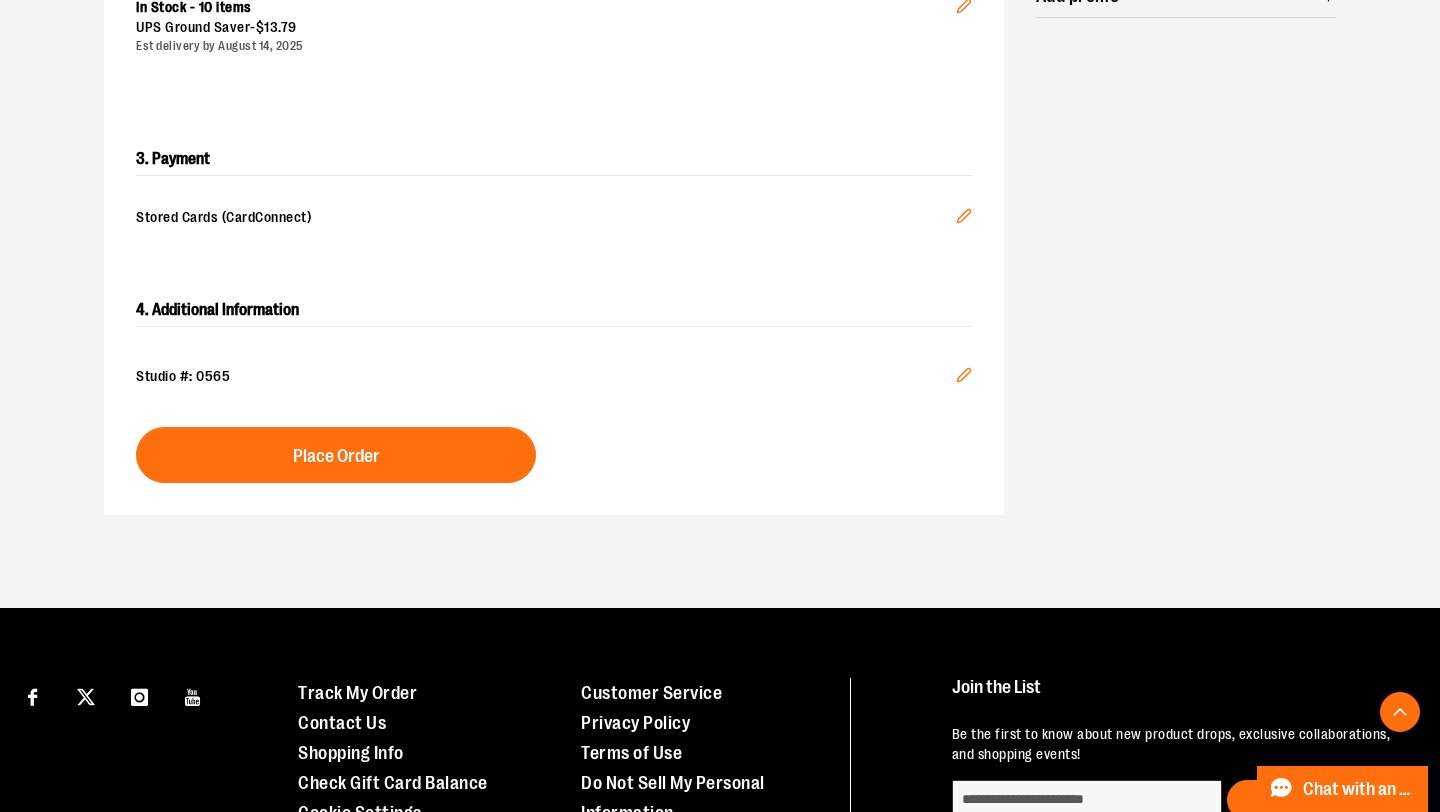 scroll, scrollTop: 486, scrollLeft: 0, axis: vertical 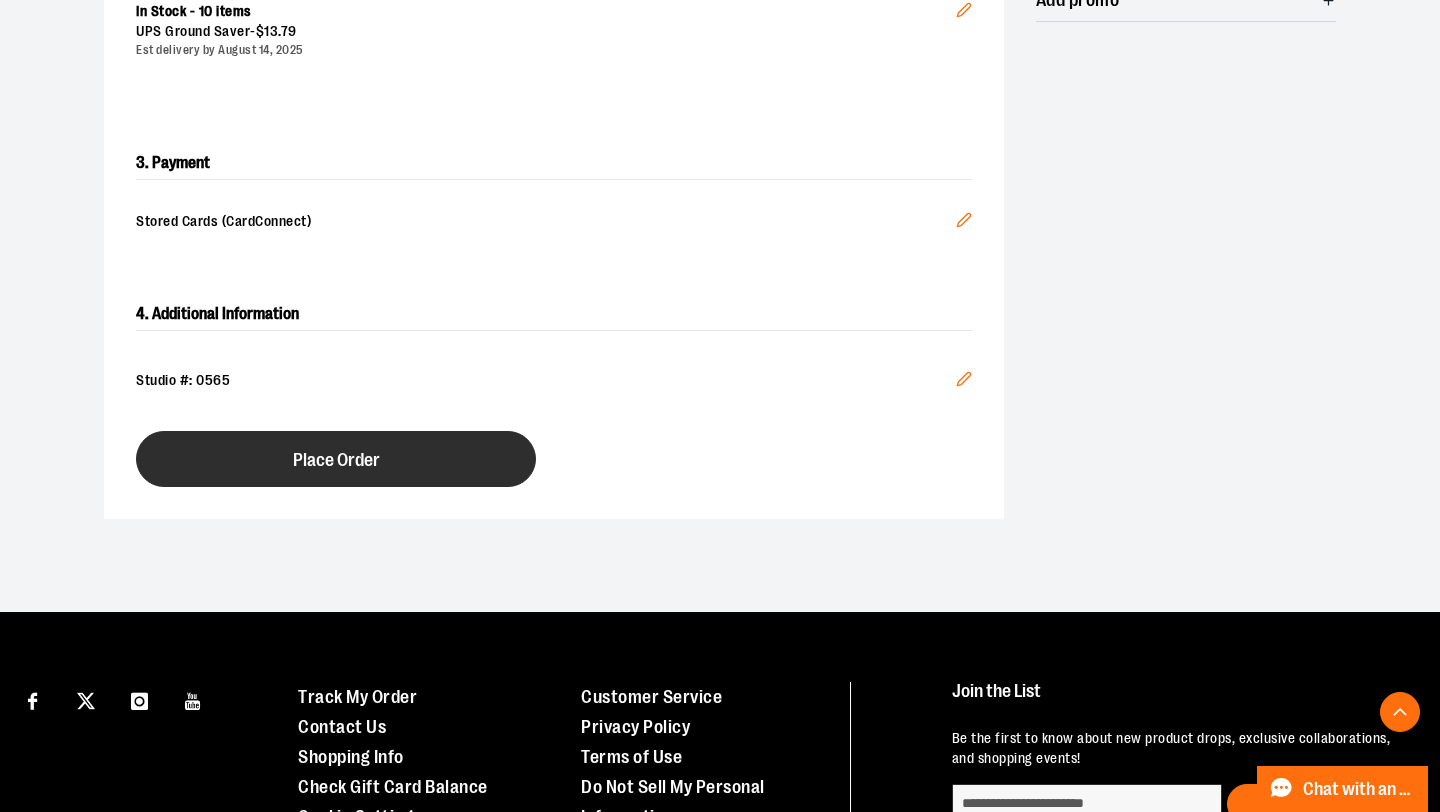 click on "Place Order" at bounding box center [336, 459] 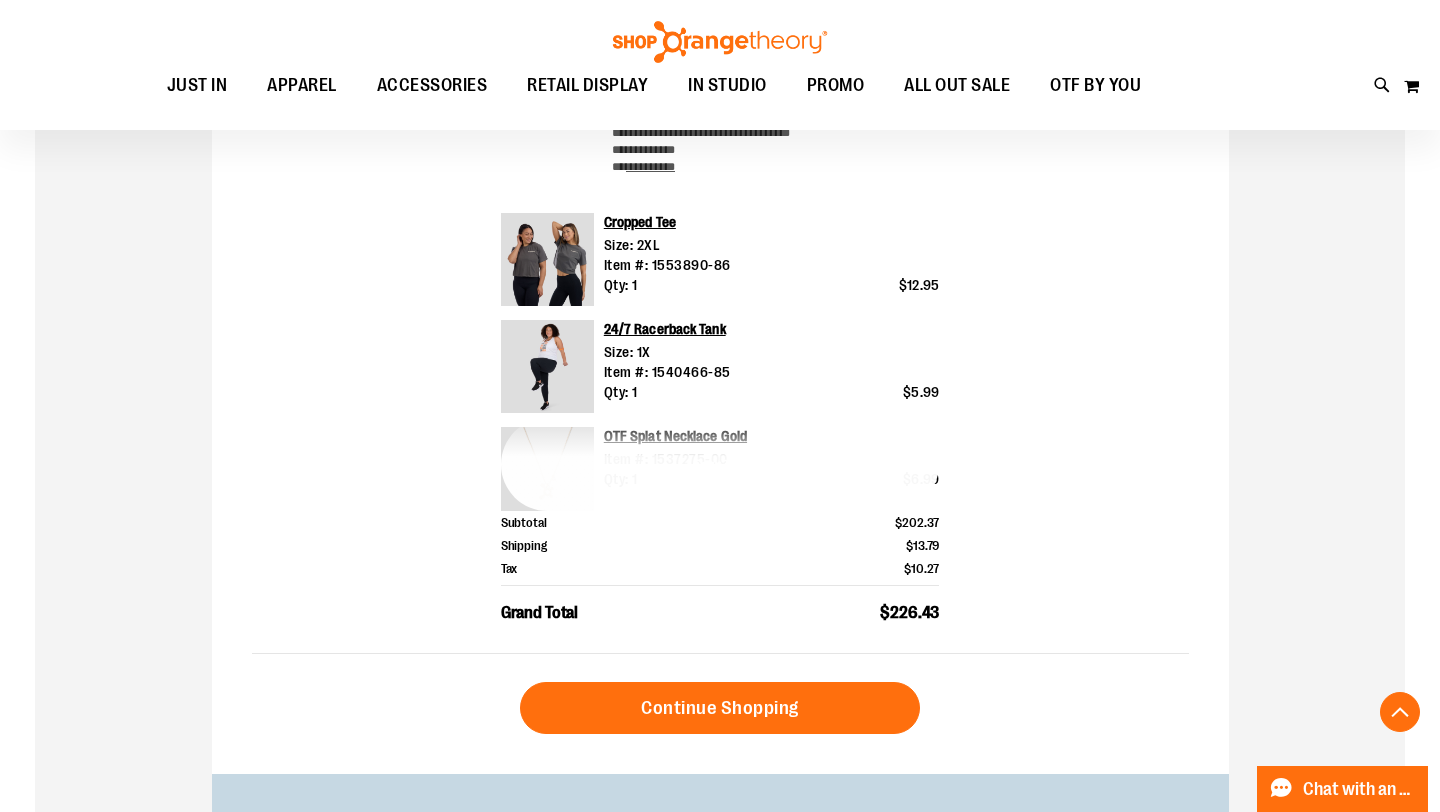 scroll, scrollTop: 668, scrollLeft: 0, axis: vertical 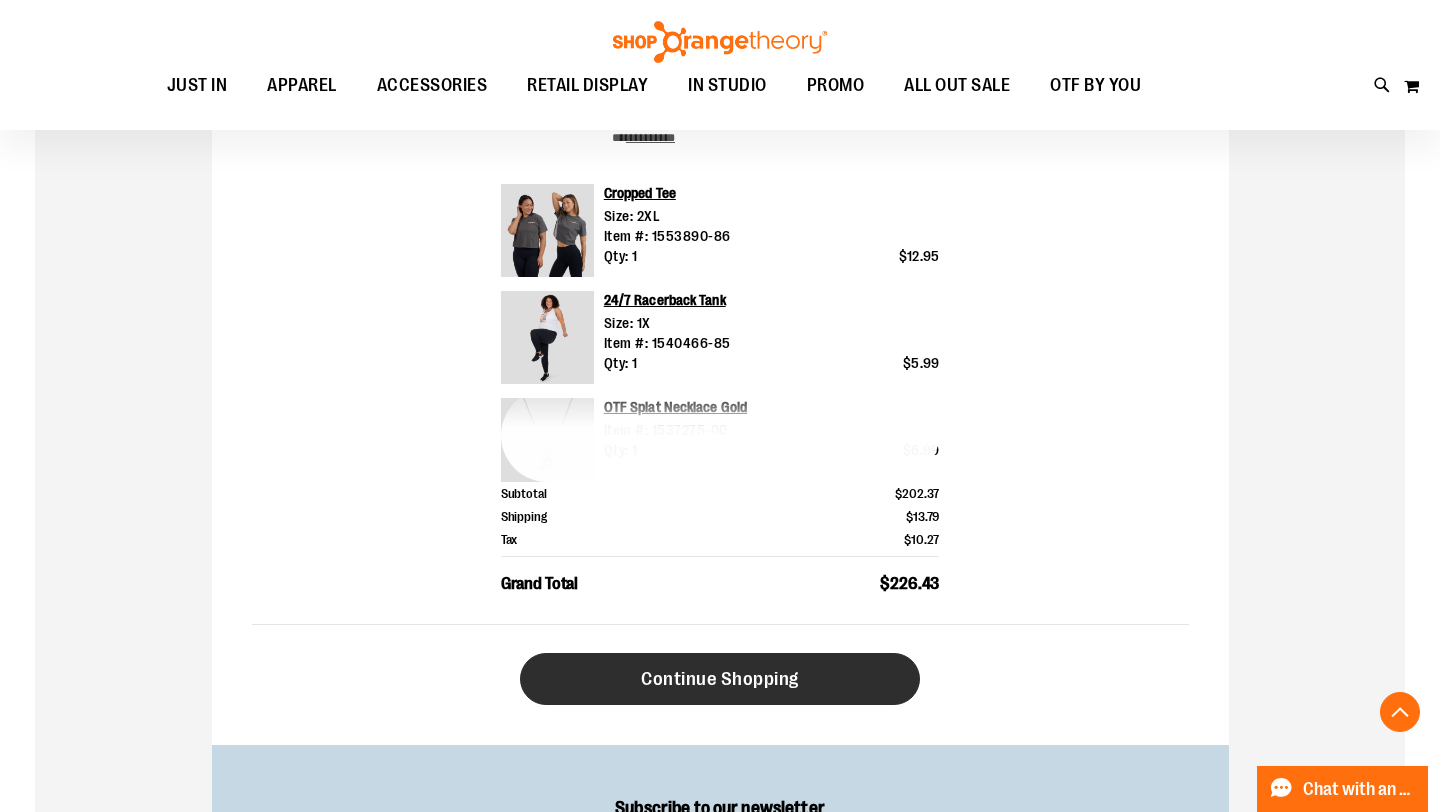 type on "**********" 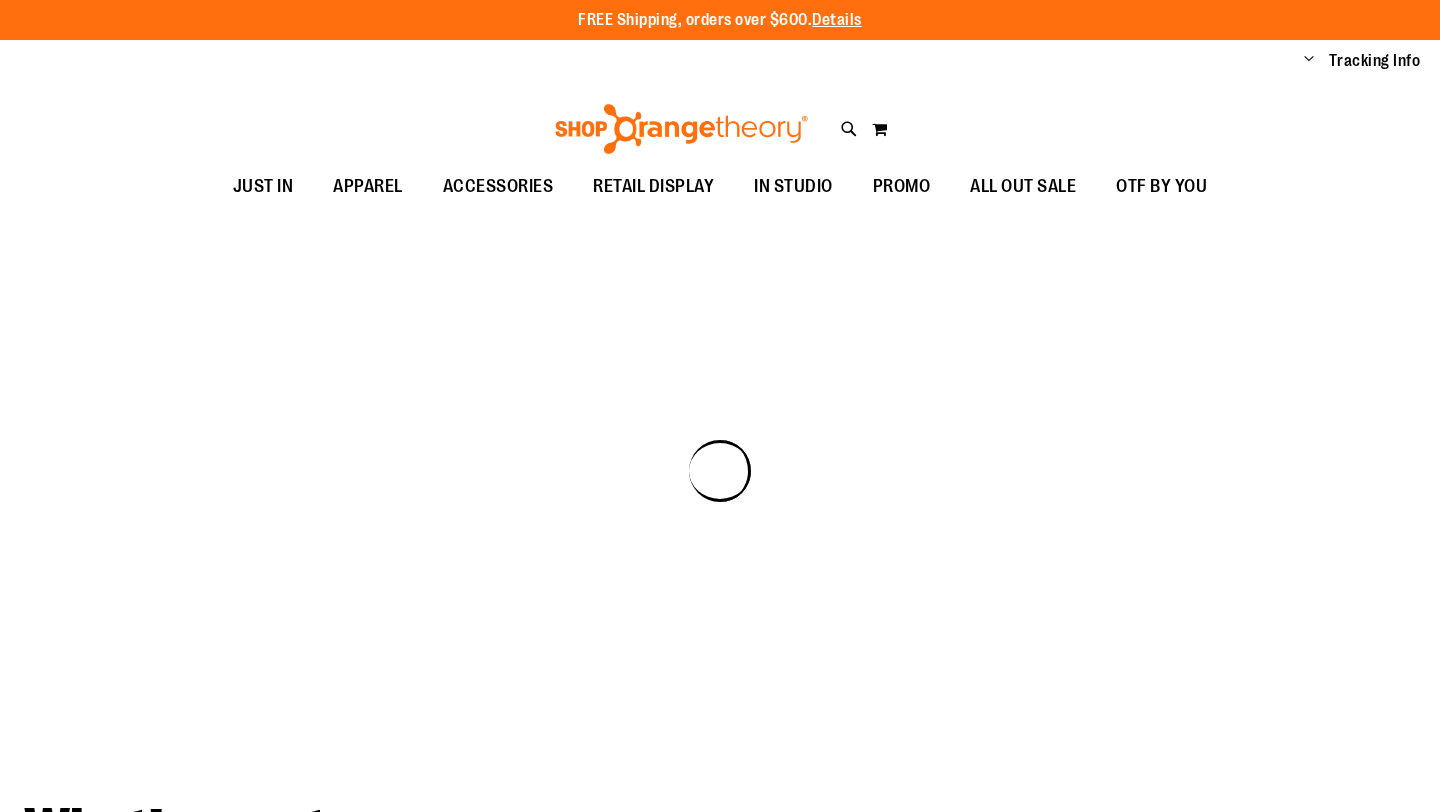 scroll, scrollTop: 0, scrollLeft: 0, axis: both 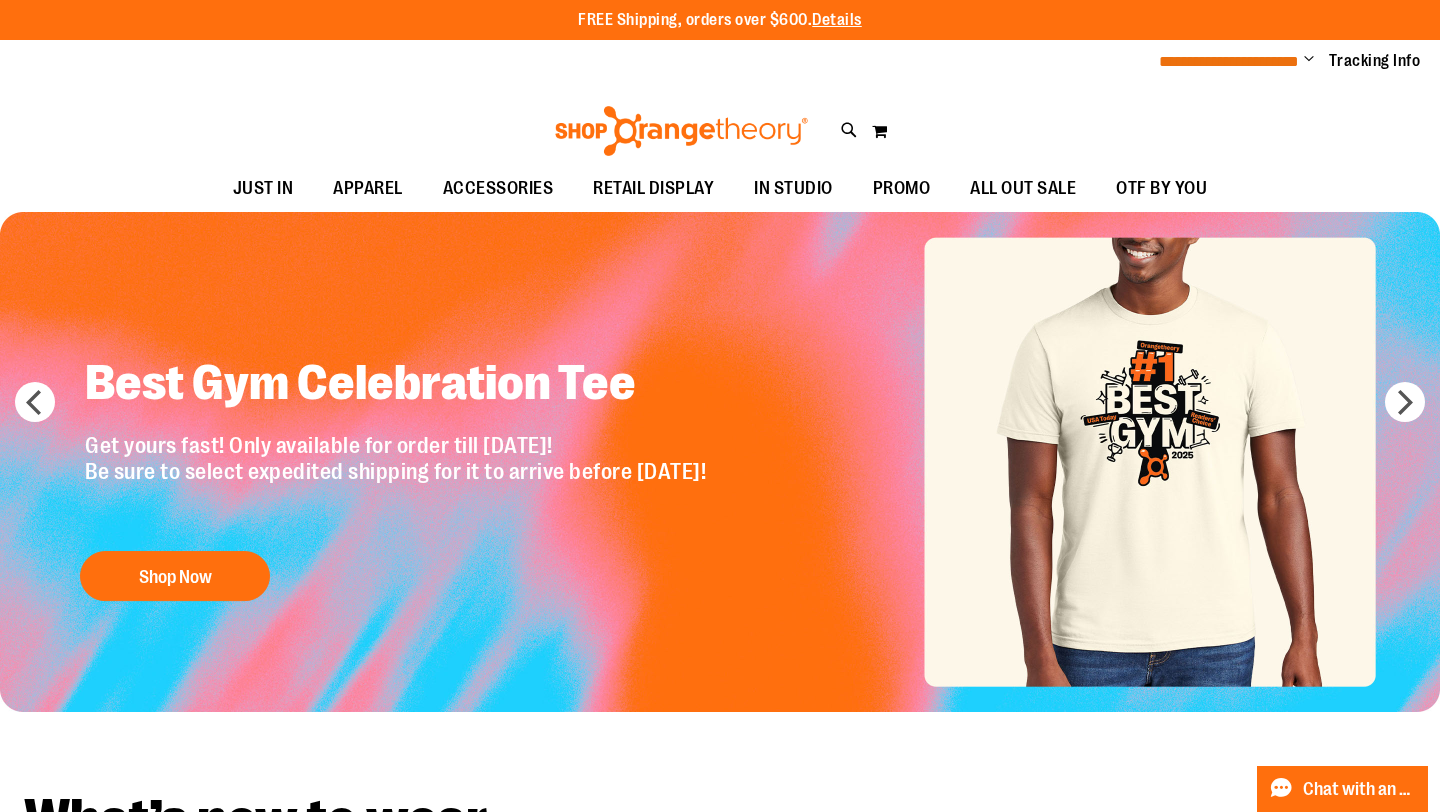 type on "**********" 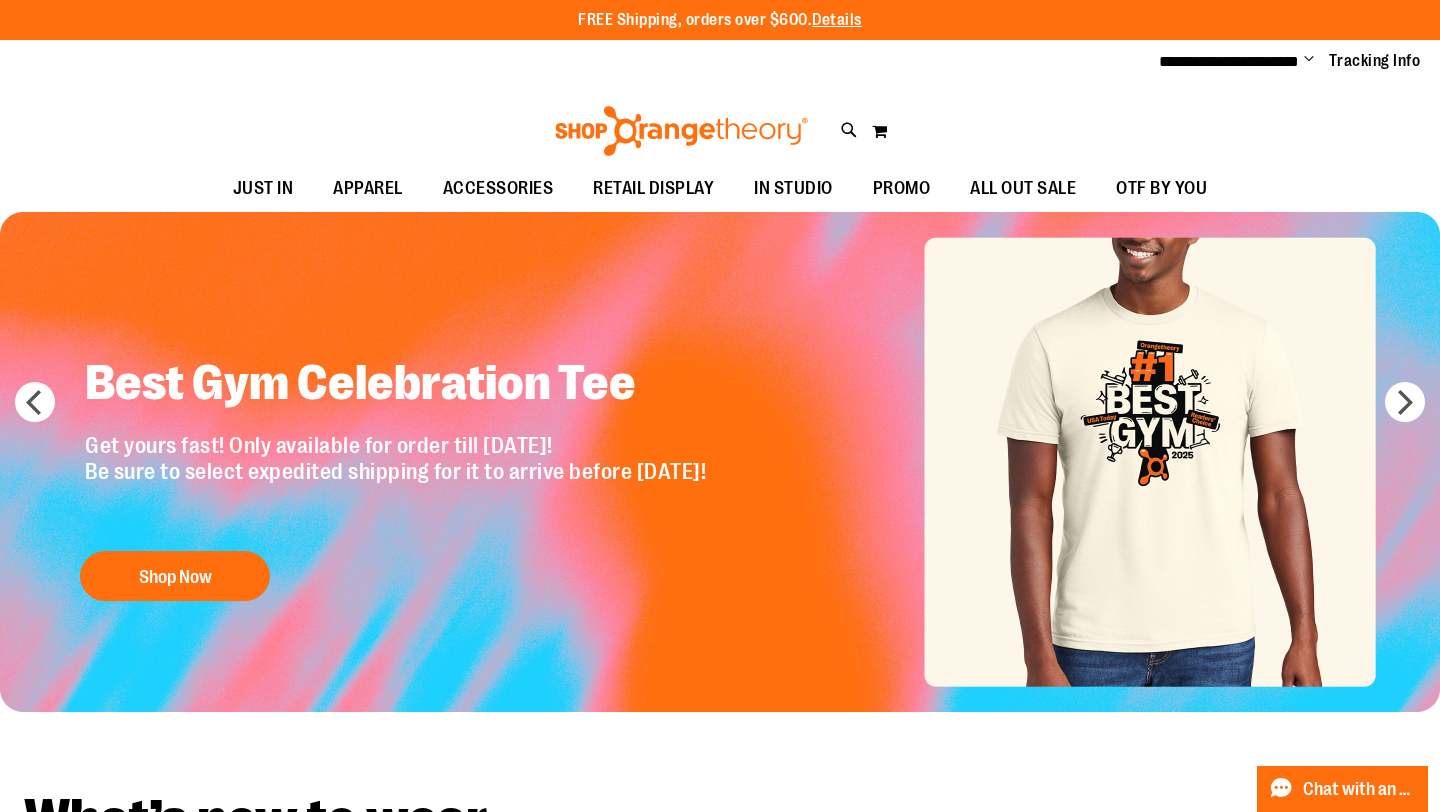 click on "Change" at bounding box center [1309, 60] 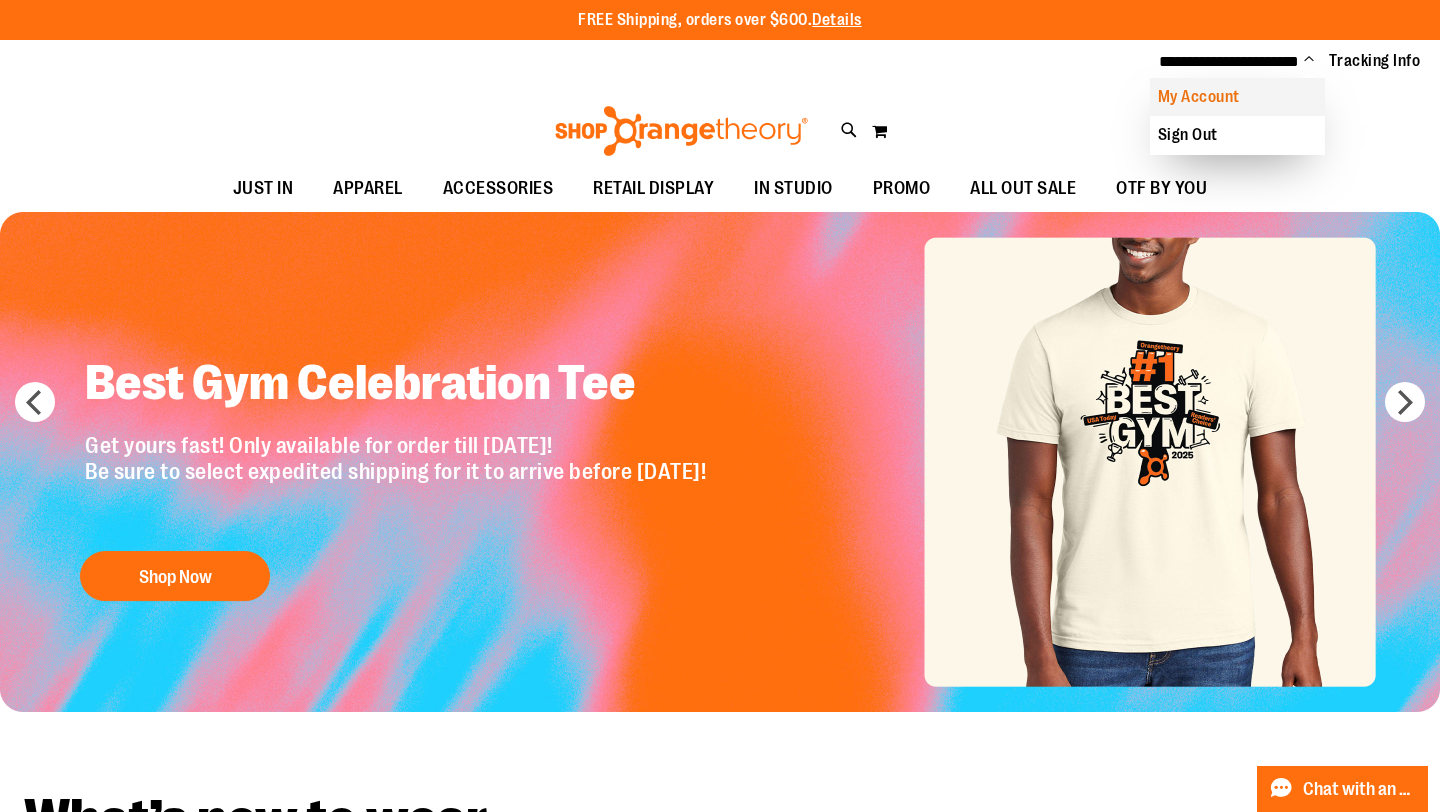 click on "My Account" at bounding box center (1237, 97) 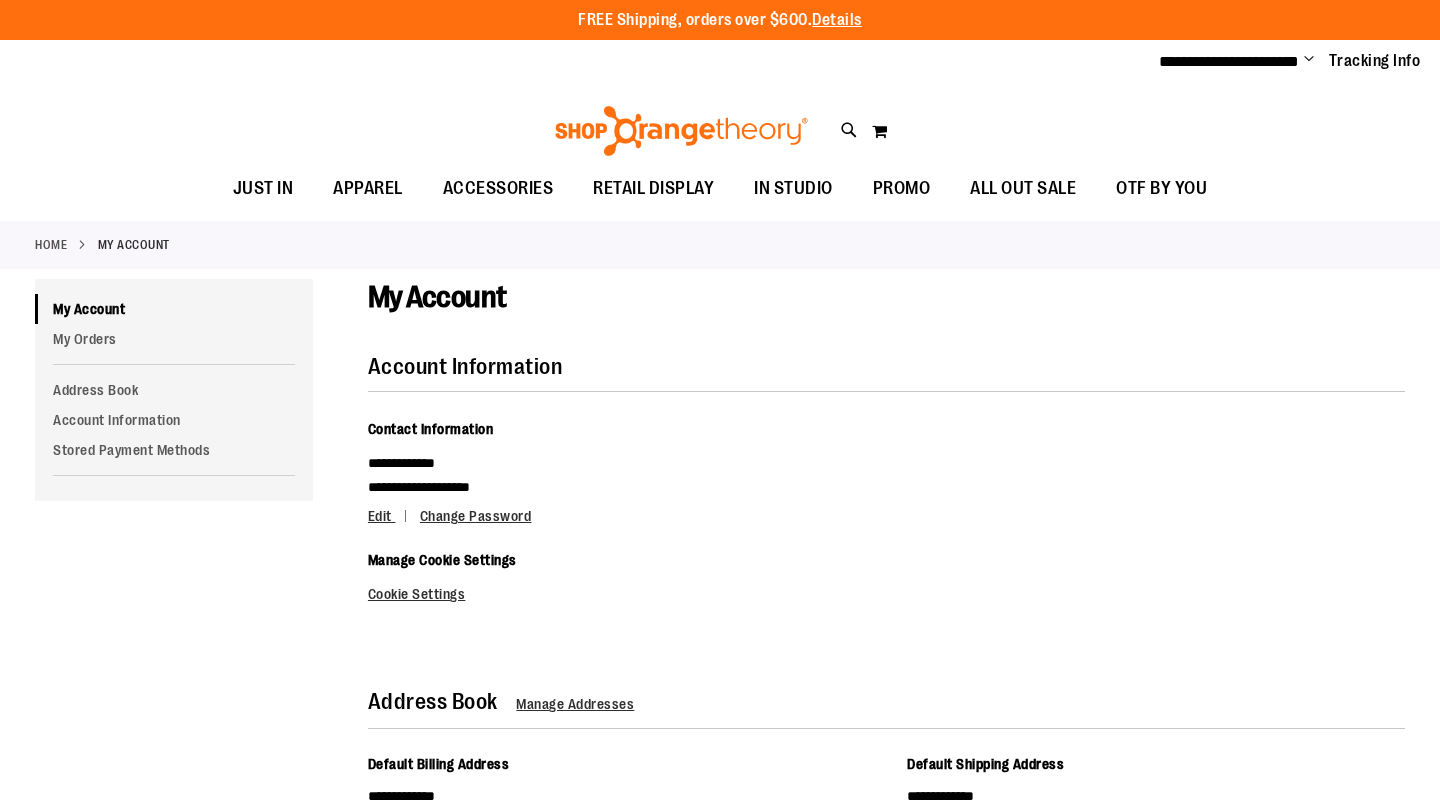 scroll, scrollTop: 0, scrollLeft: 0, axis: both 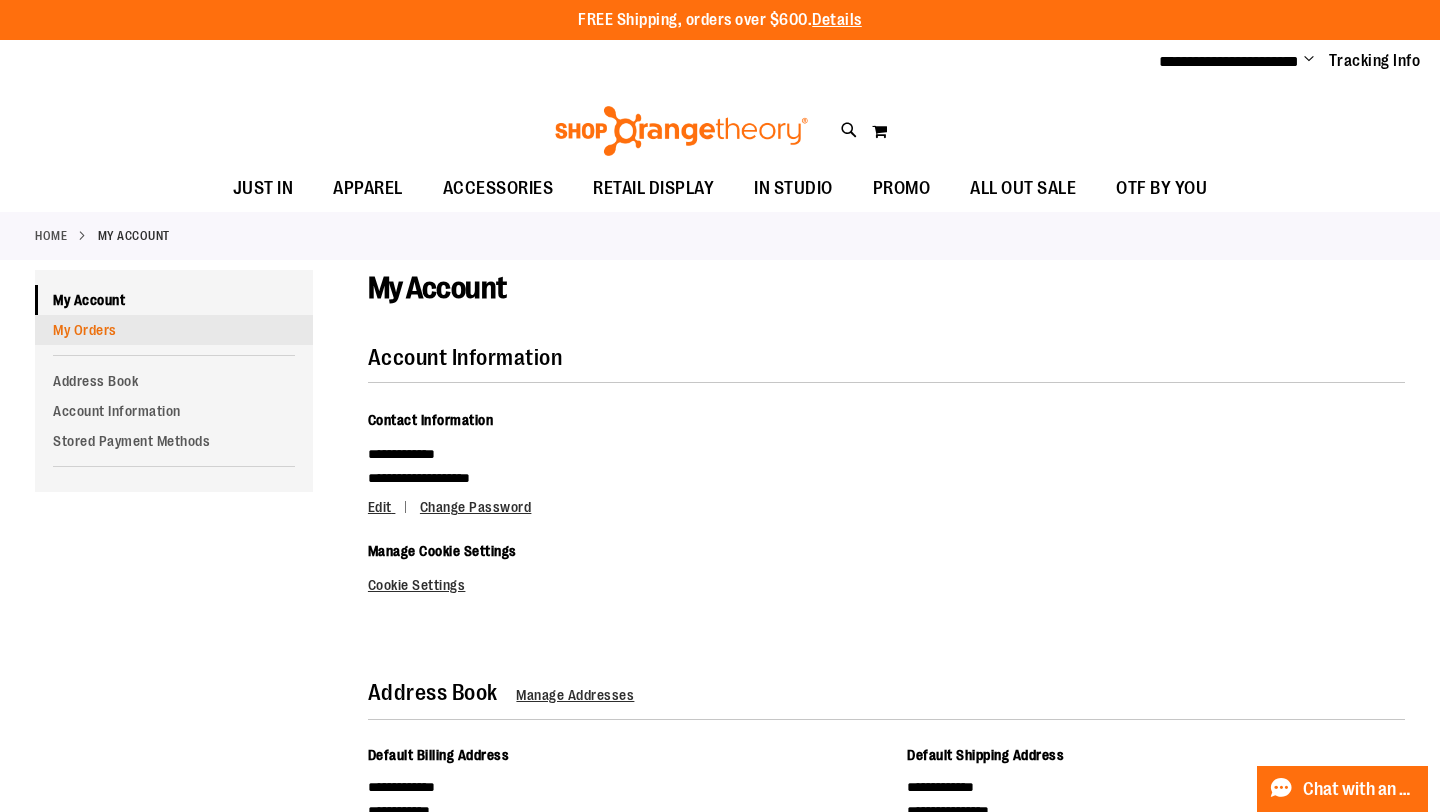 type on "**********" 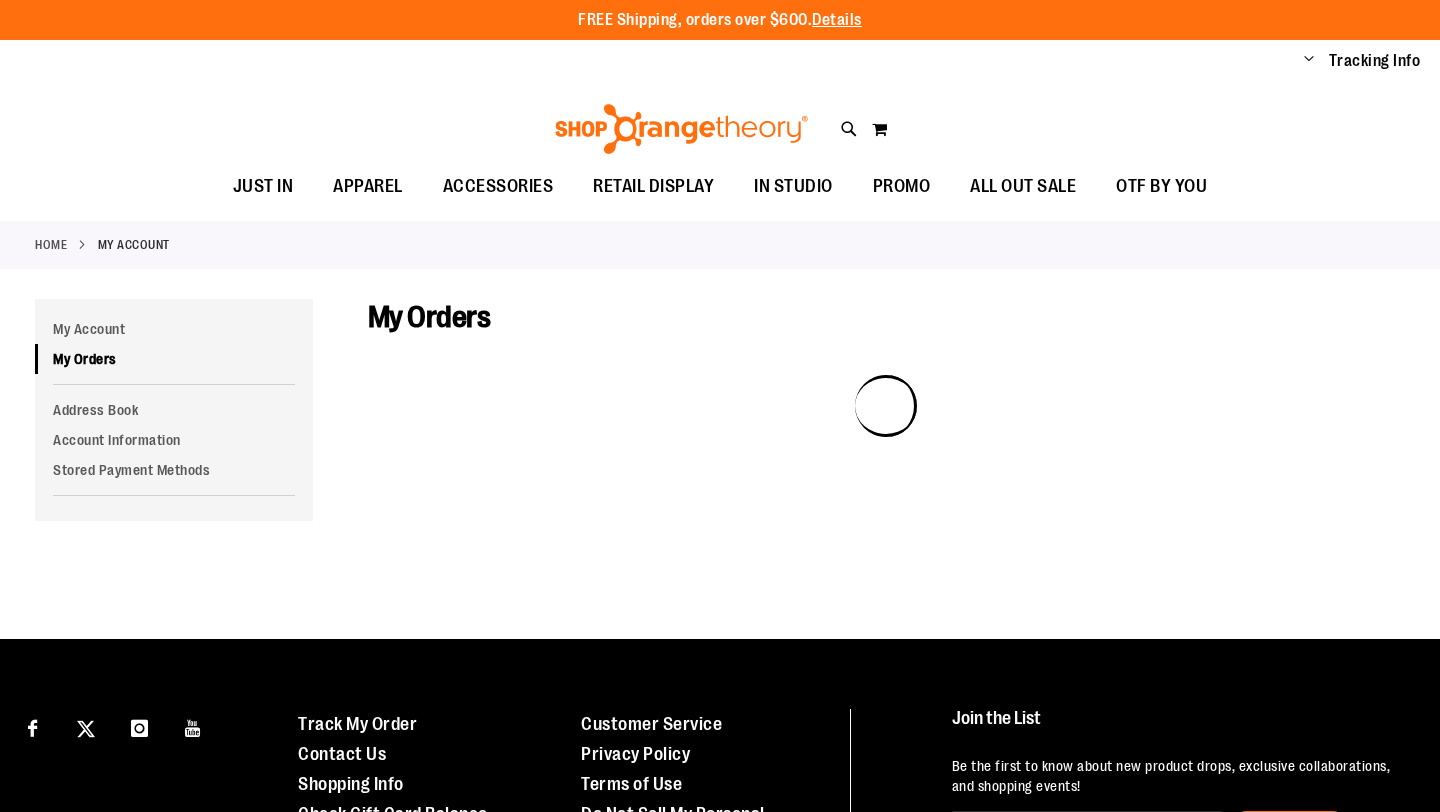 scroll, scrollTop: 0, scrollLeft: 0, axis: both 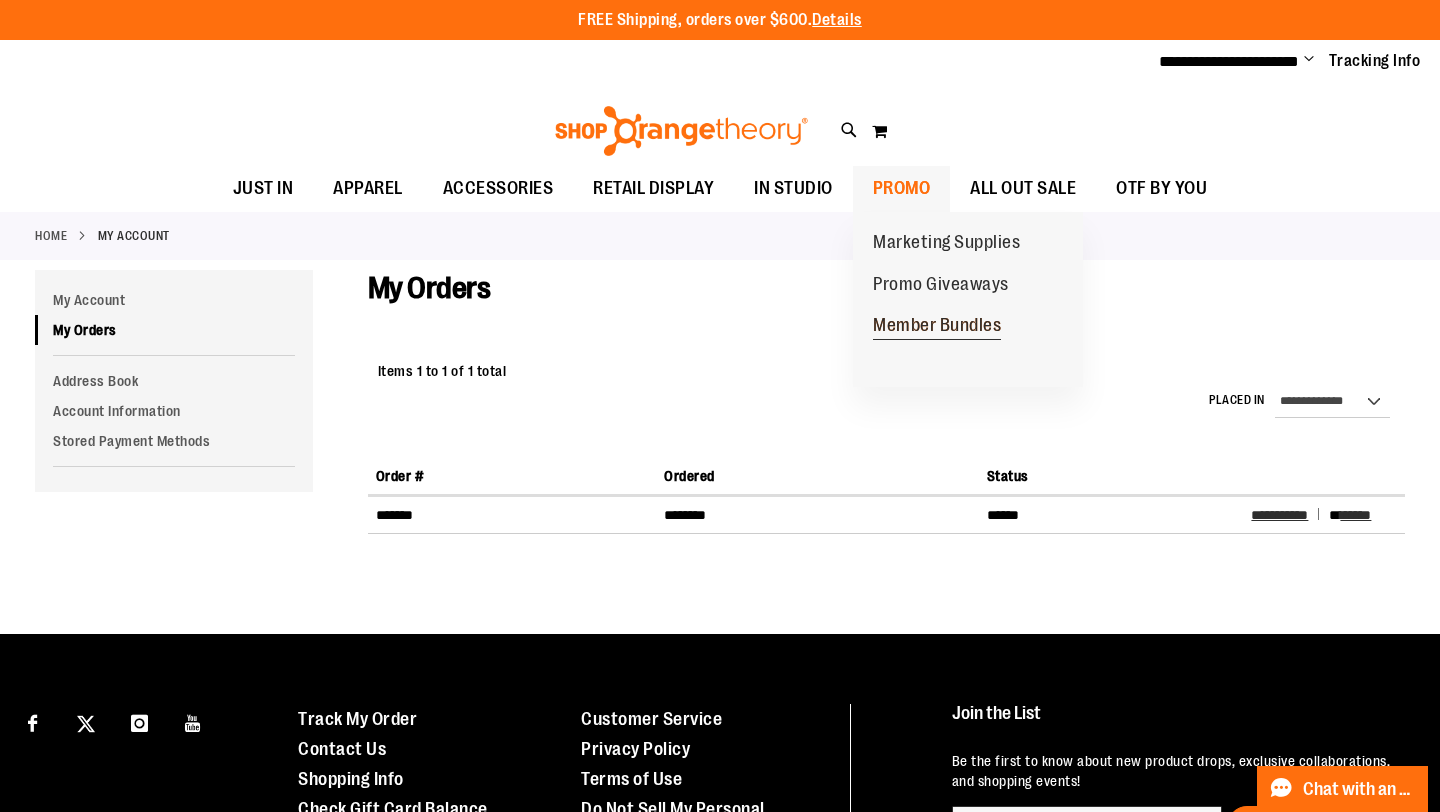 type on "**********" 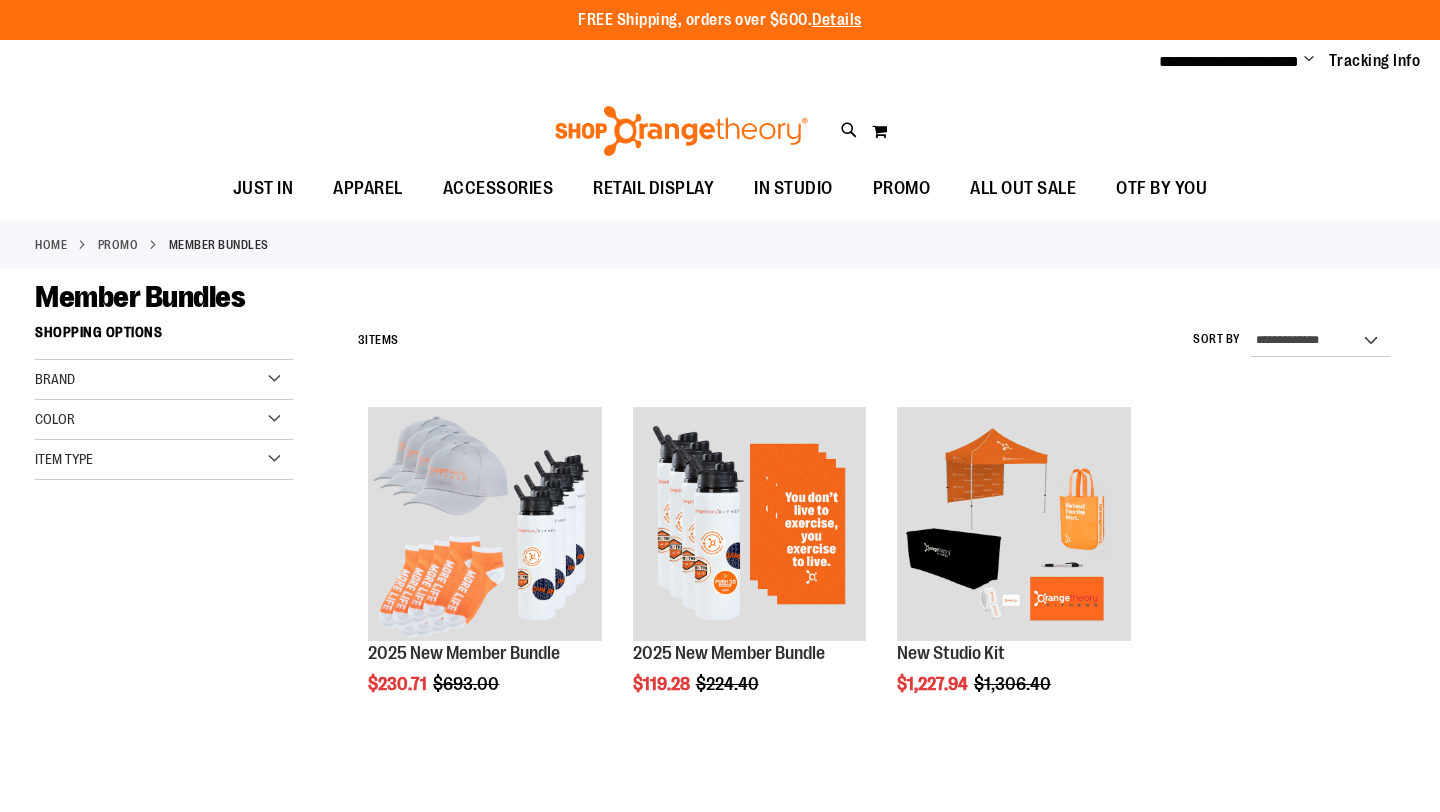 scroll, scrollTop: 0, scrollLeft: 0, axis: both 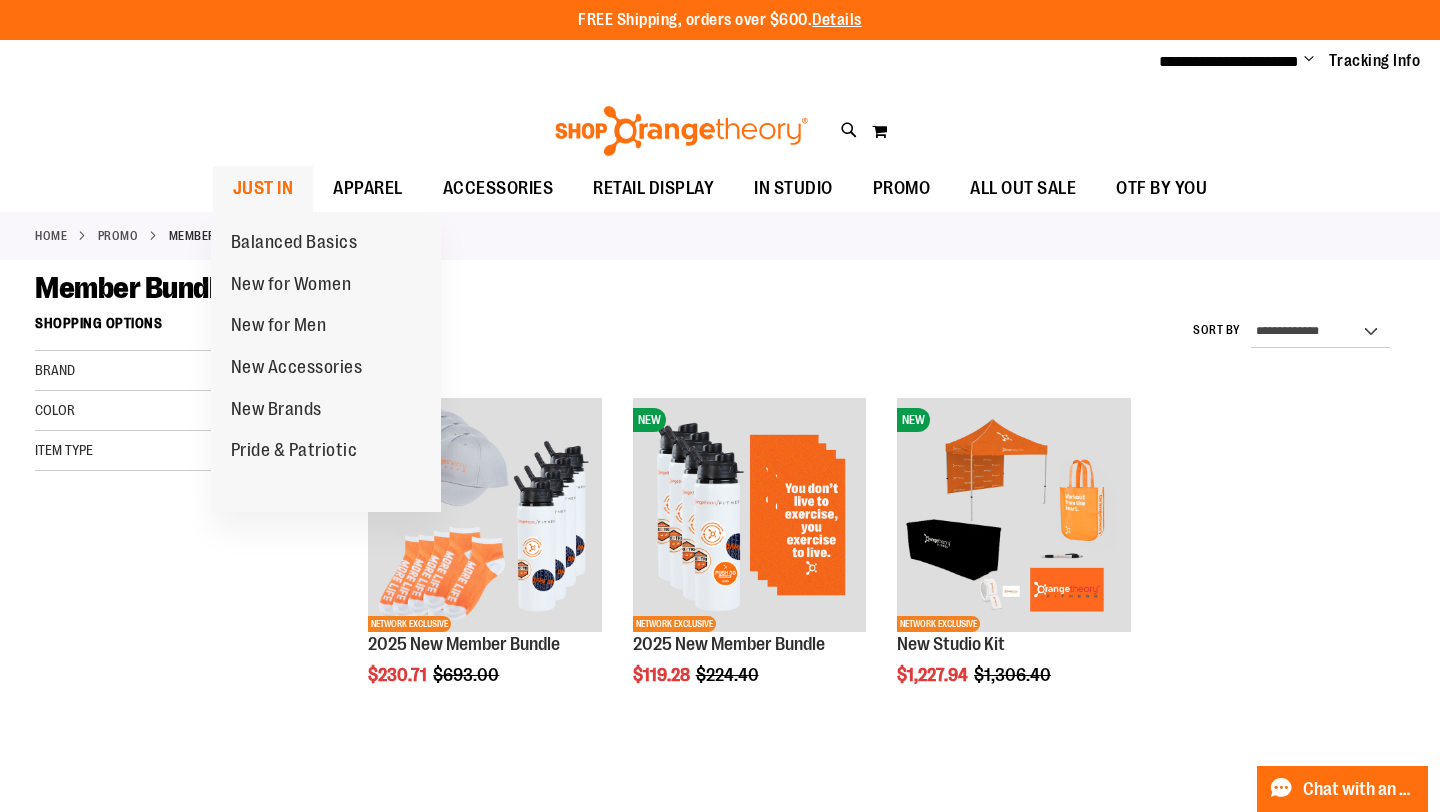 type on "**********" 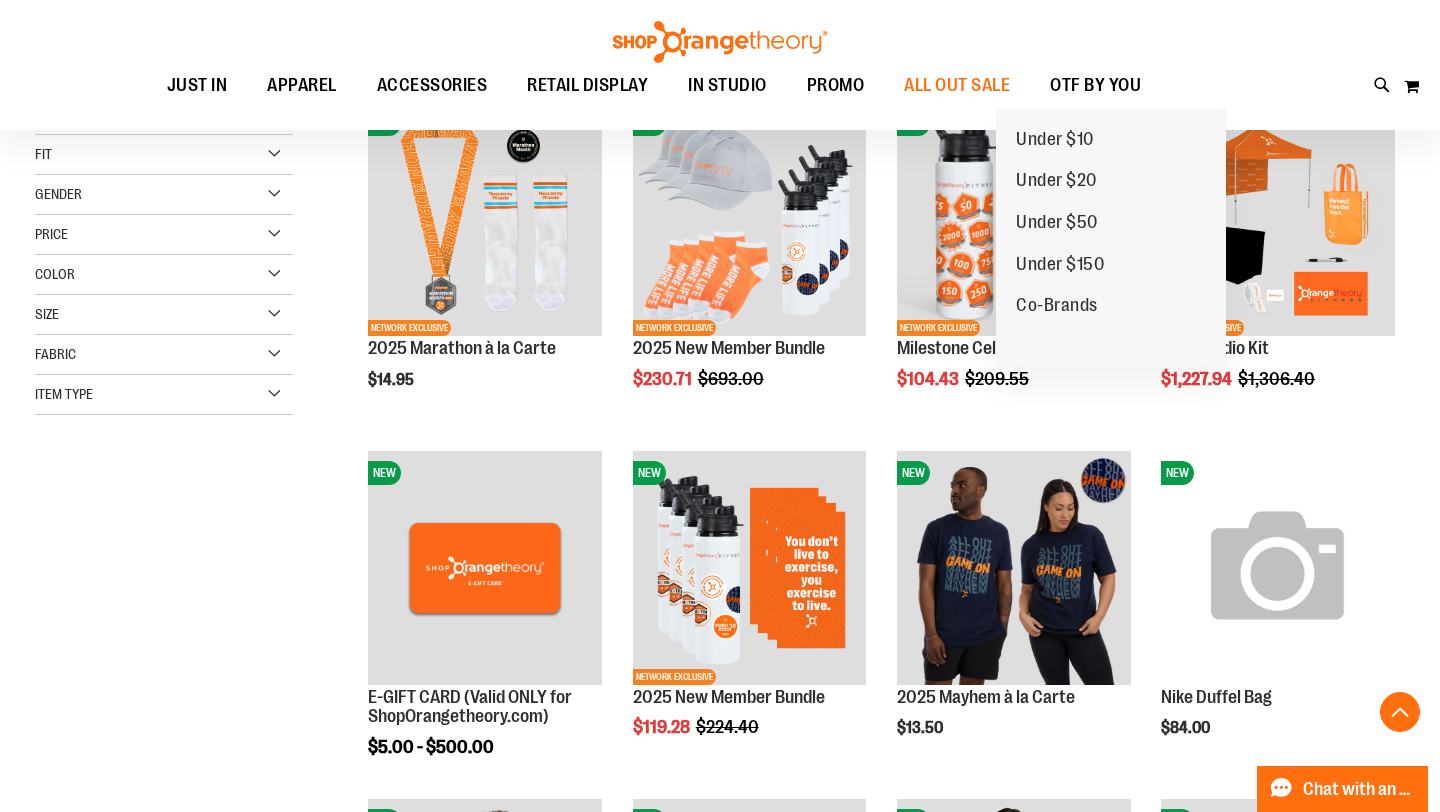 scroll, scrollTop: 508, scrollLeft: 0, axis: vertical 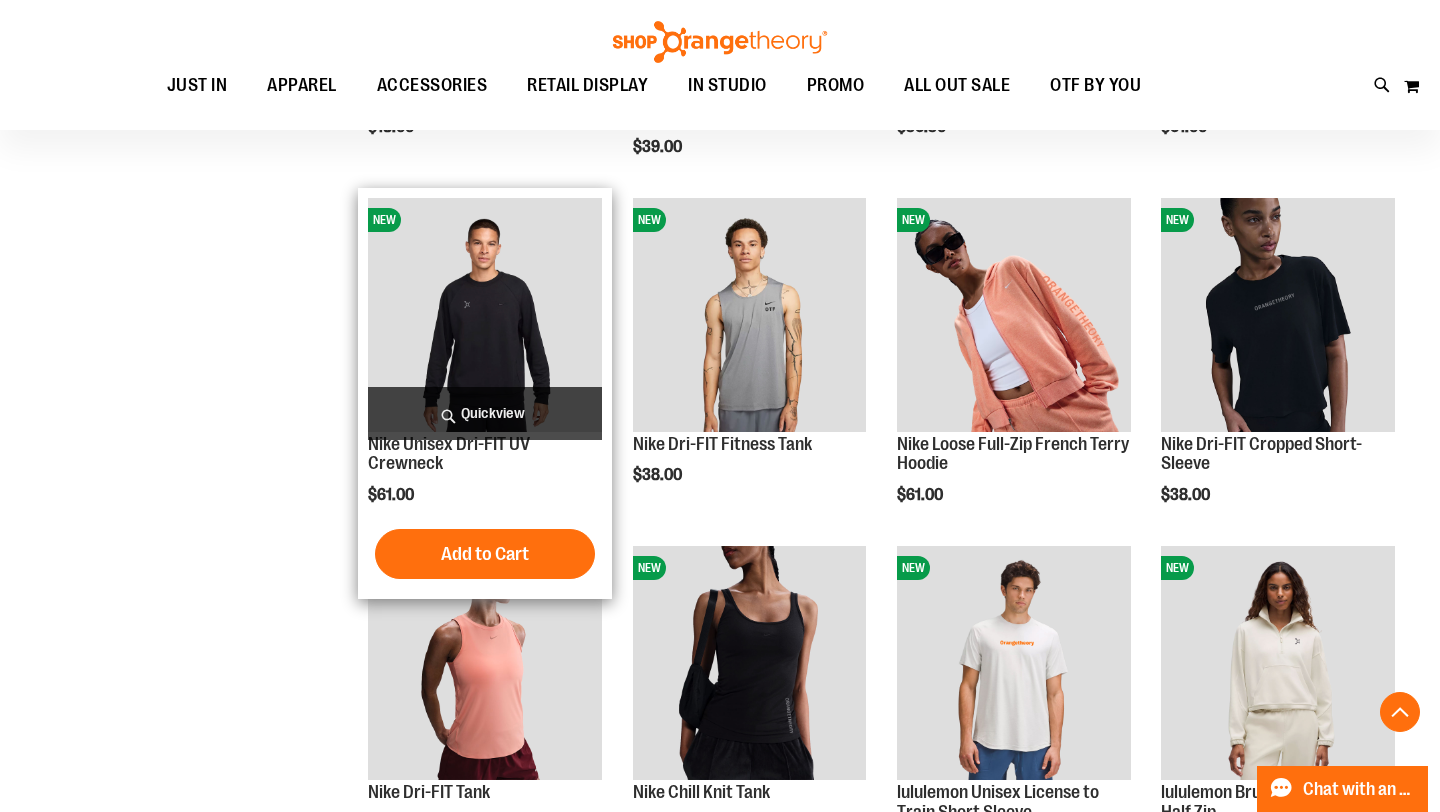 type on "**********" 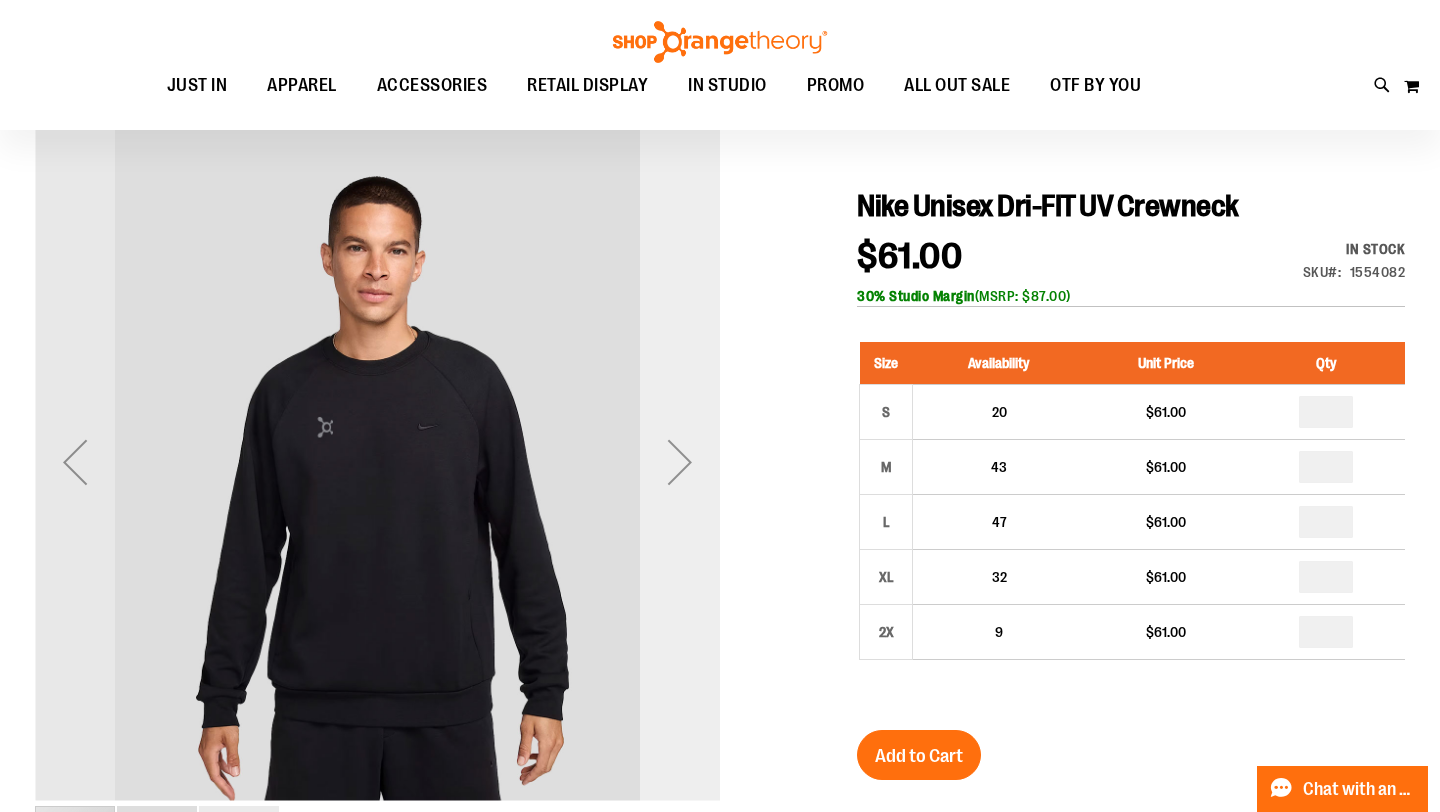 scroll, scrollTop: 165, scrollLeft: 0, axis: vertical 